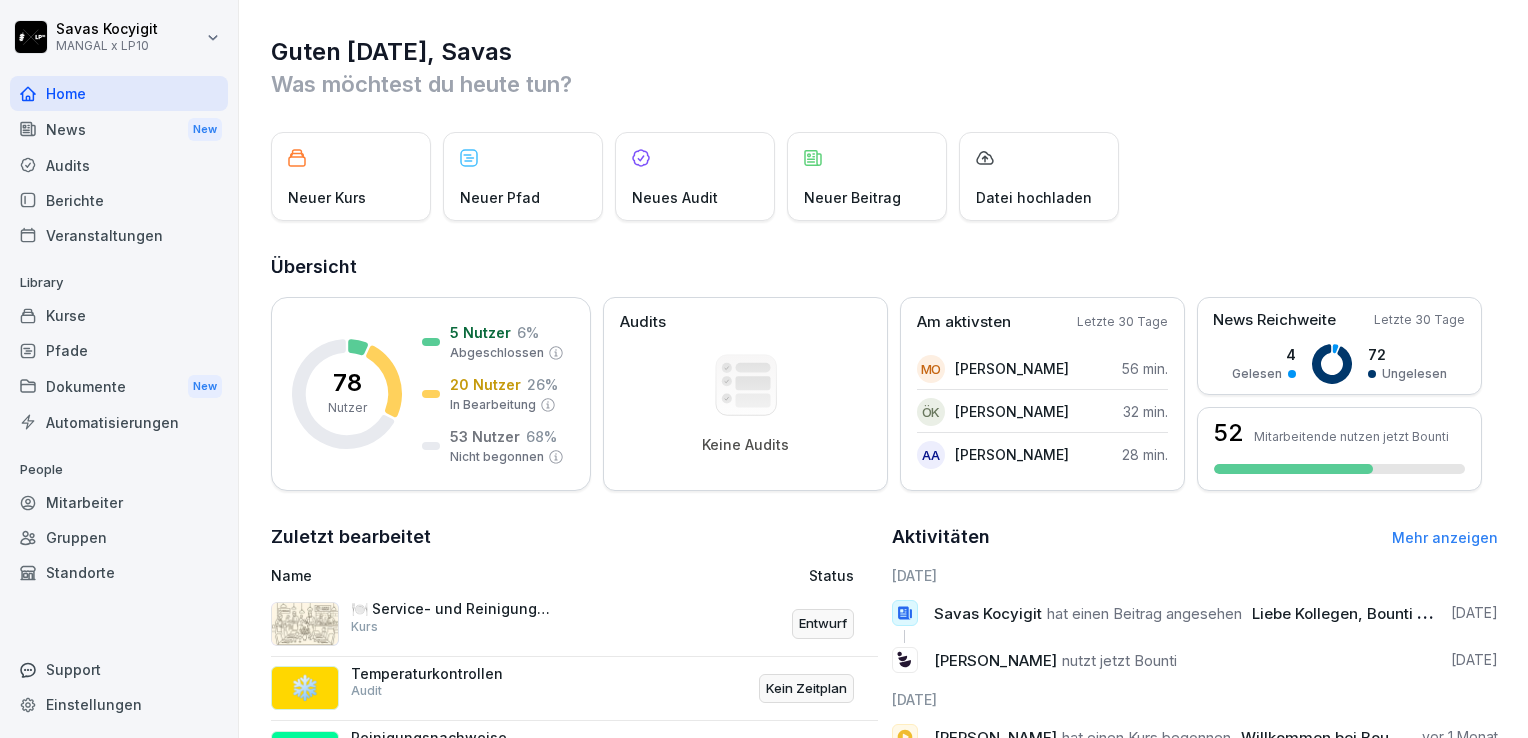 scroll, scrollTop: 0, scrollLeft: 0, axis: both 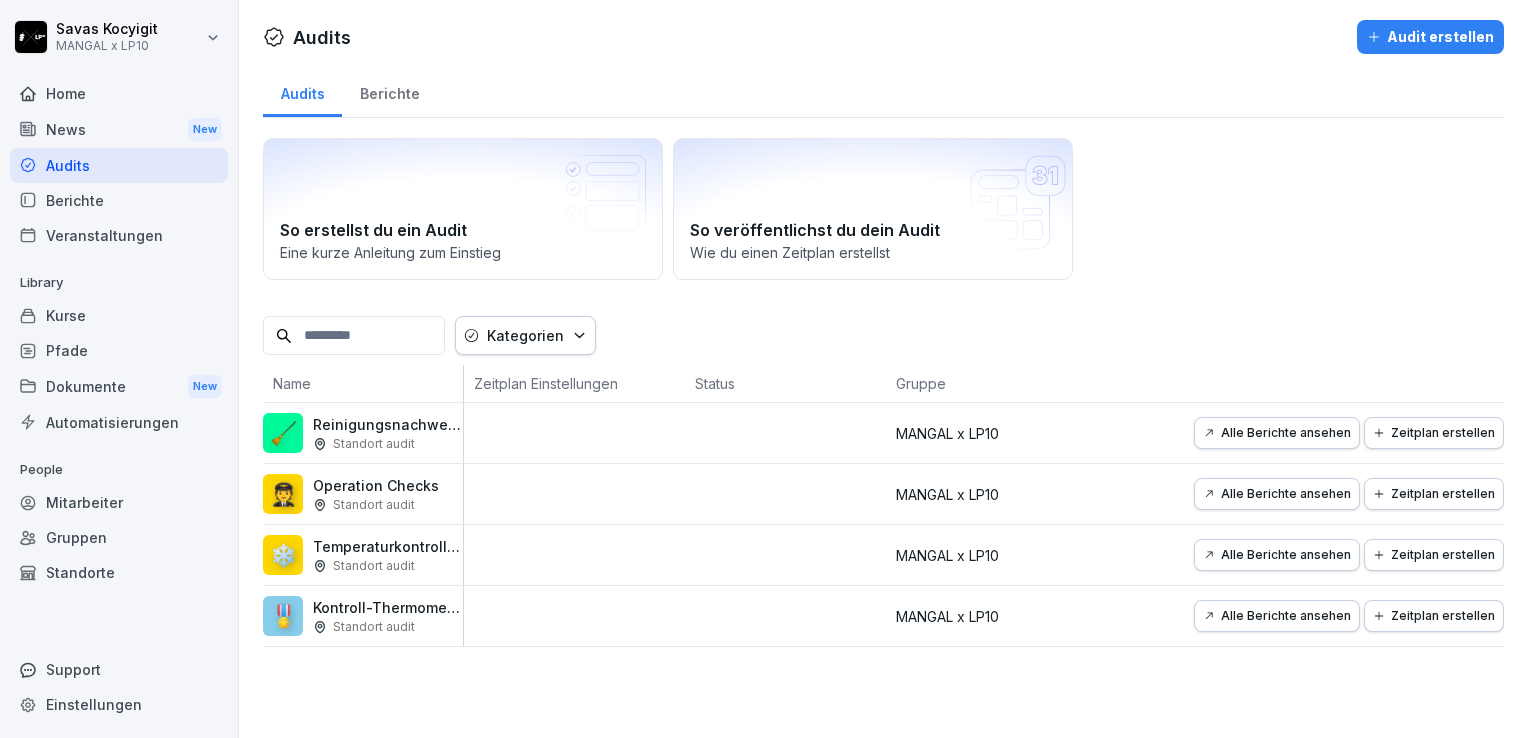 click on "Berichte" at bounding box center (119, 200) 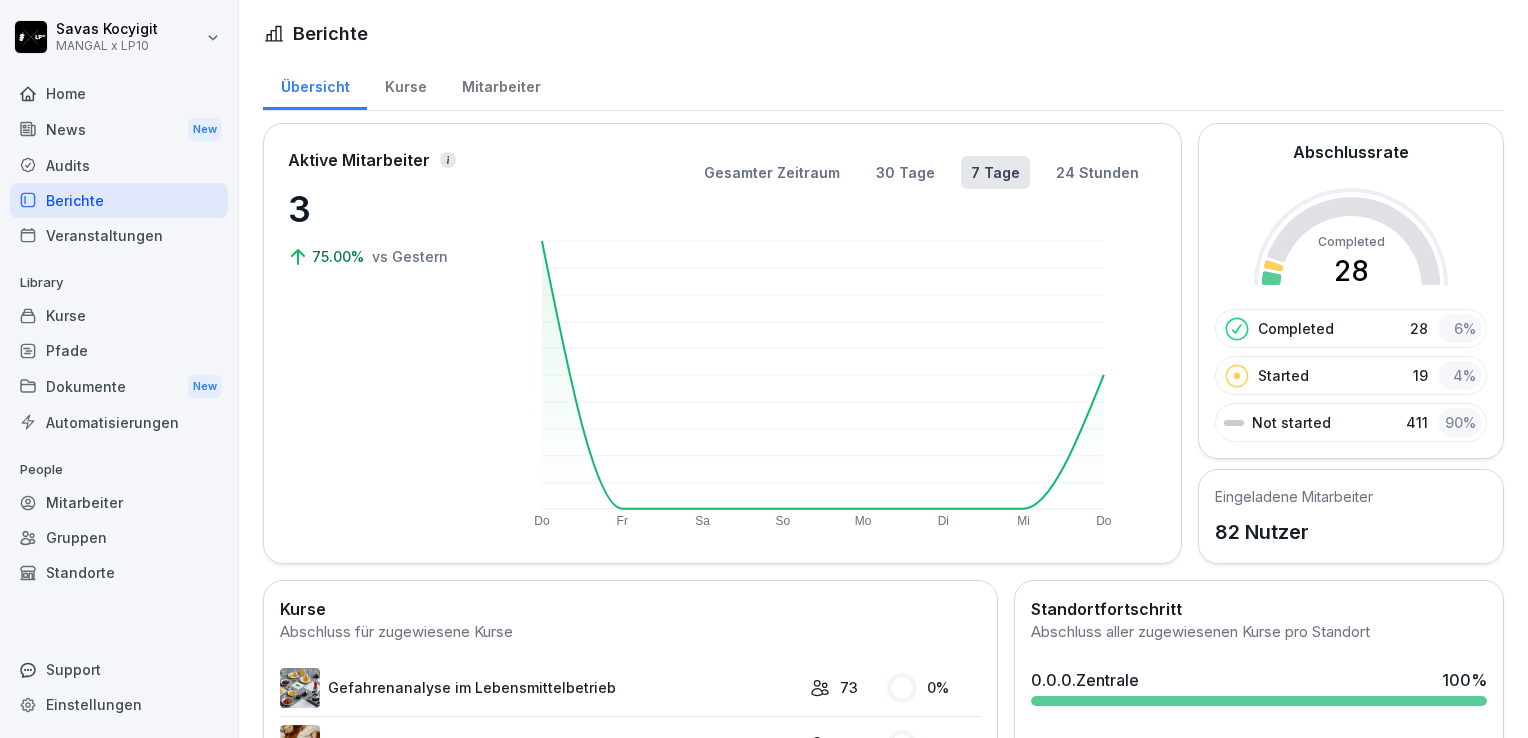 click on "Automatisierungen" at bounding box center [119, 422] 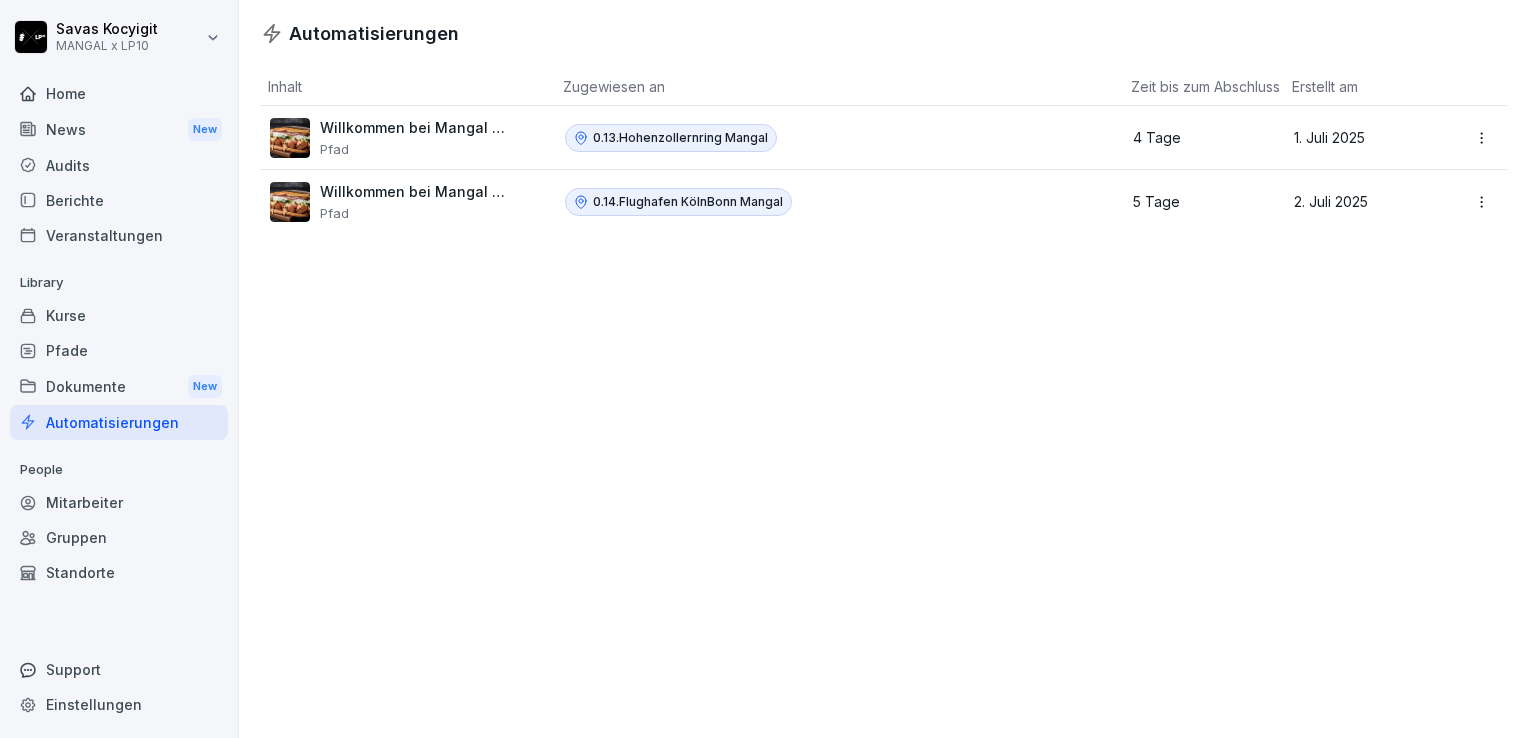 click on "Dokumente New" at bounding box center [119, 386] 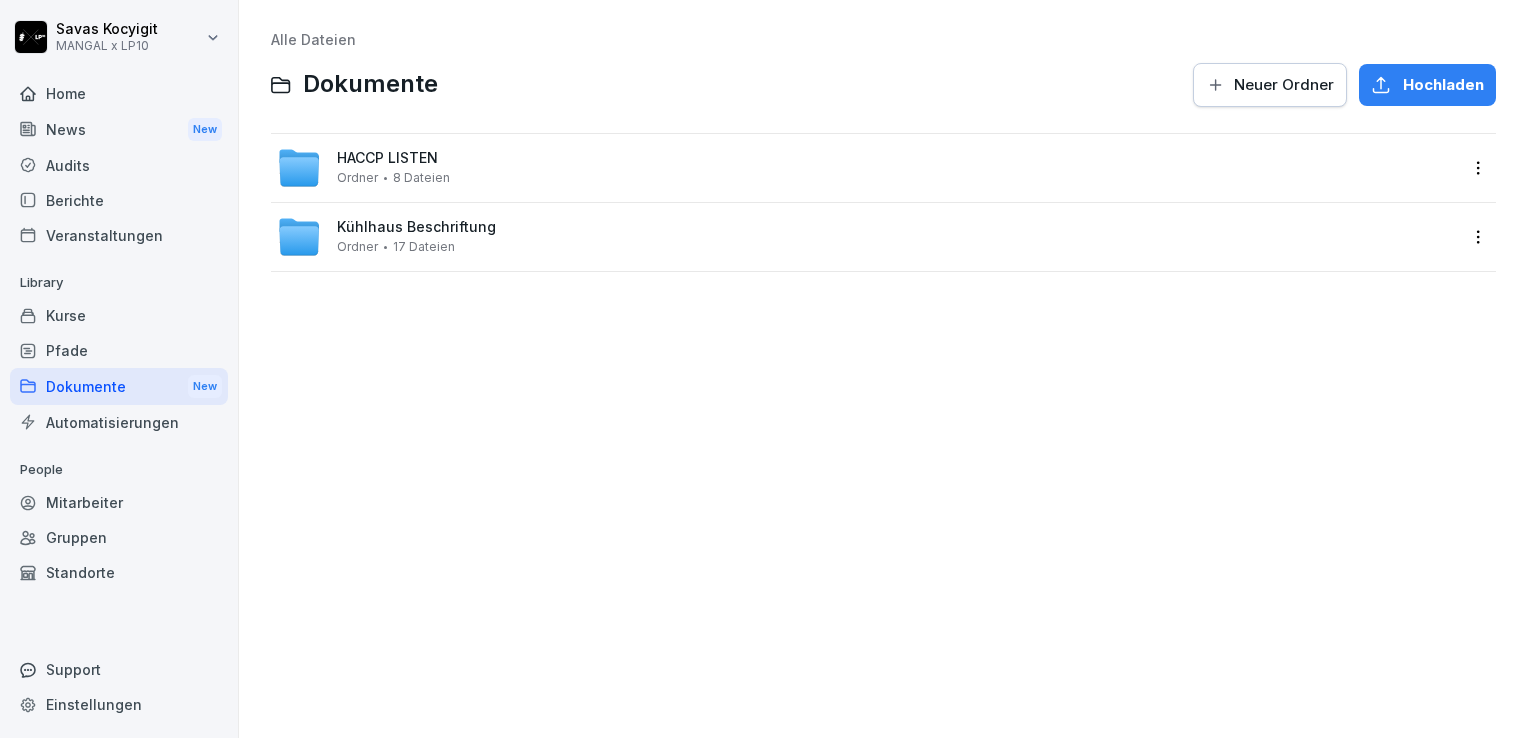 click on "Pfade" at bounding box center (119, 350) 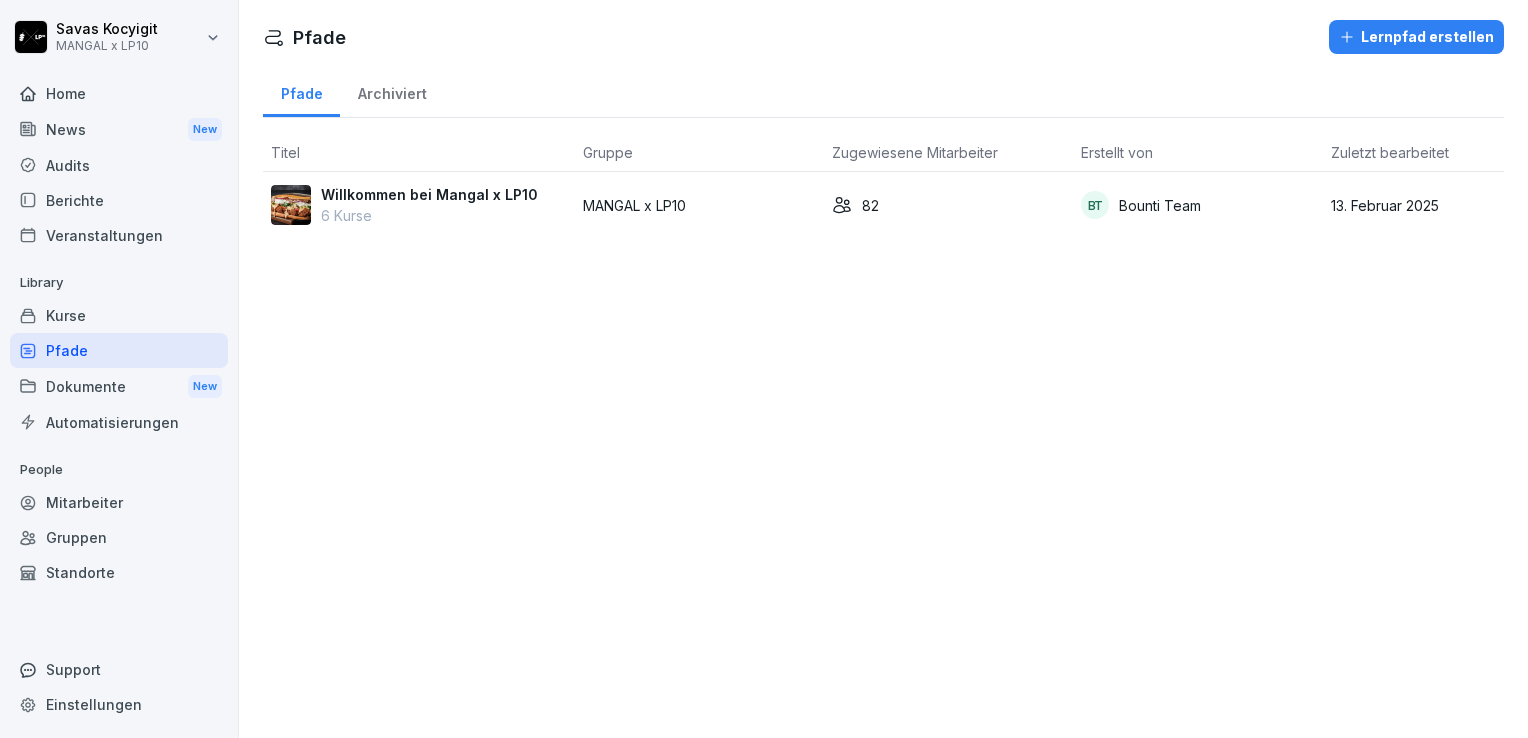 click on "Kurse" at bounding box center (119, 315) 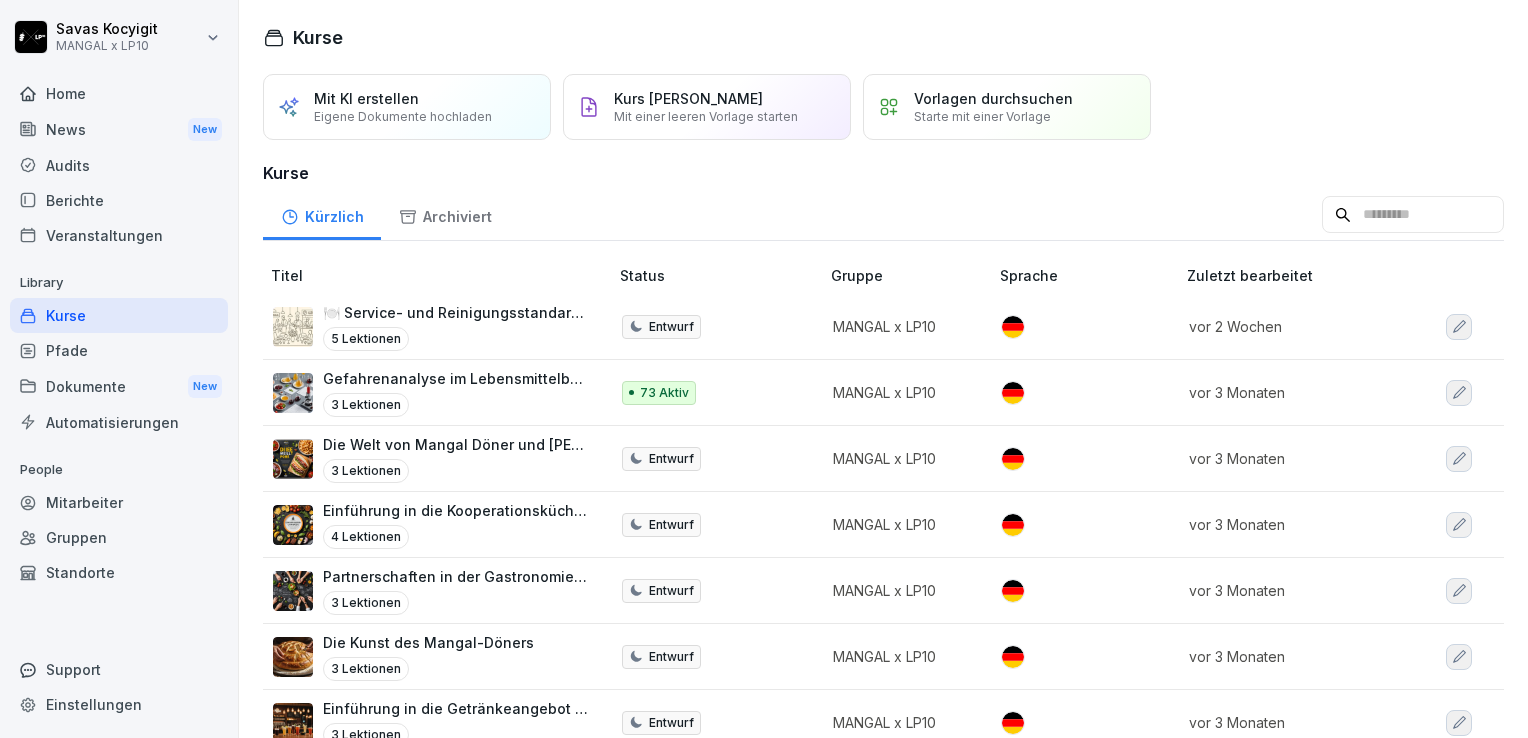 click on "Pfade" at bounding box center (119, 350) 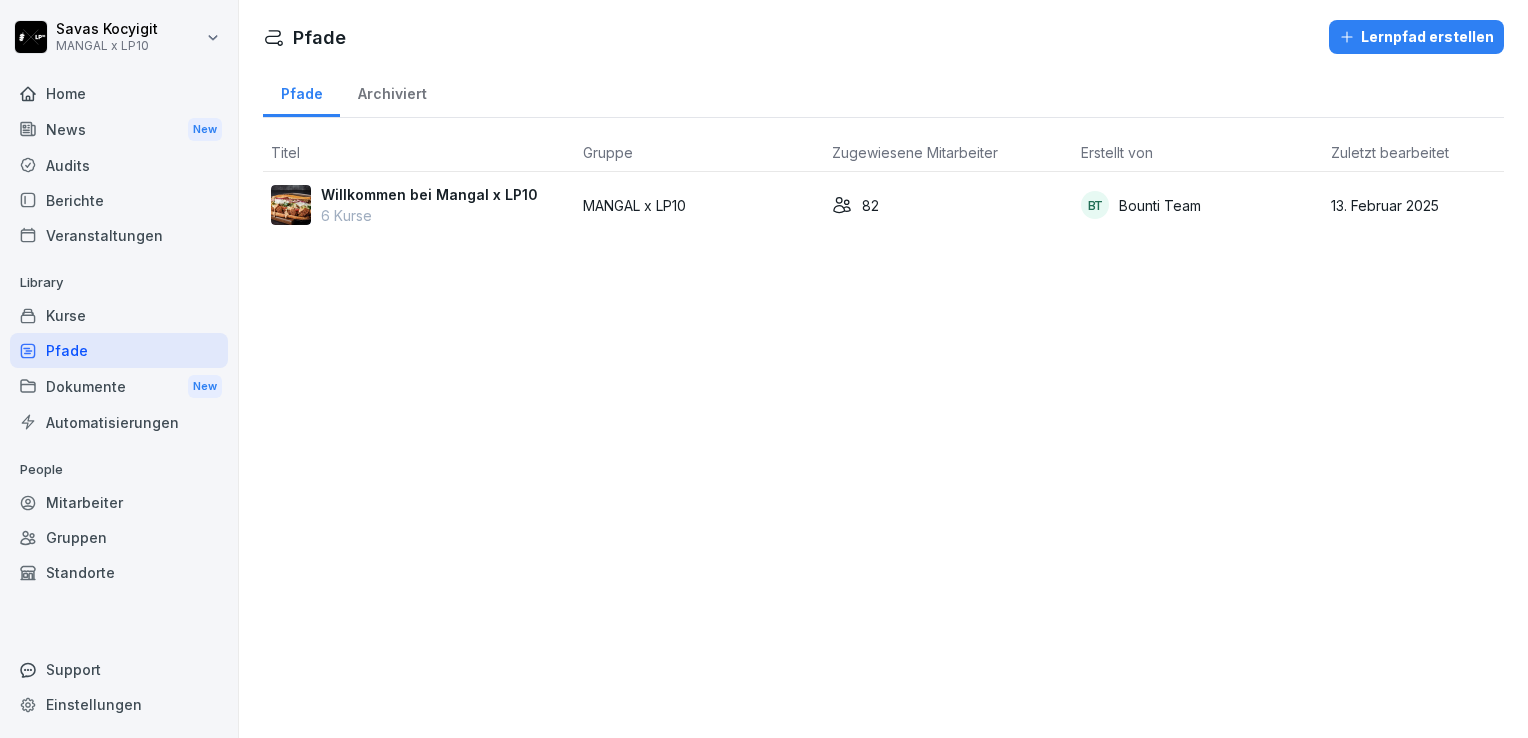 click on "Kurse" at bounding box center [119, 315] 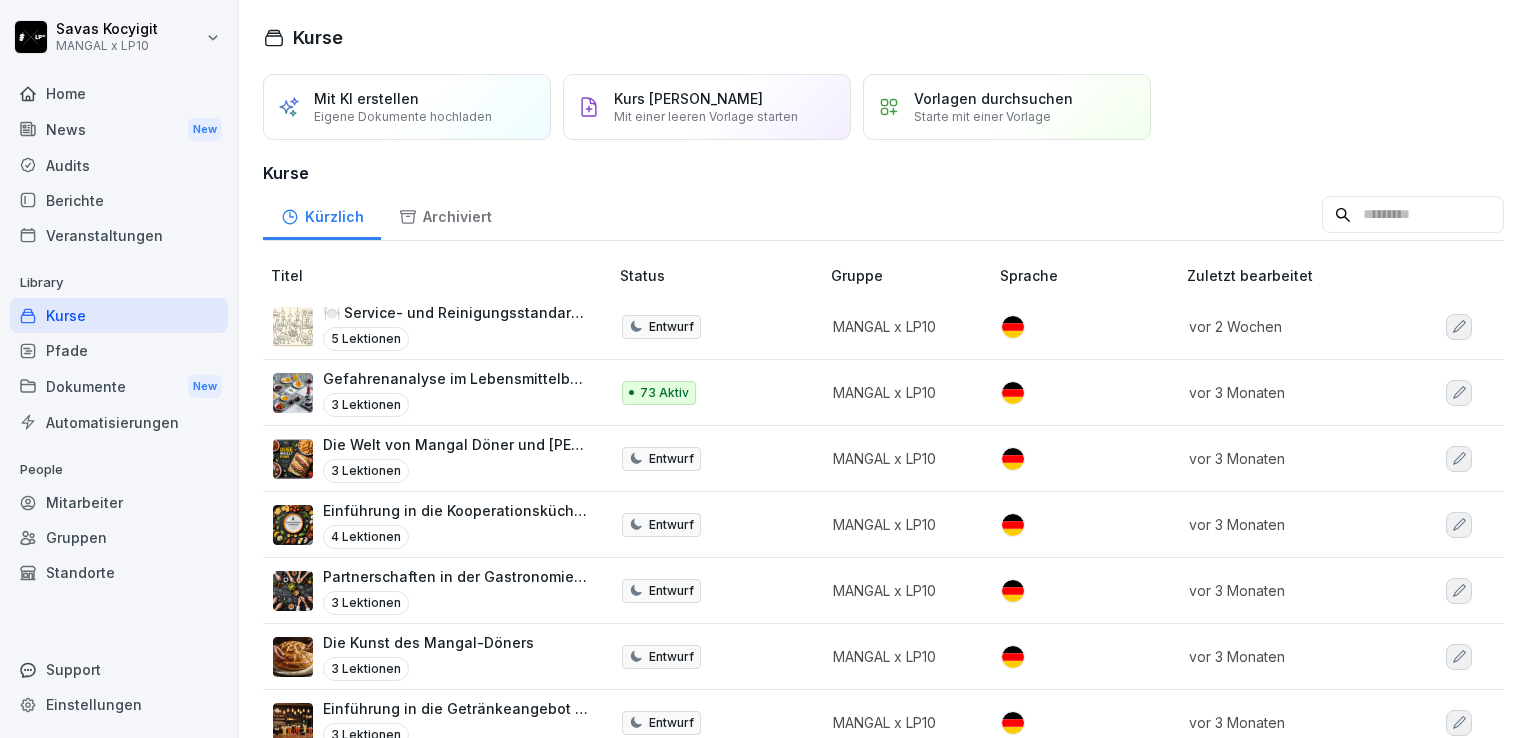 click on "🍽️ Service- und Reinigungsstandards im MANGAL X [PERSON_NAME] Restaurant" at bounding box center [455, 312] 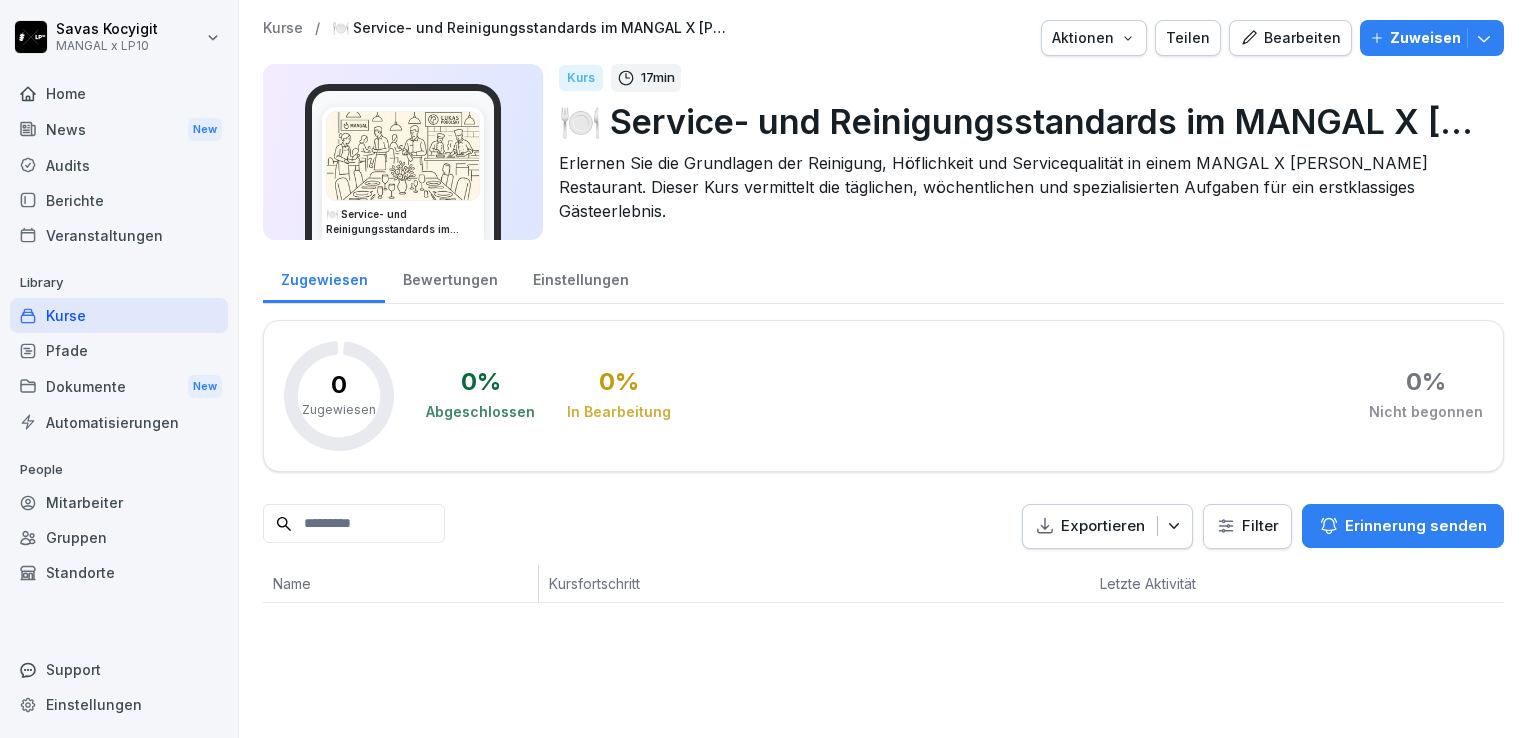 scroll, scrollTop: 0, scrollLeft: 0, axis: both 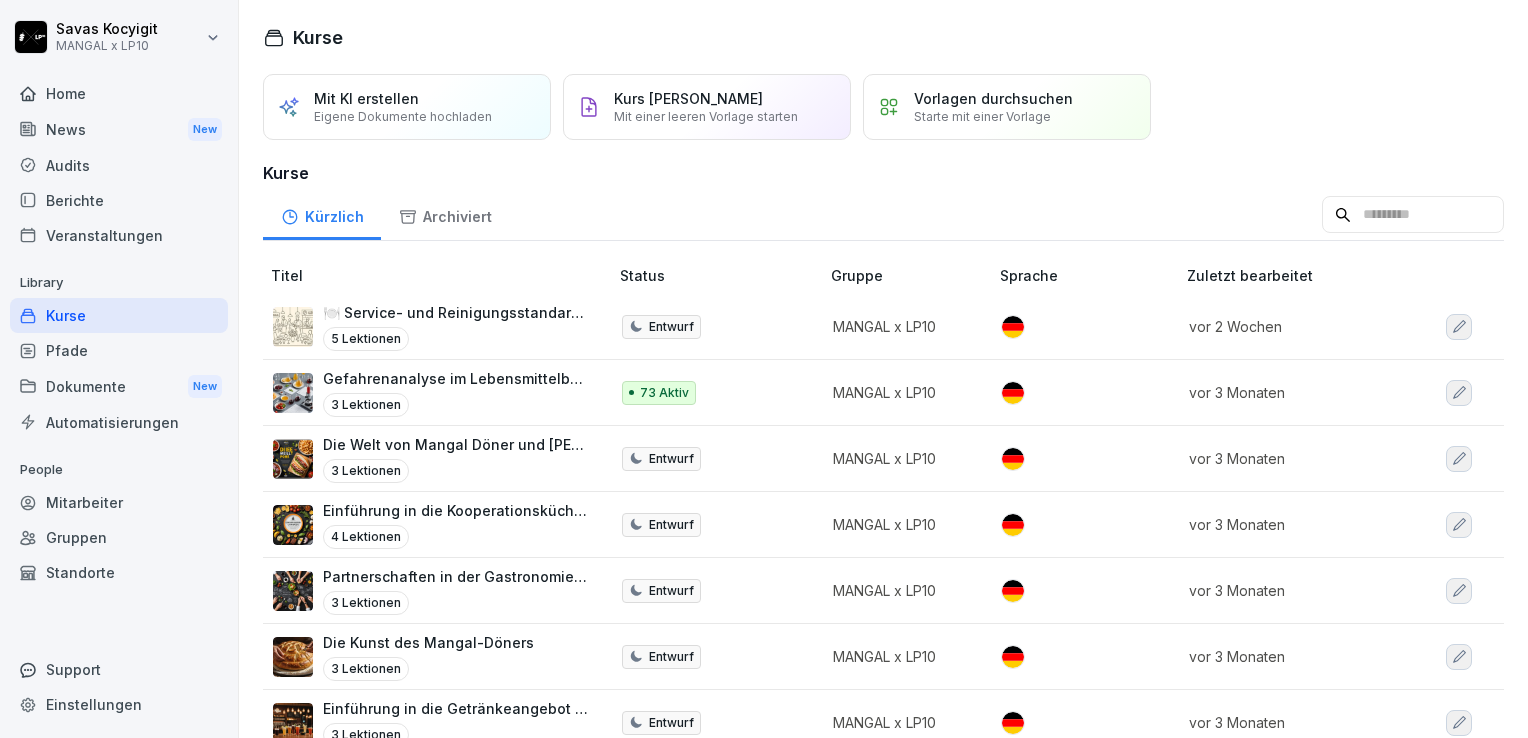 click on "Kurse" at bounding box center [119, 315] 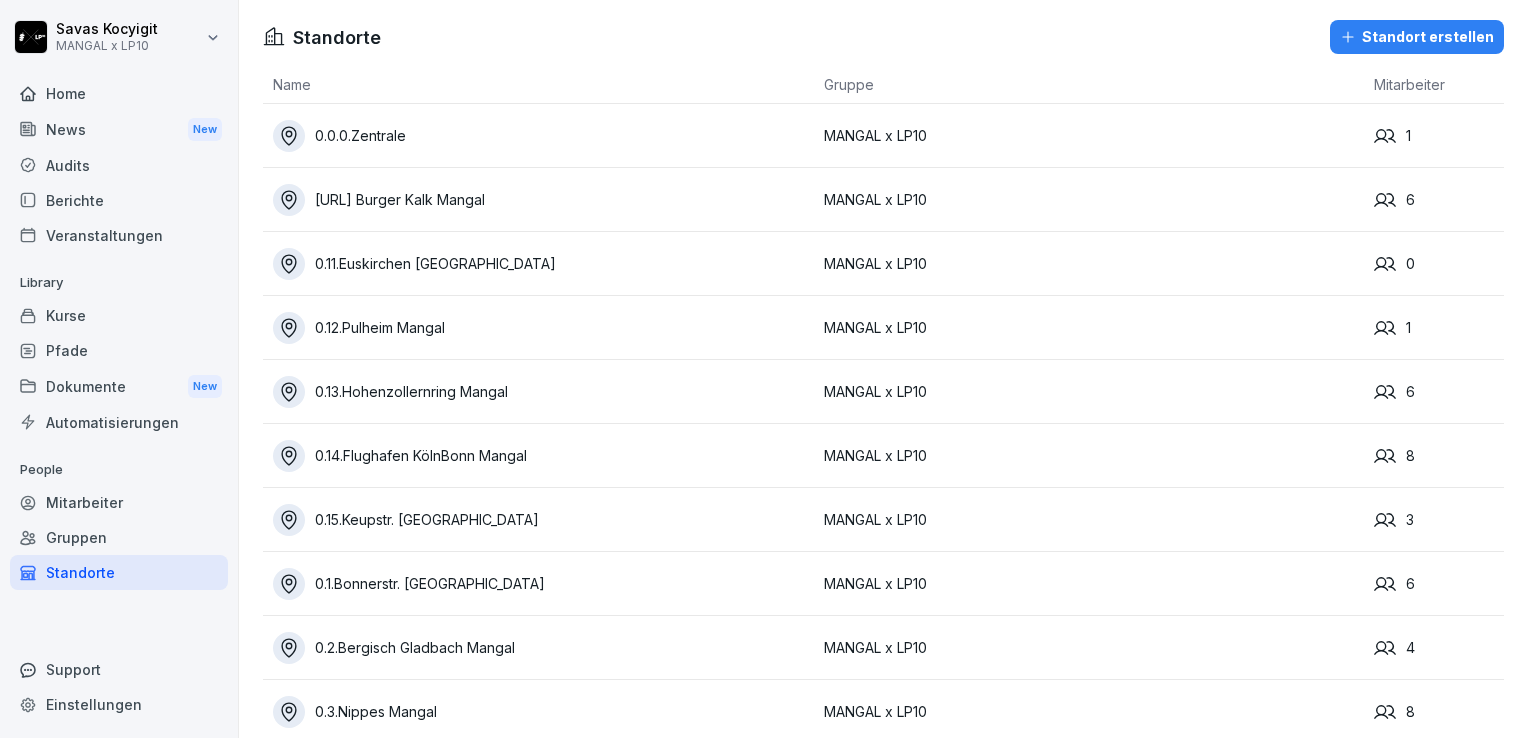 click on "Name" at bounding box center [538, 85] 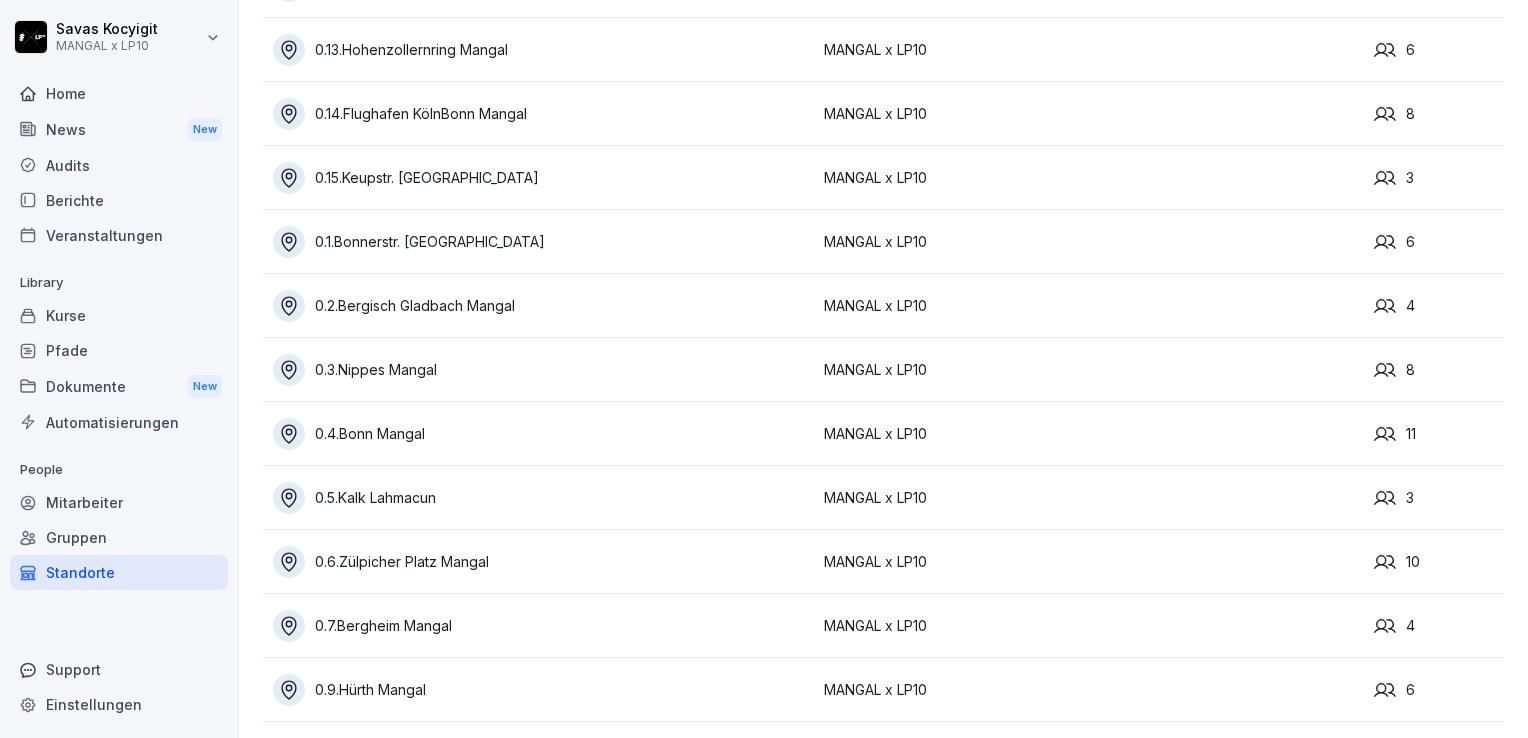scroll, scrollTop: 0, scrollLeft: 0, axis: both 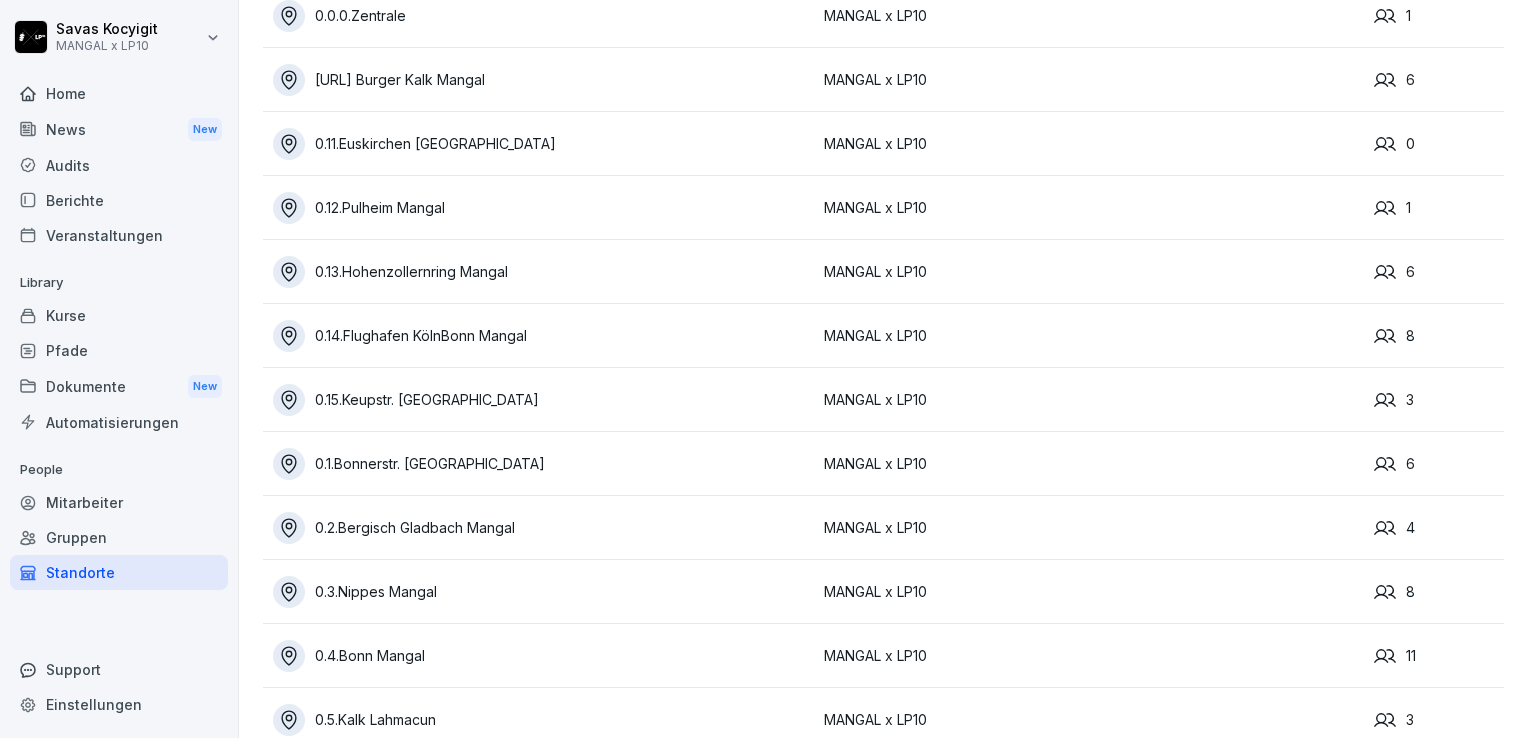 click on "0.2.Bergisch Gladbach Mangal" at bounding box center (543, 528) 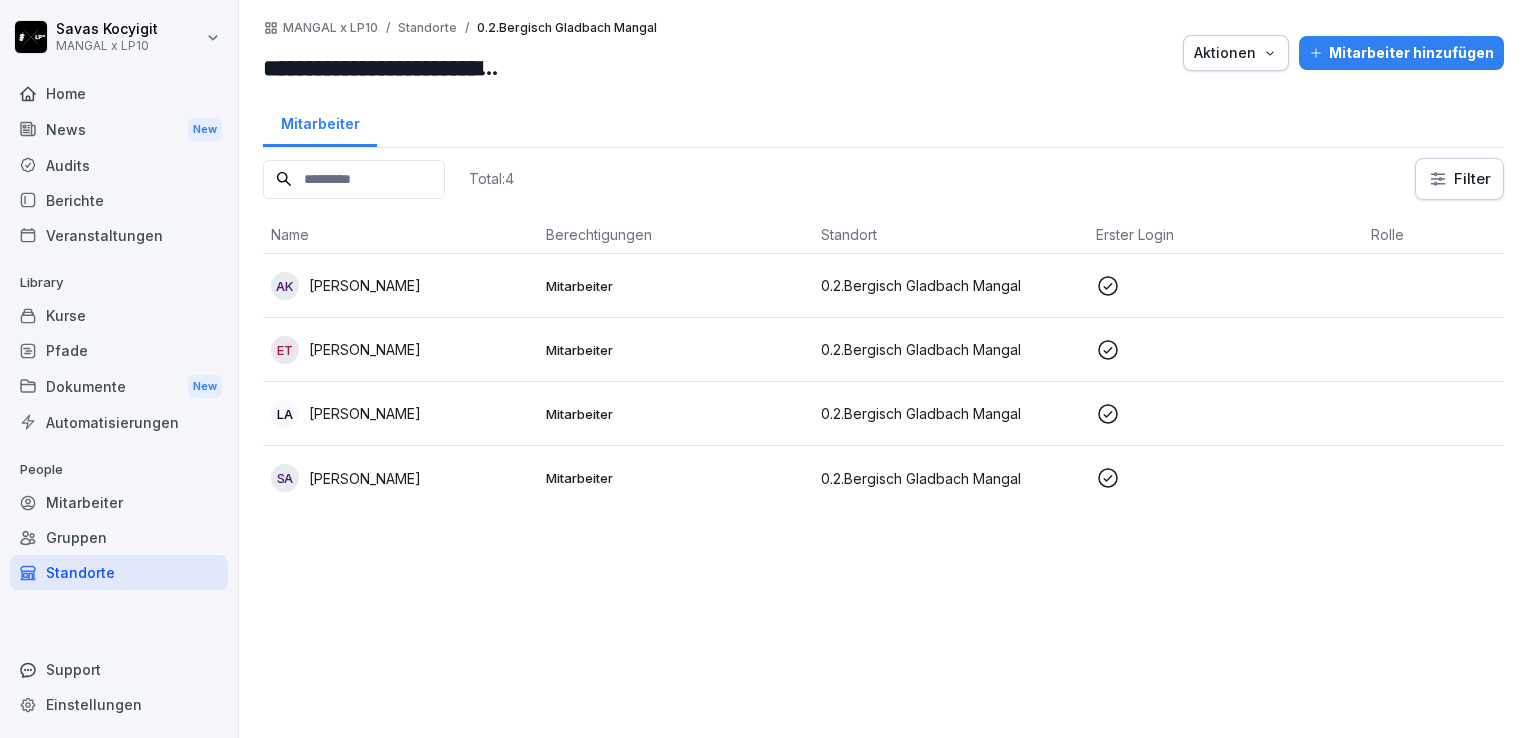 click on "Mitarbeiter" at bounding box center (675, 286) 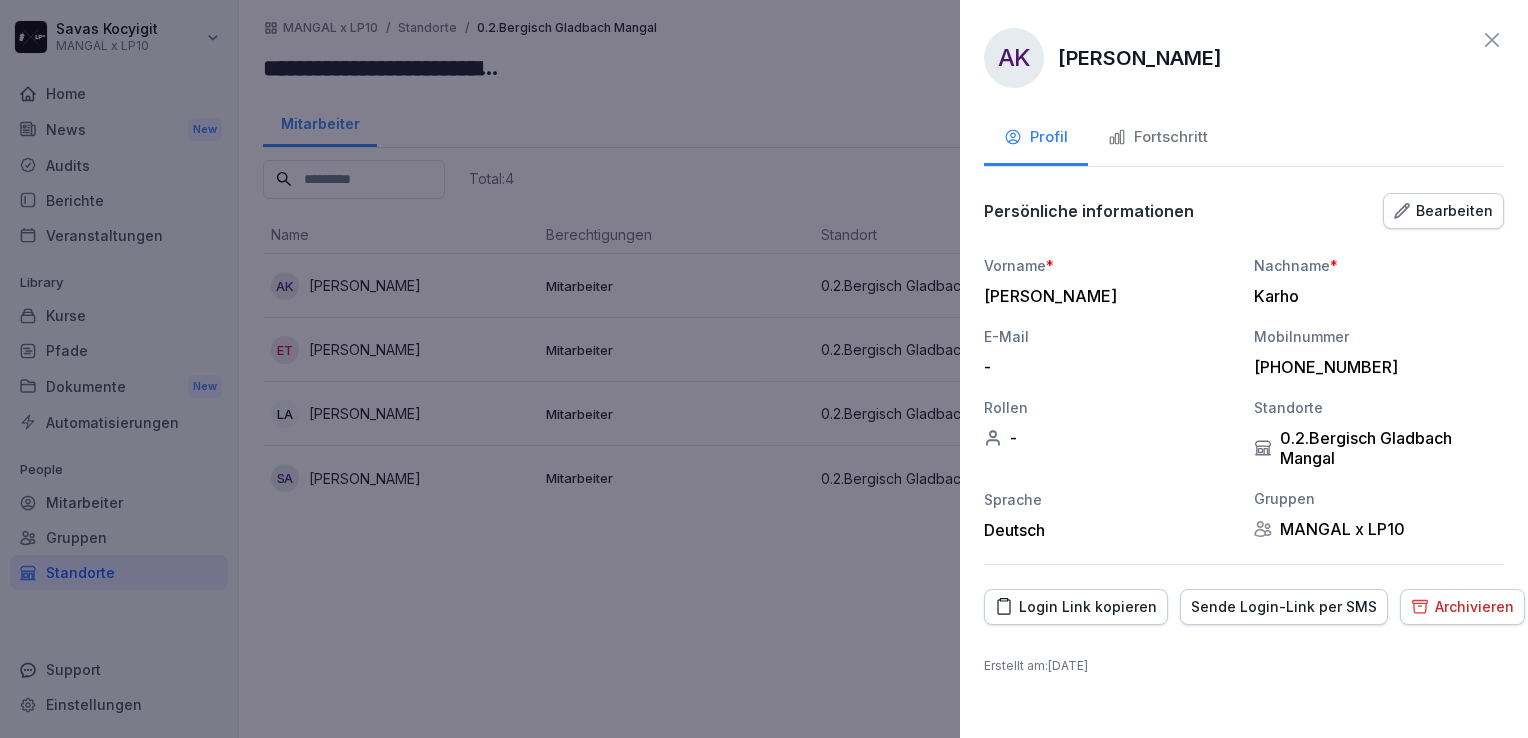 click on "Fortschritt" at bounding box center (1158, 137) 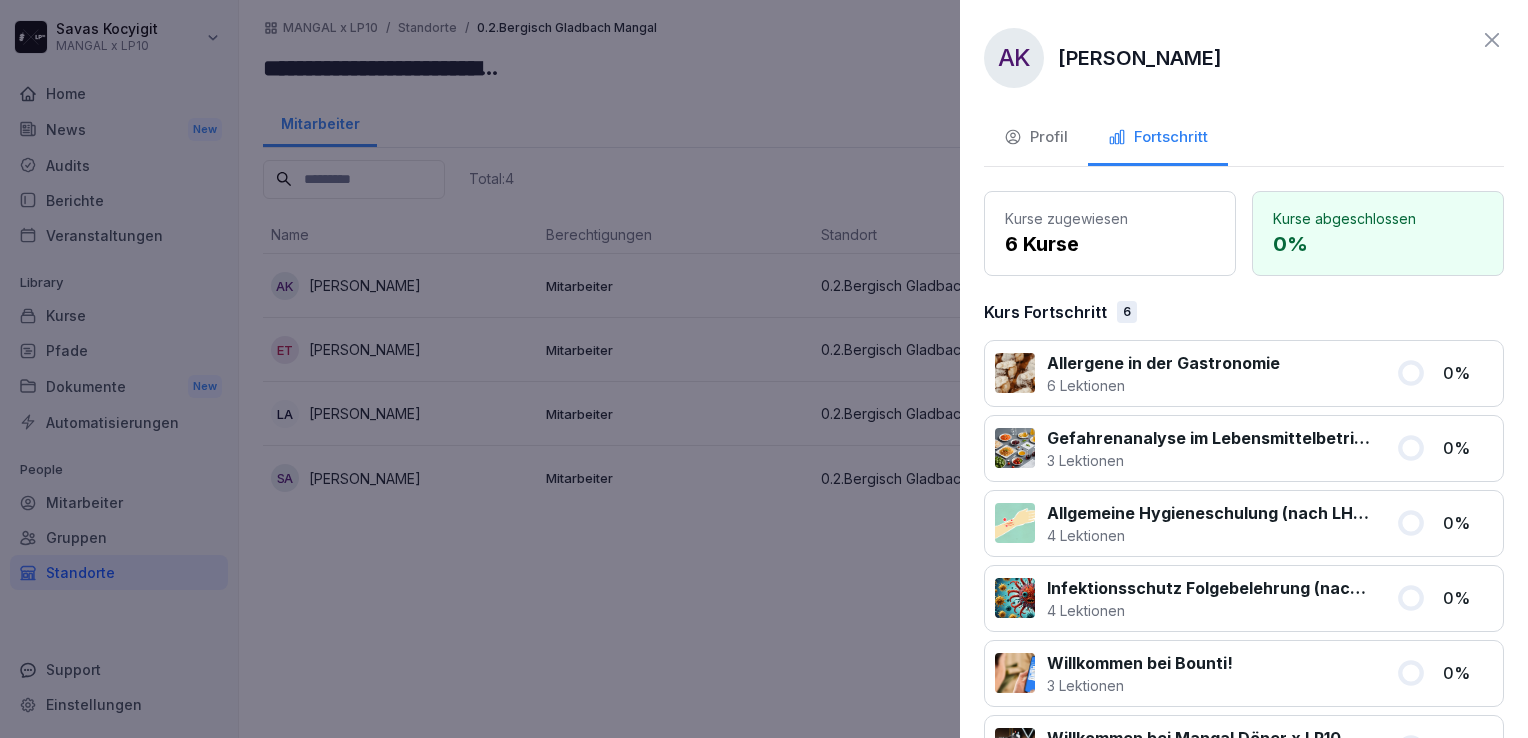 click 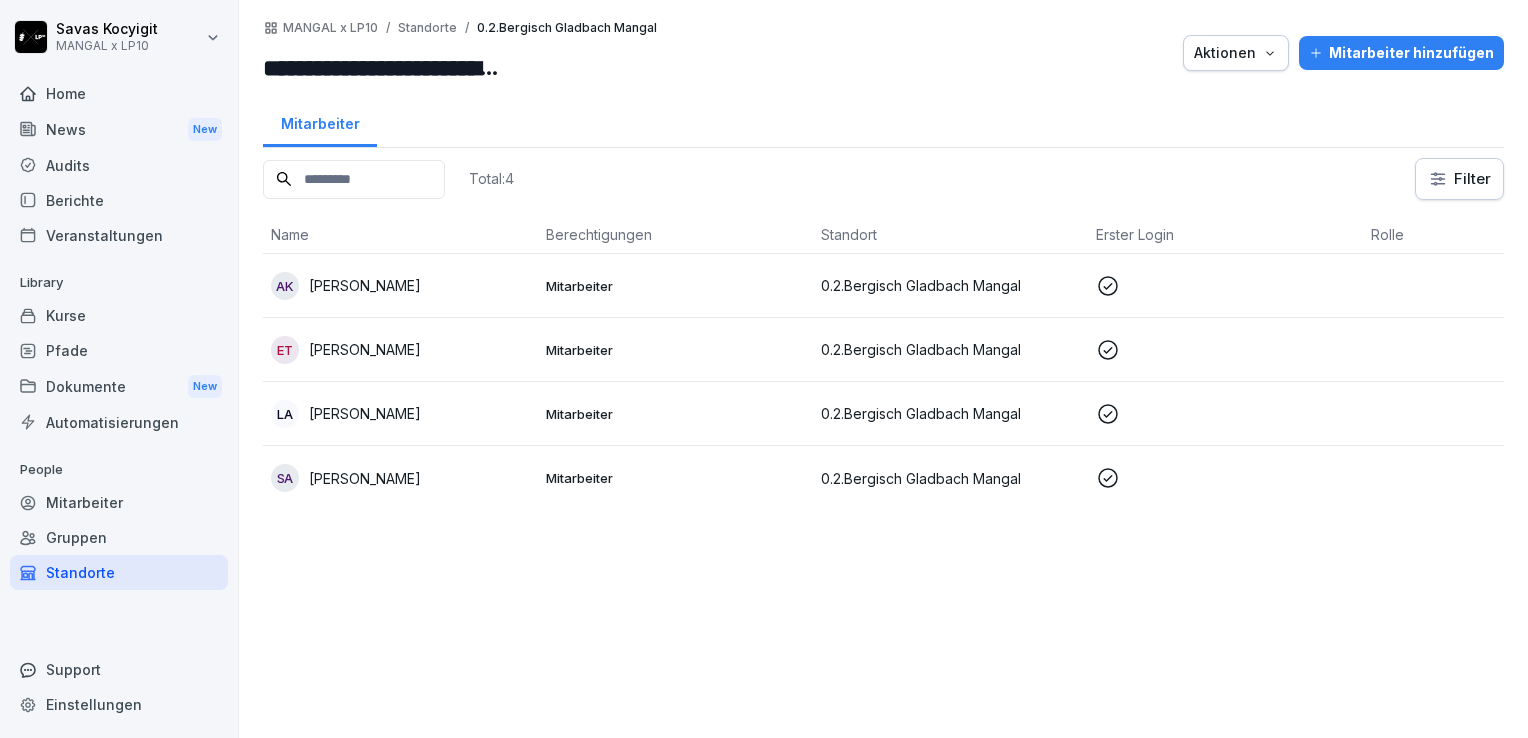 click on "Mitarbeiter" at bounding box center [675, 350] 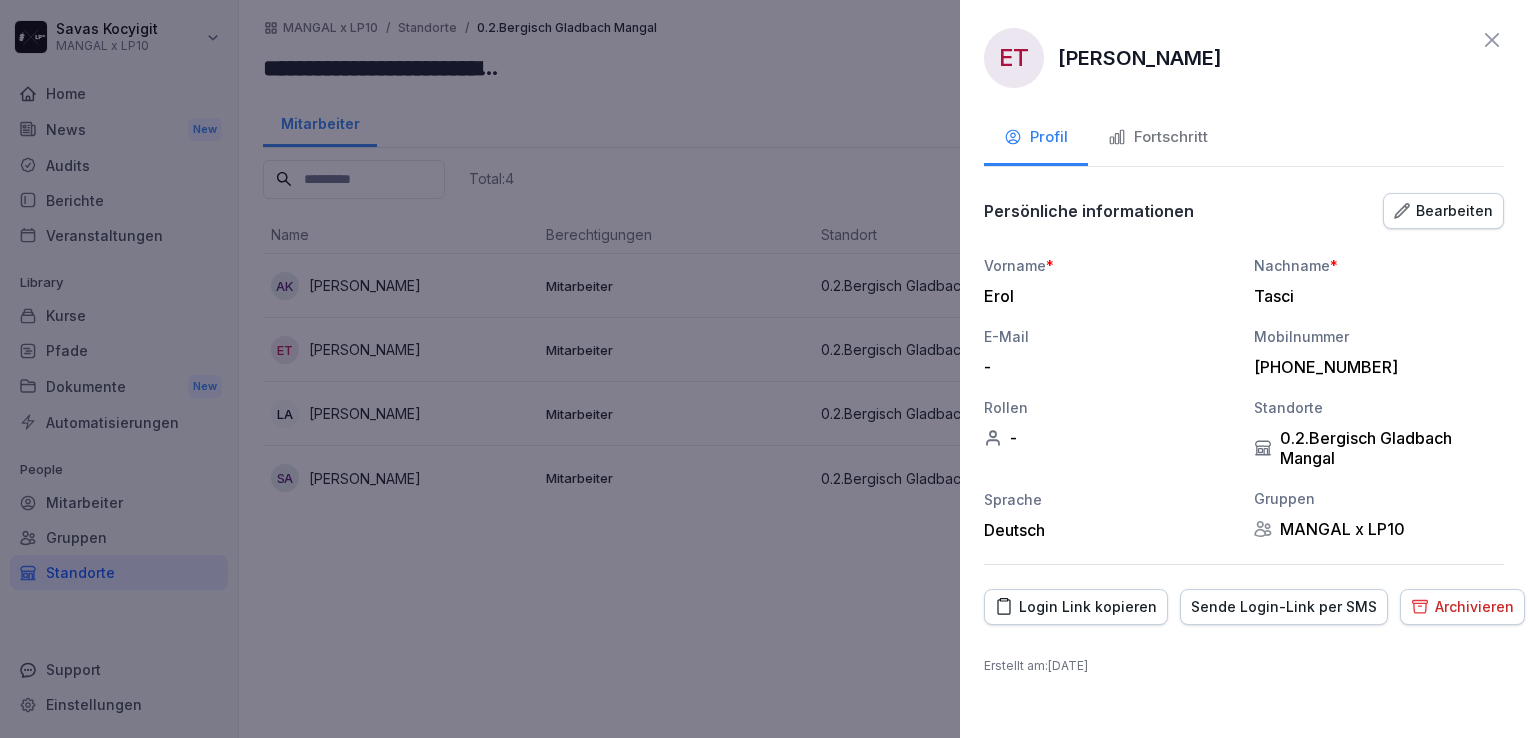 click 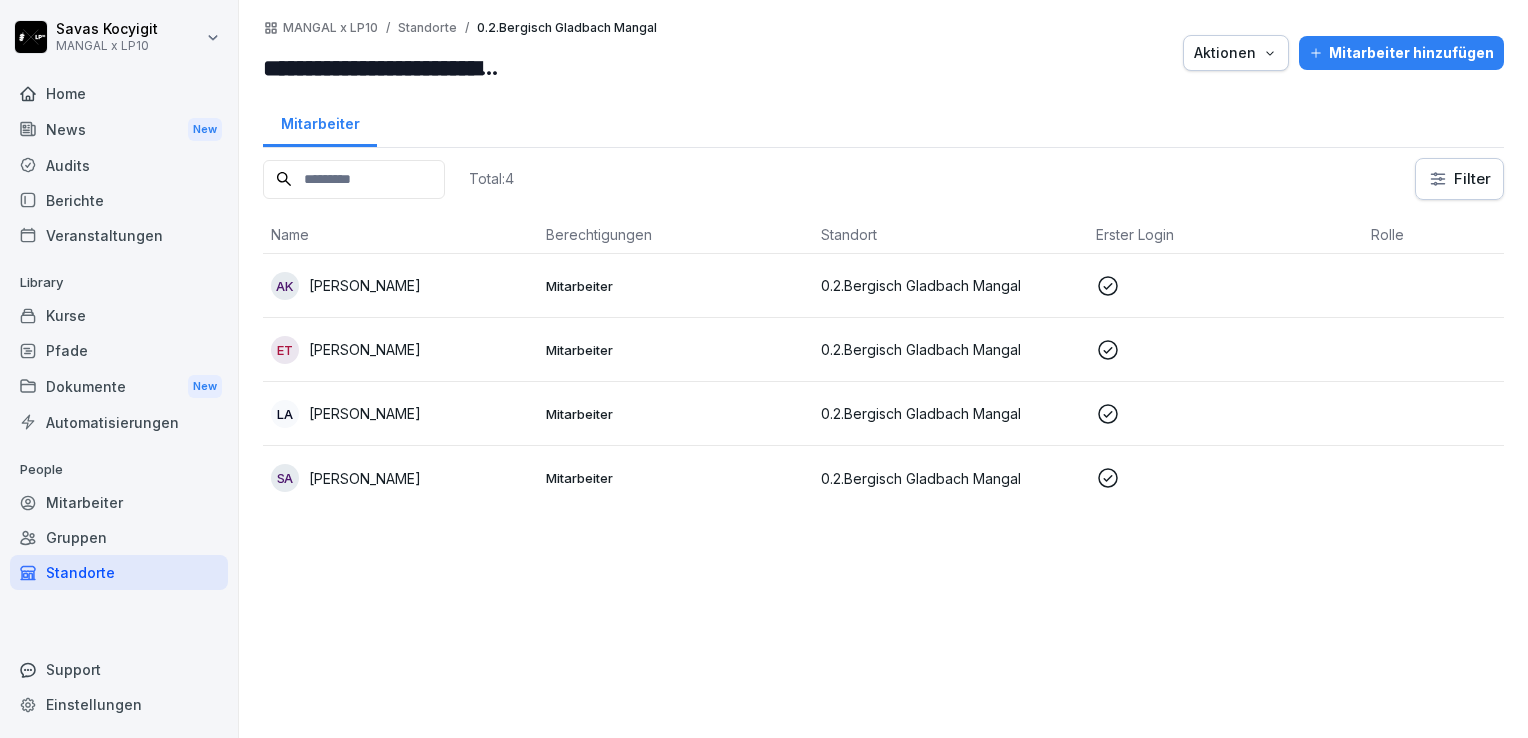 click on "0.2.Bergisch Gladbach Mangal" at bounding box center (950, 286) 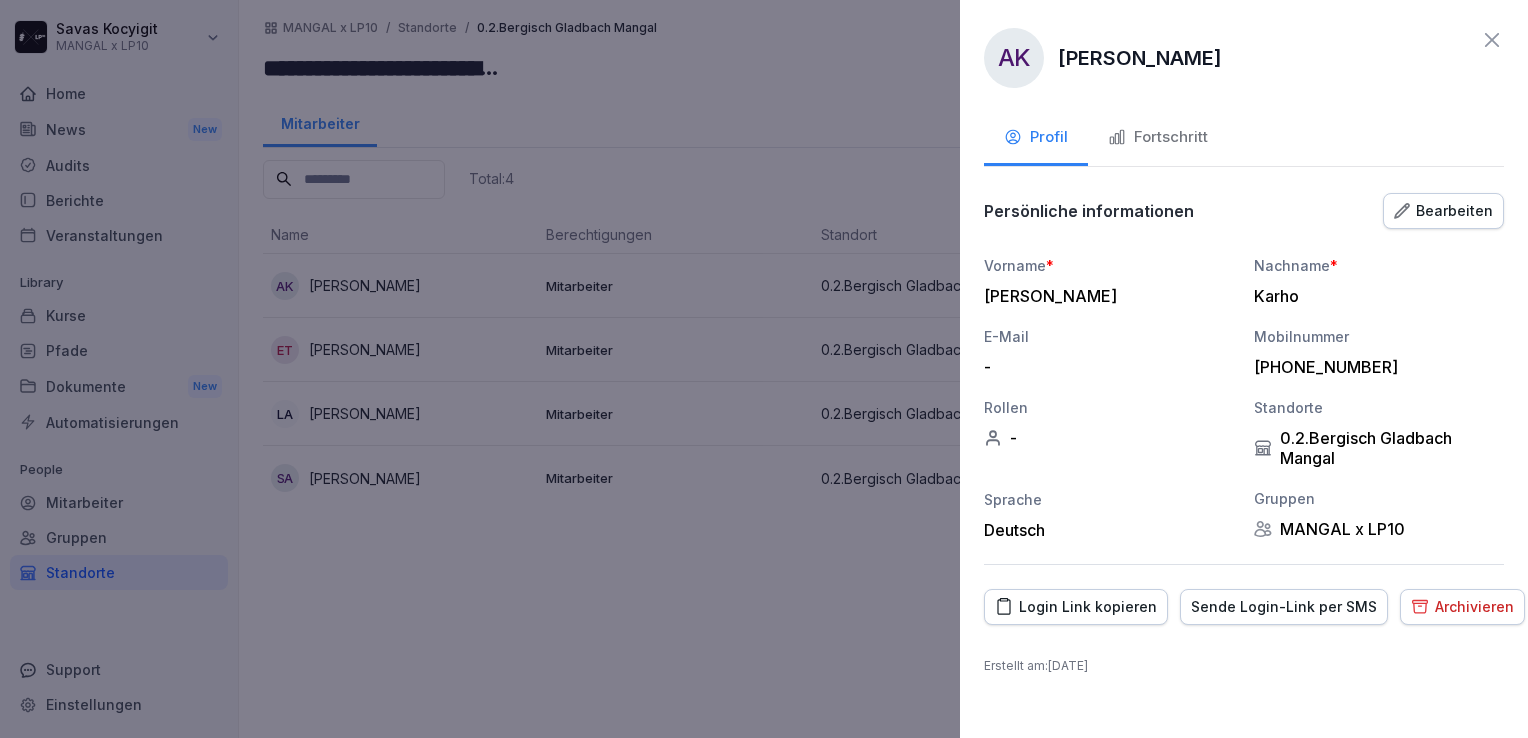 click 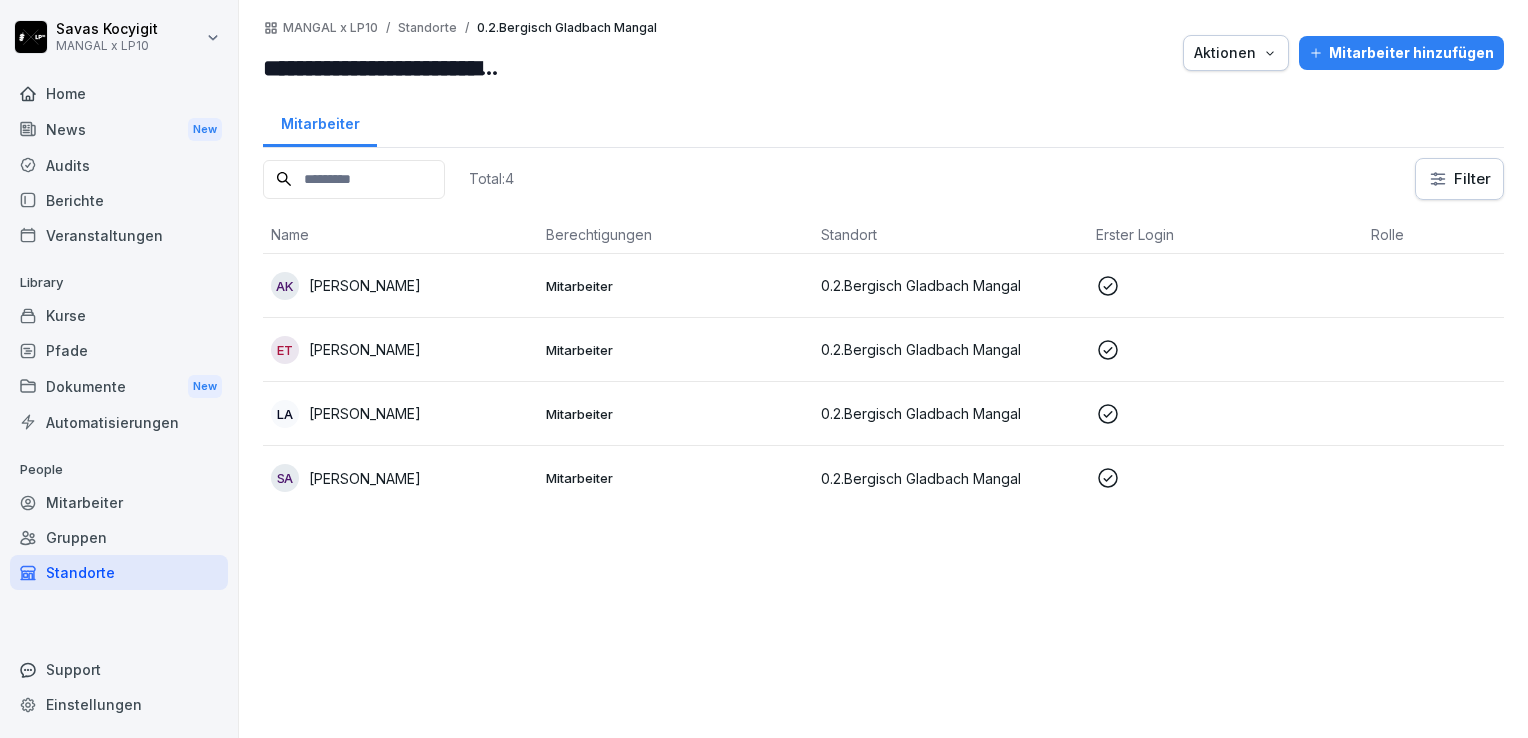 click on "Mitarbeiter" at bounding box center [675, 414] 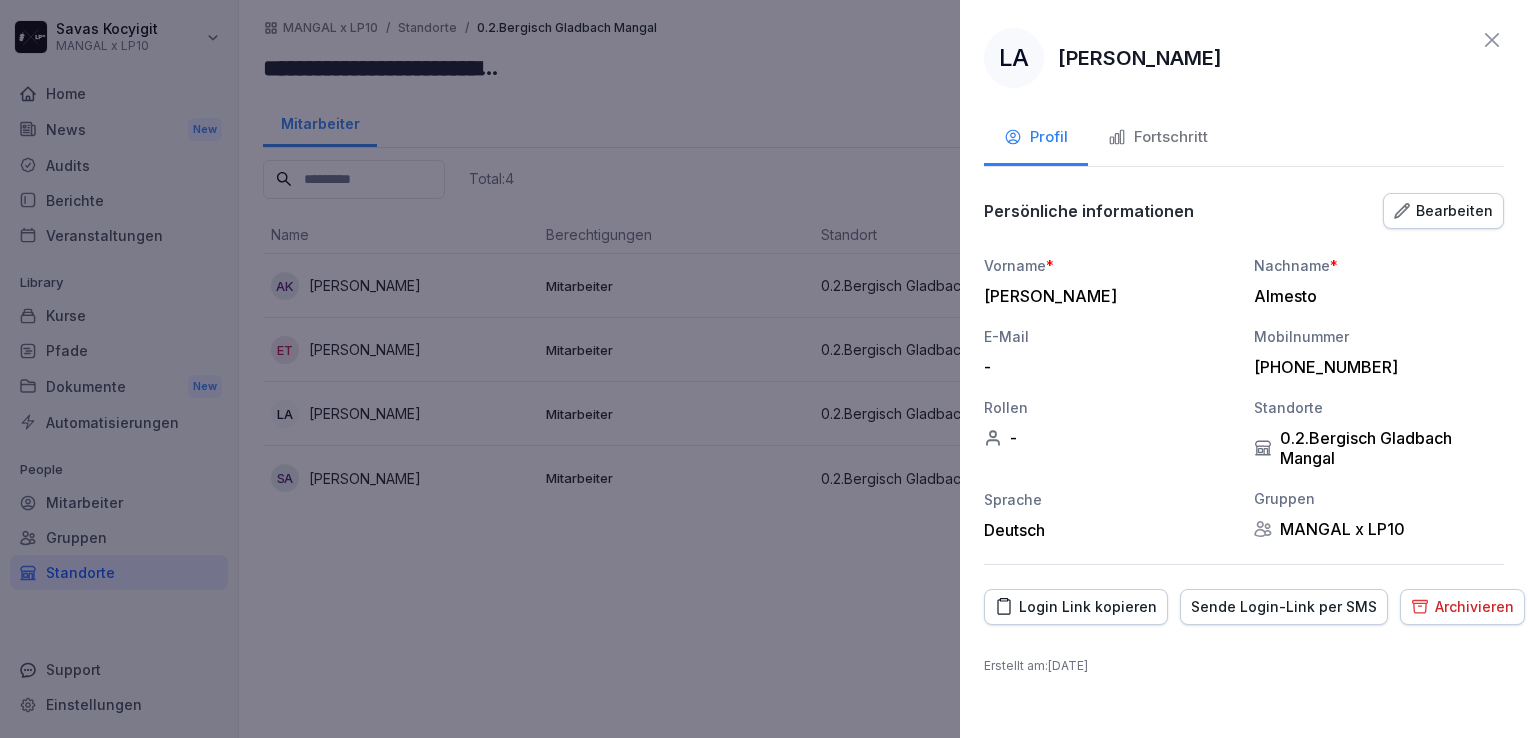 click 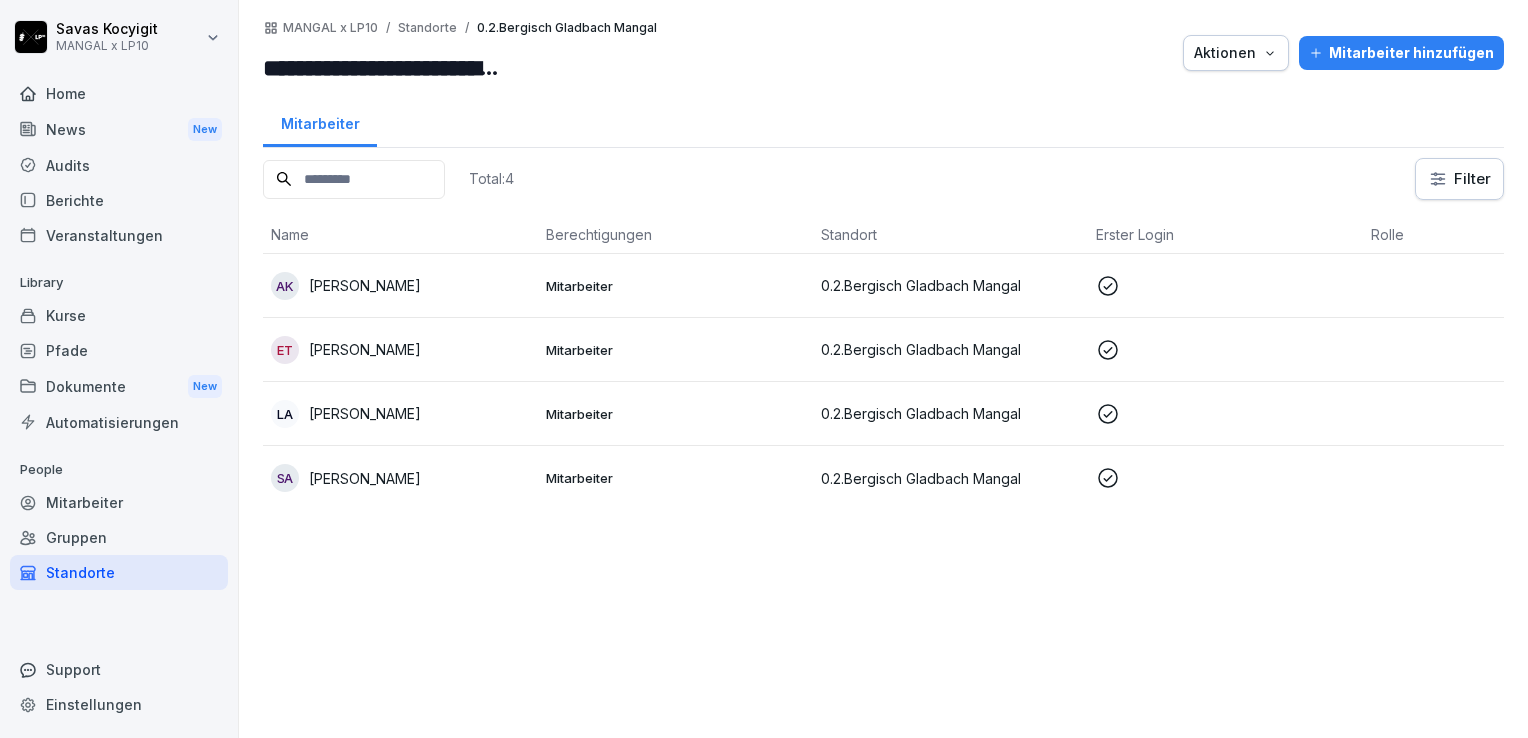 click on "Mitarbeiter" at bounding box center (675, 478) 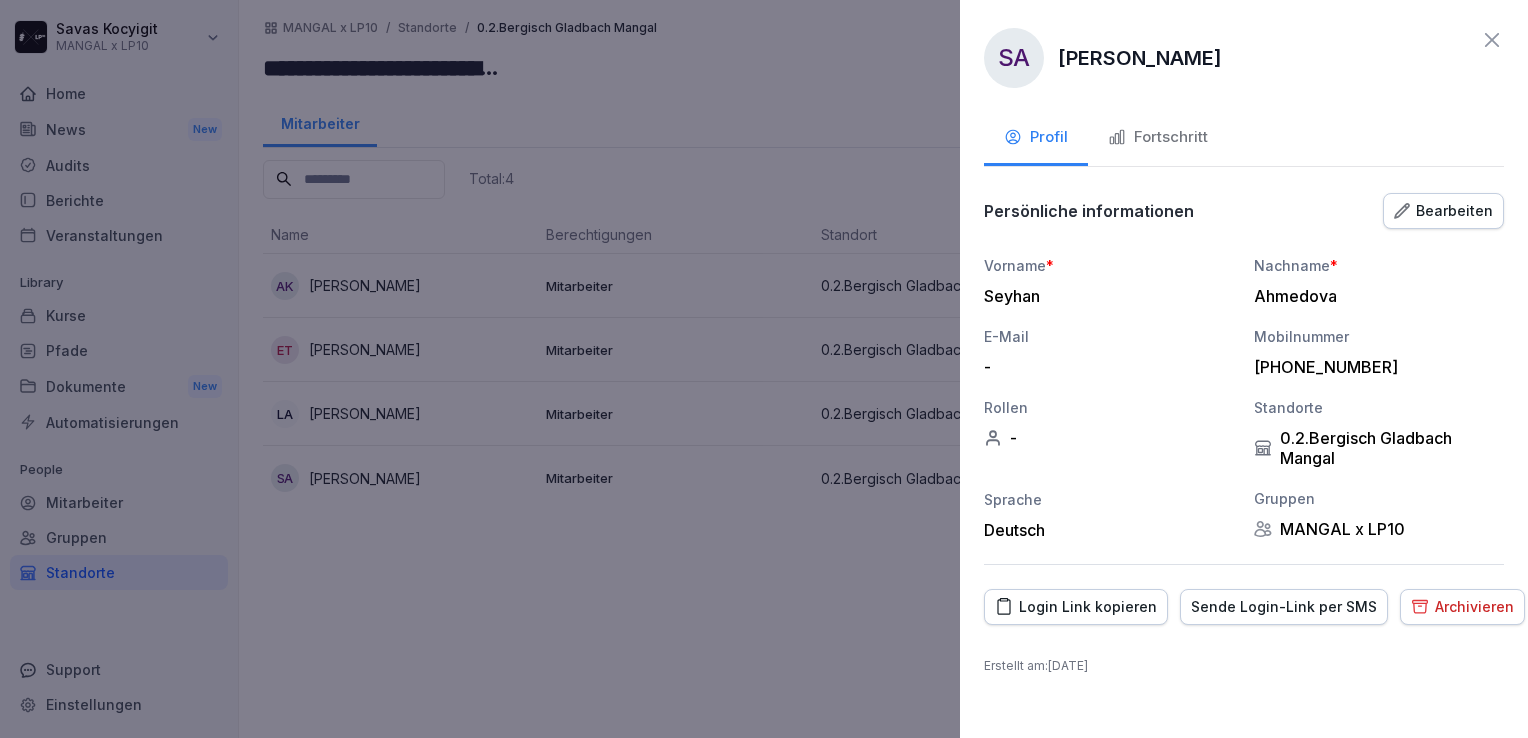 click 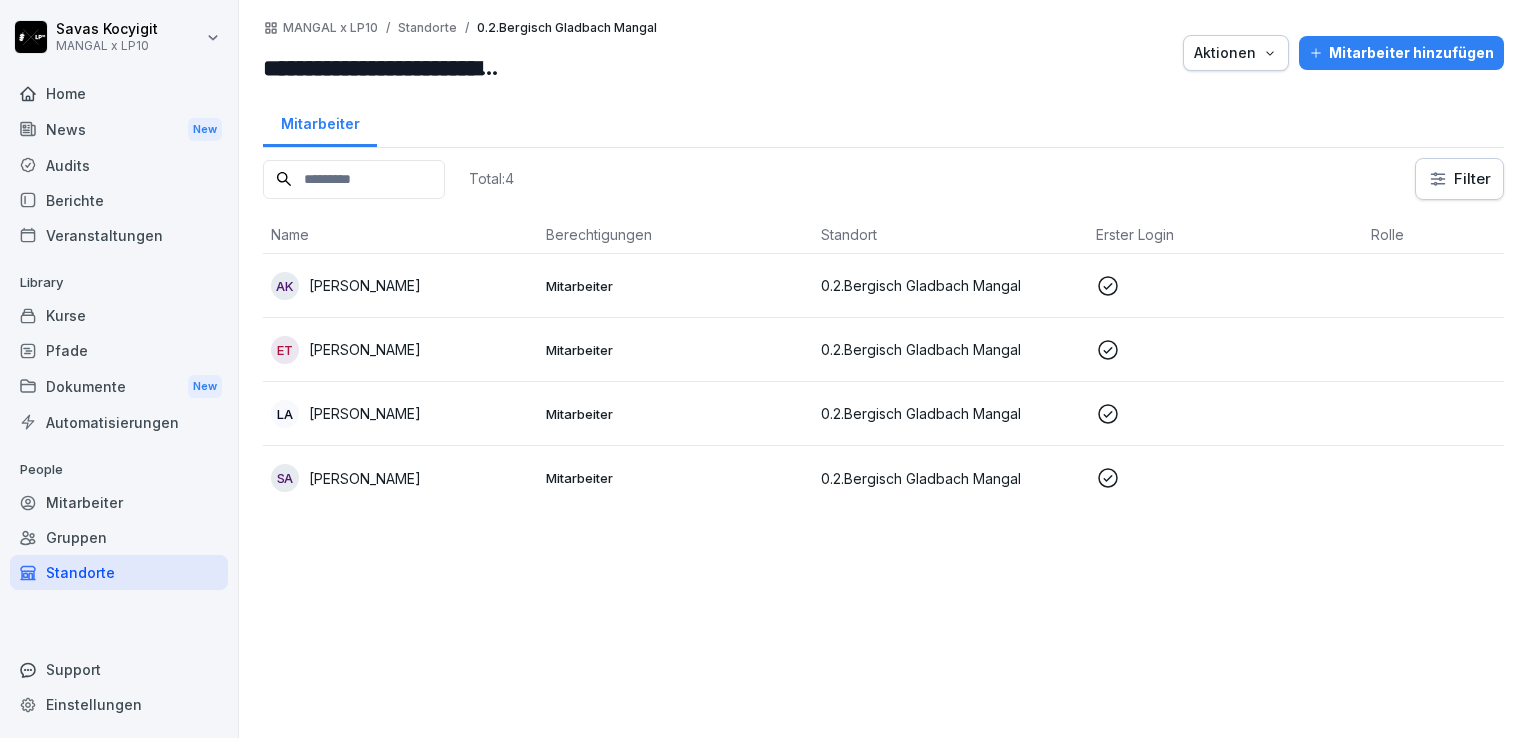 click on "0.2.Bergisch Gladbach Mangal" at bounding box center [950, 478] 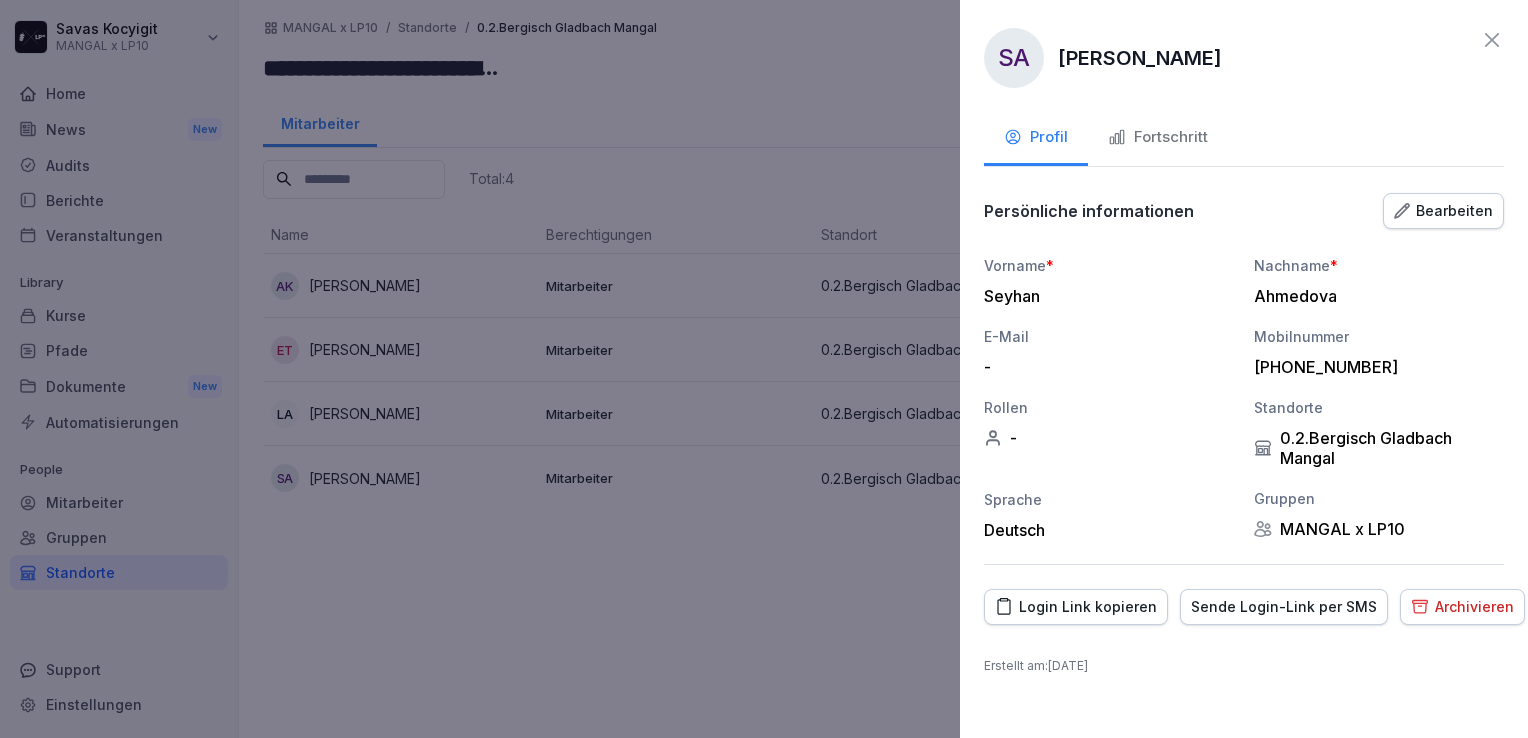 drag, startPoint x: 1255, startPoint y: 609, endPoint x: 1150, endPoint y: 432, distance: 205.80087 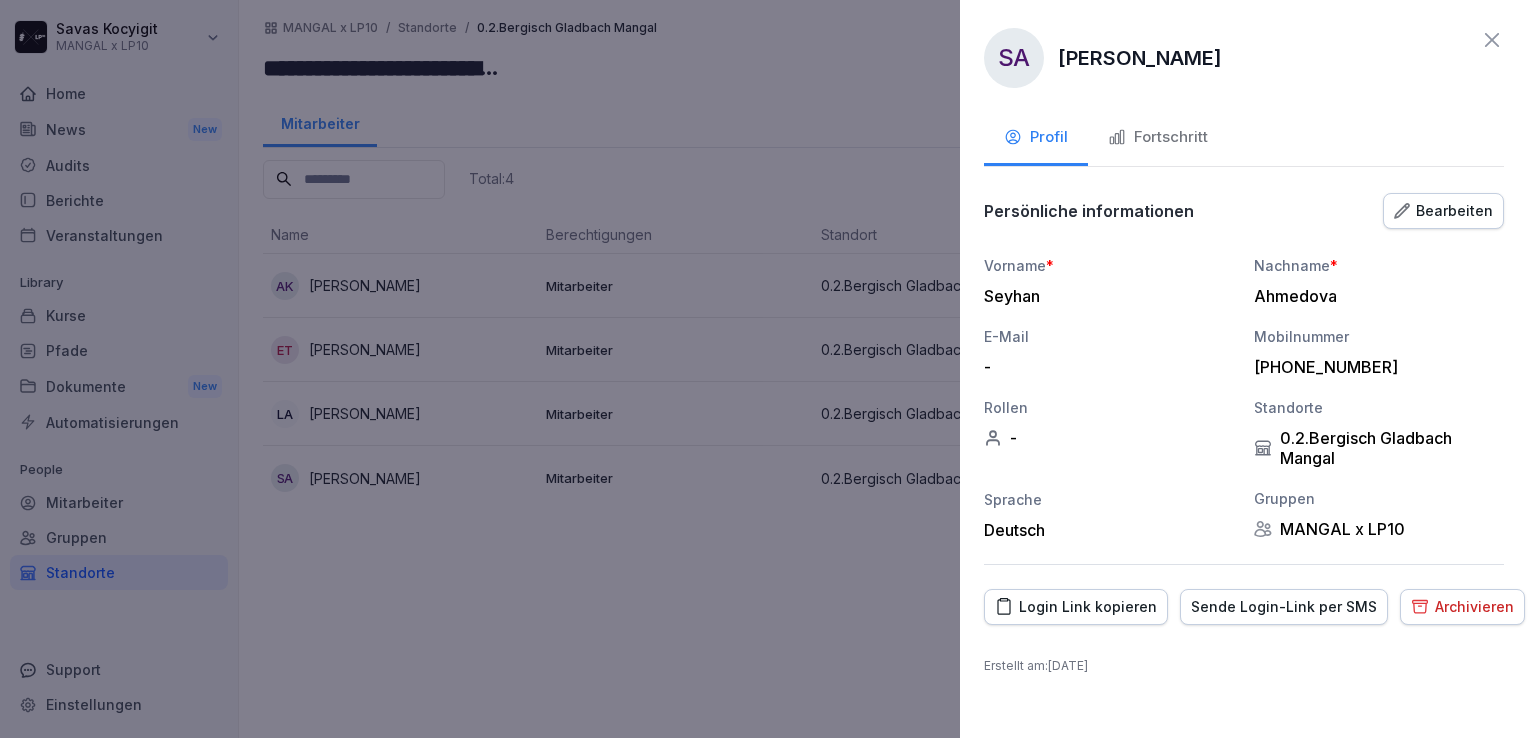 click on "SA Seyhan Ahmedova Profil Fortschritt Persönliche informationen   Bearbeiten Vorname  * Seyhan Nachname  * Ahmedova E-Mail - Mobilnummer +4915778752080 Rollen - Standorte 0.2.Bergisch Gladbach Mangal Sprache Deutsch Gruppen MANGAL x LP10 Login Link kopieren Sende Login-Link per SMS   Archivieren Erstellt am :  30. April 2025" at bounding box center [1244, 369] 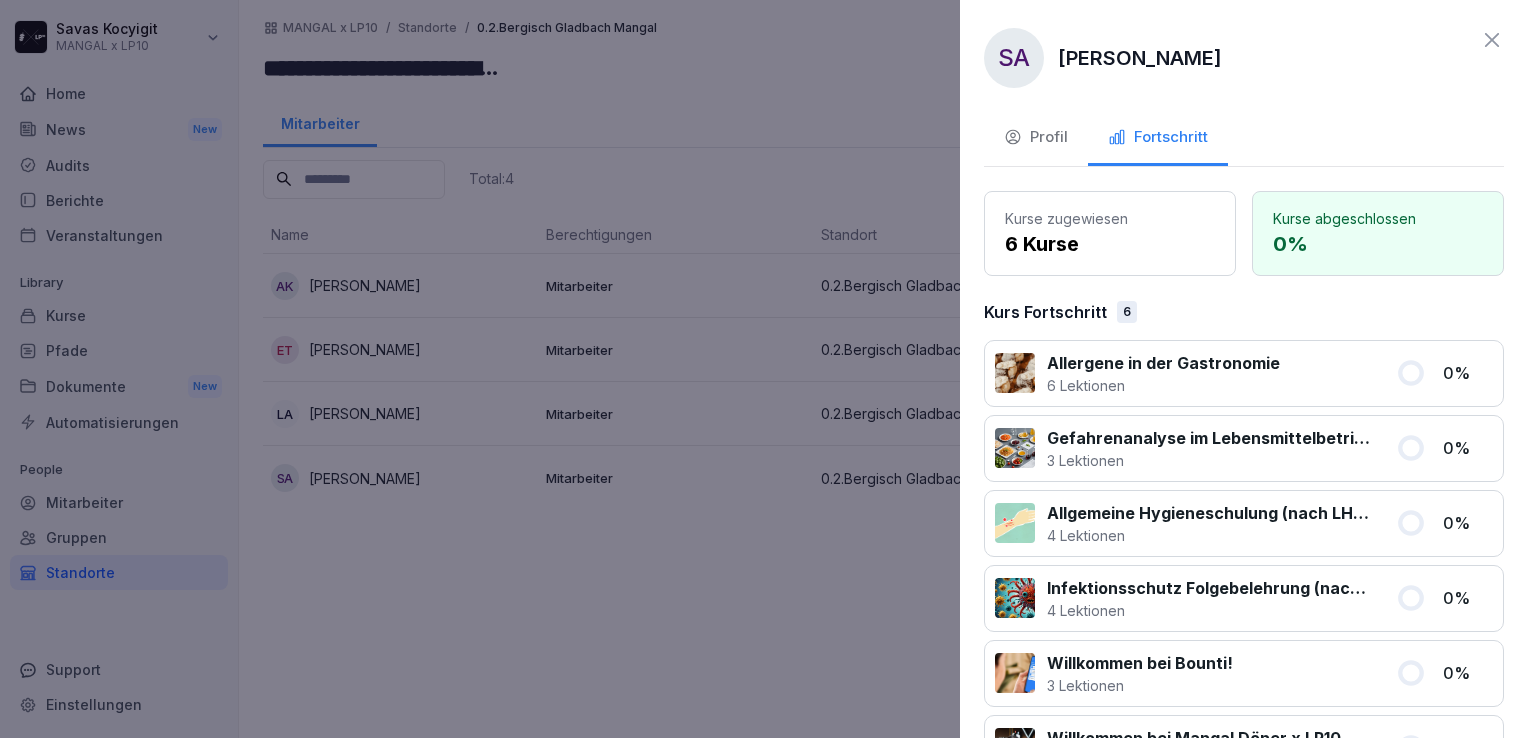 click on "Profil" at bounding box center (1036, 137) 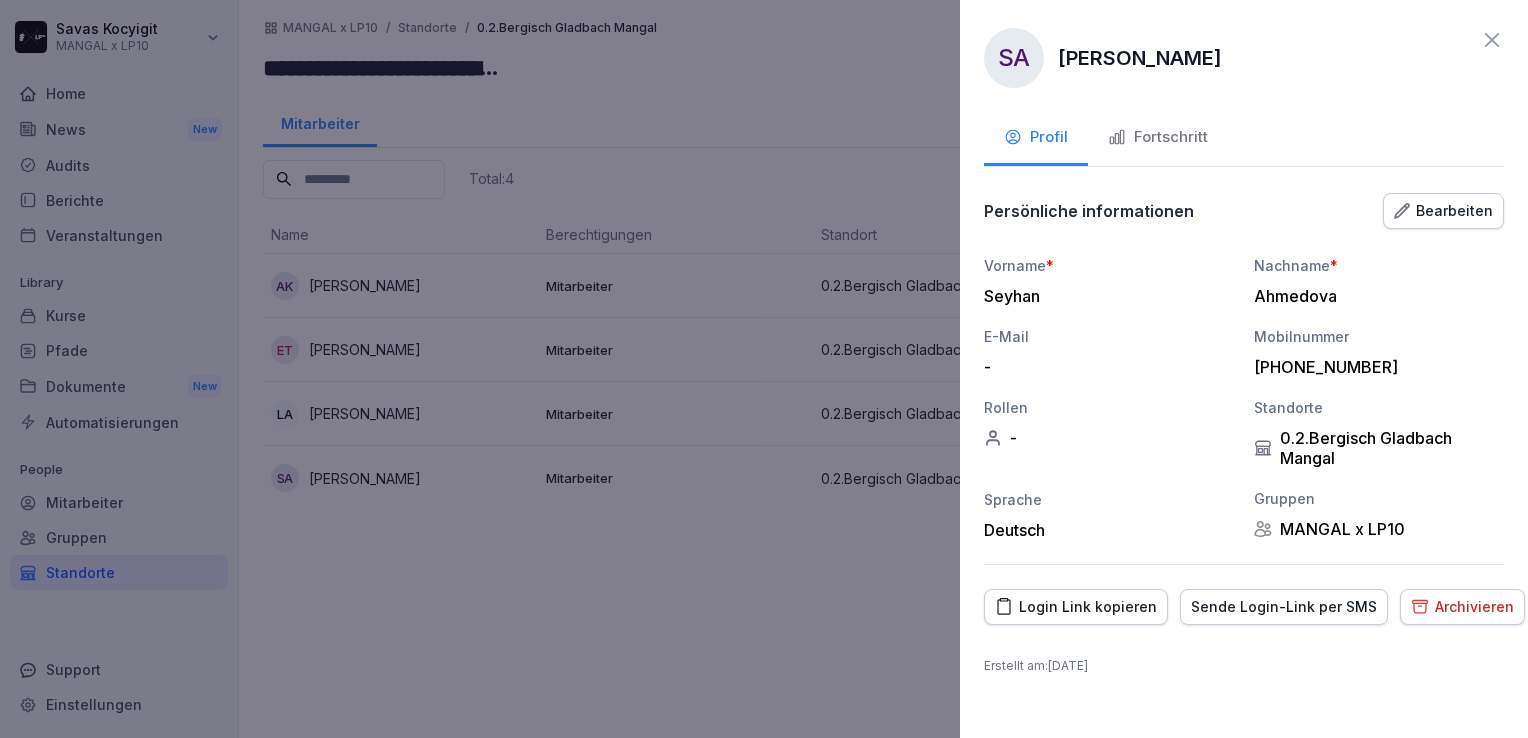 click on "Sende Login-Link per SMS" at bounding box center [1284, 607] 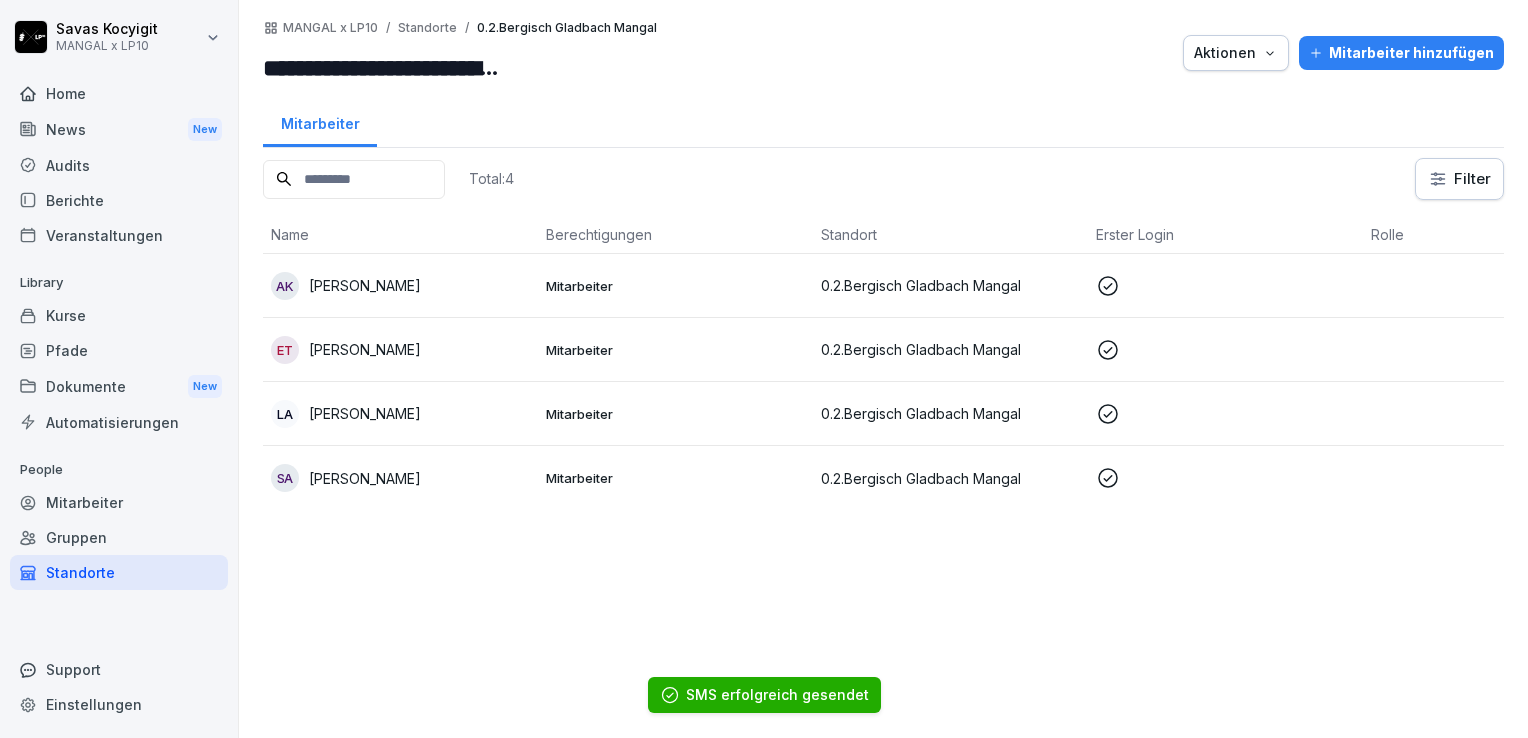 click on "Mitarbeiter" at bounding box center (675, 414) 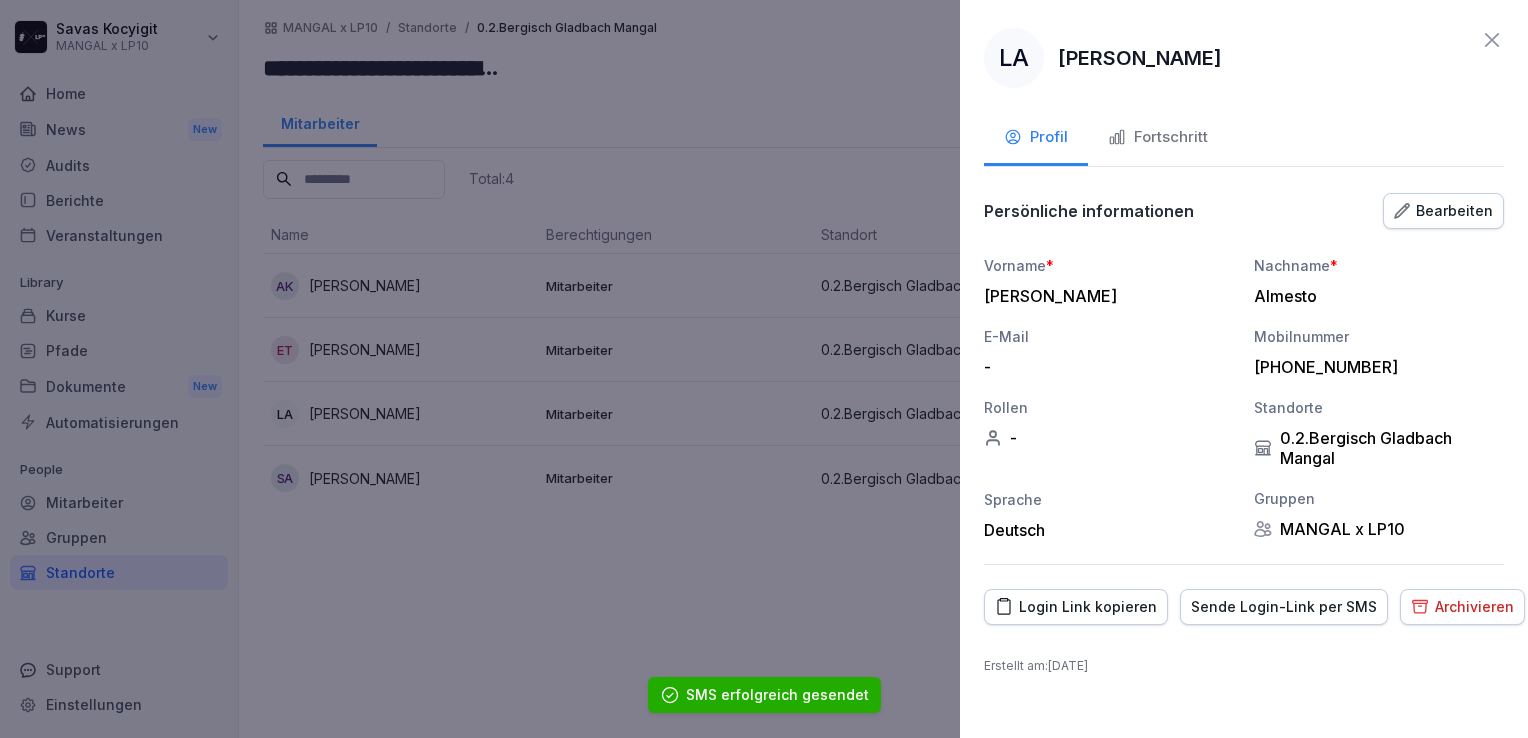 click on "Sende Login-Link per SMS" at bounding box center (1284, 607) 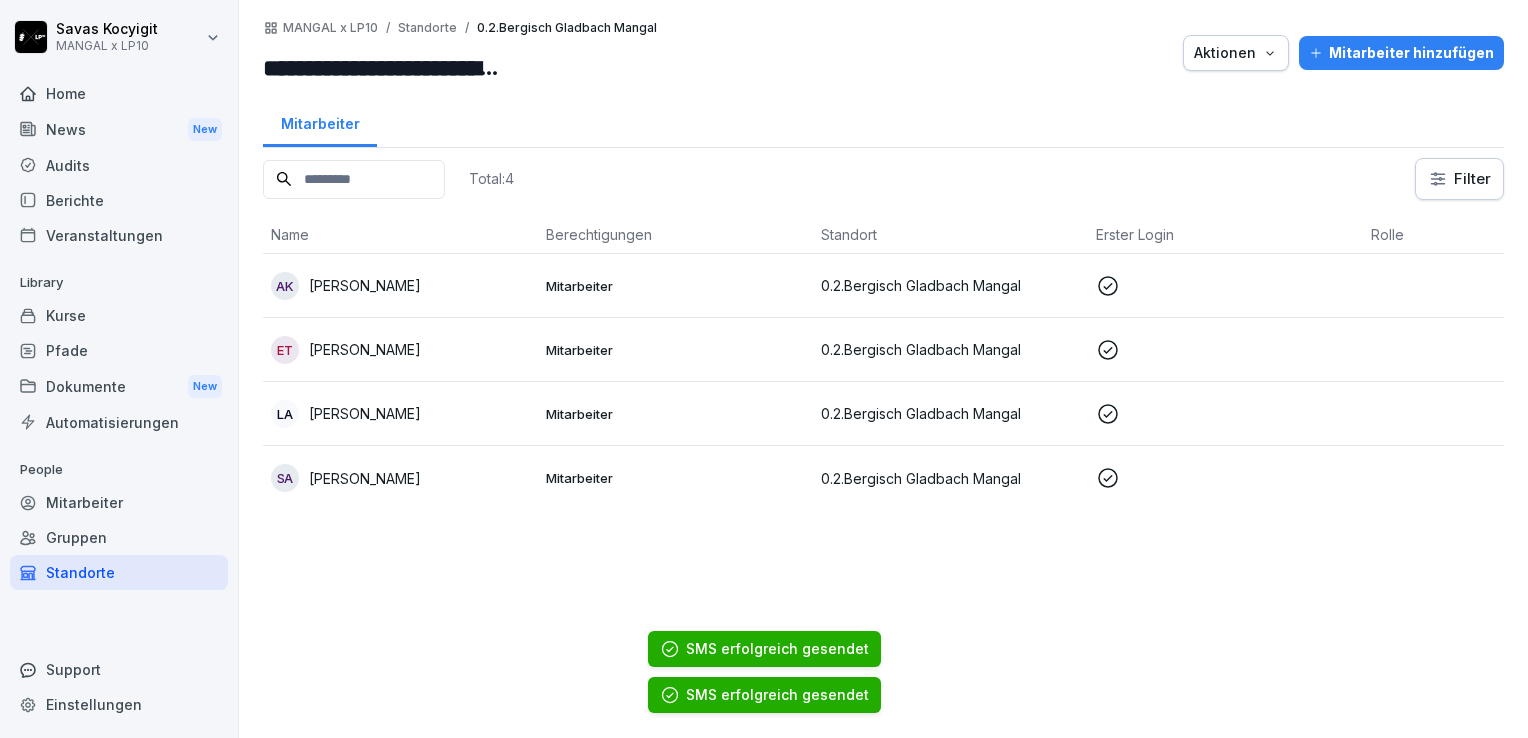 click on "Mitarbeiter" at bounding box center [675, 350] 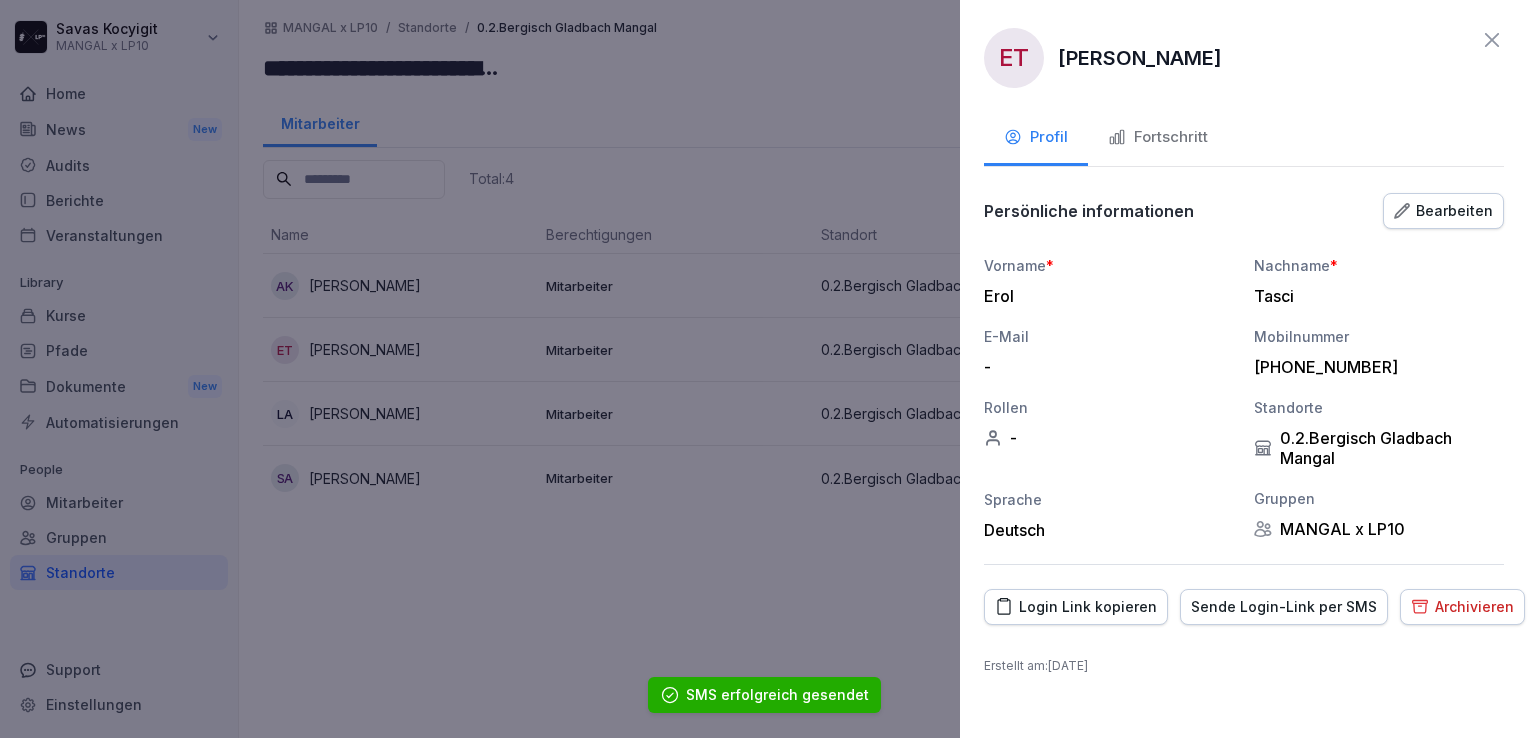 click on "Sende Login-Link per SMS" at bounding box center (1284, 607) 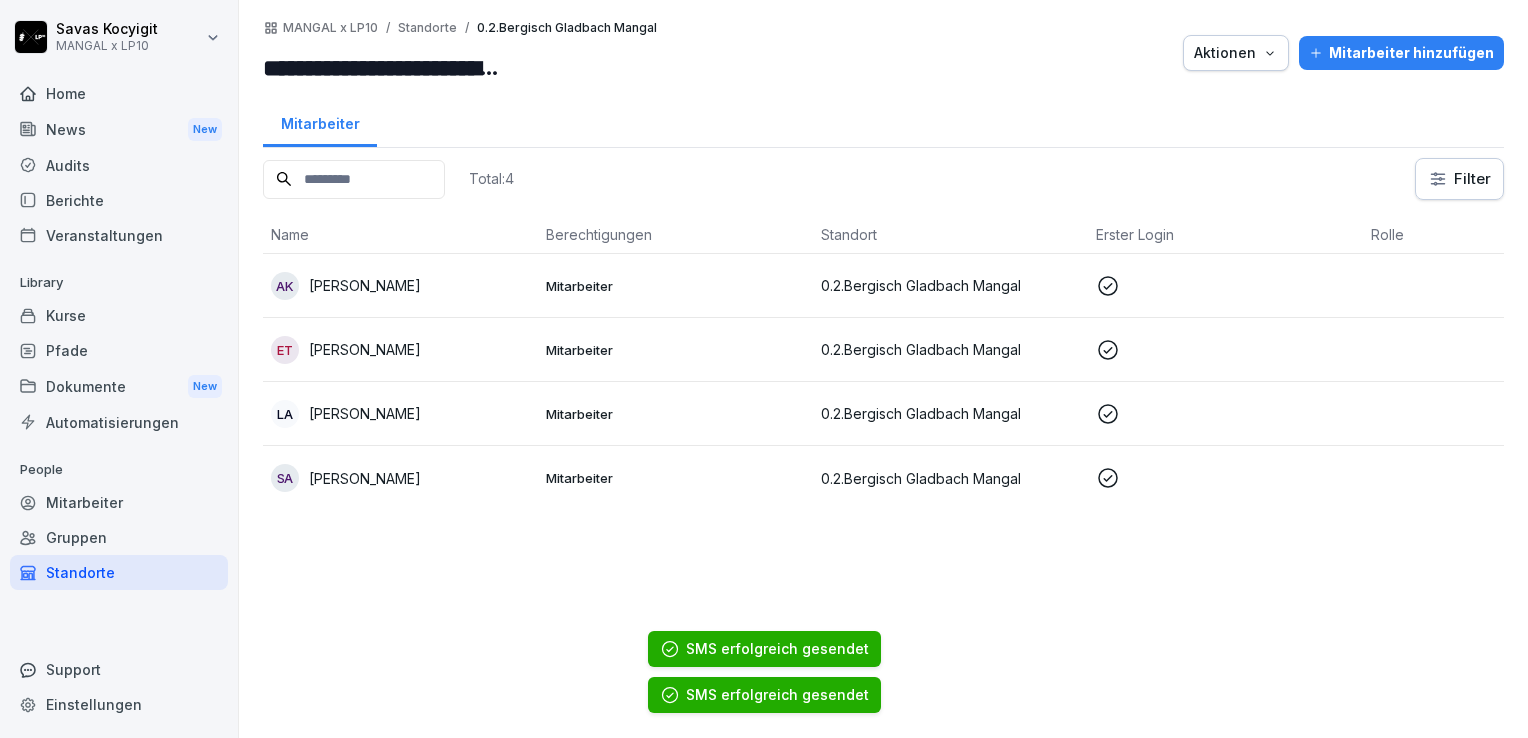 click on "Mitarbeiter" at bounding box center (675, 286) 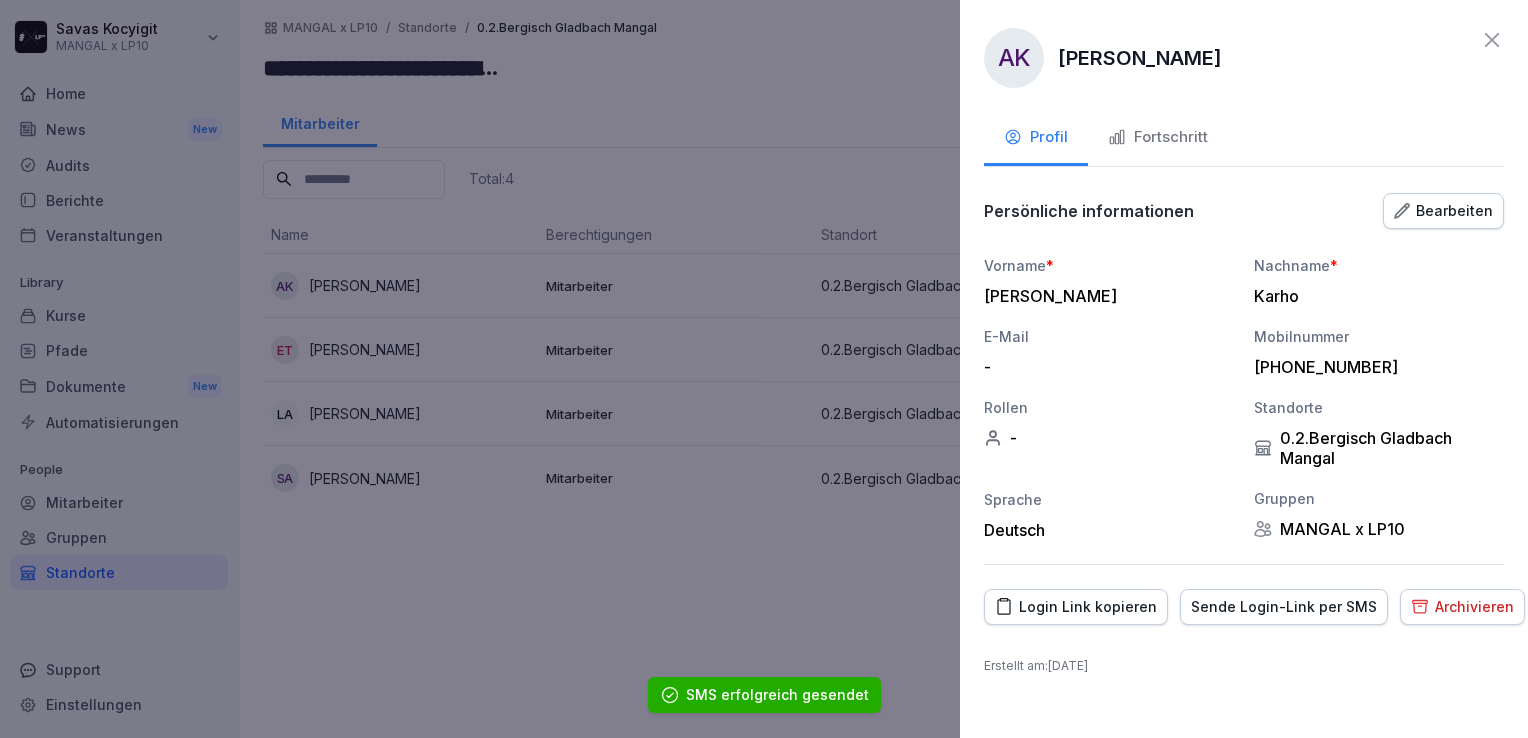 click on "Sende Login-Link per SMS" at bounding box center (1284, 607) 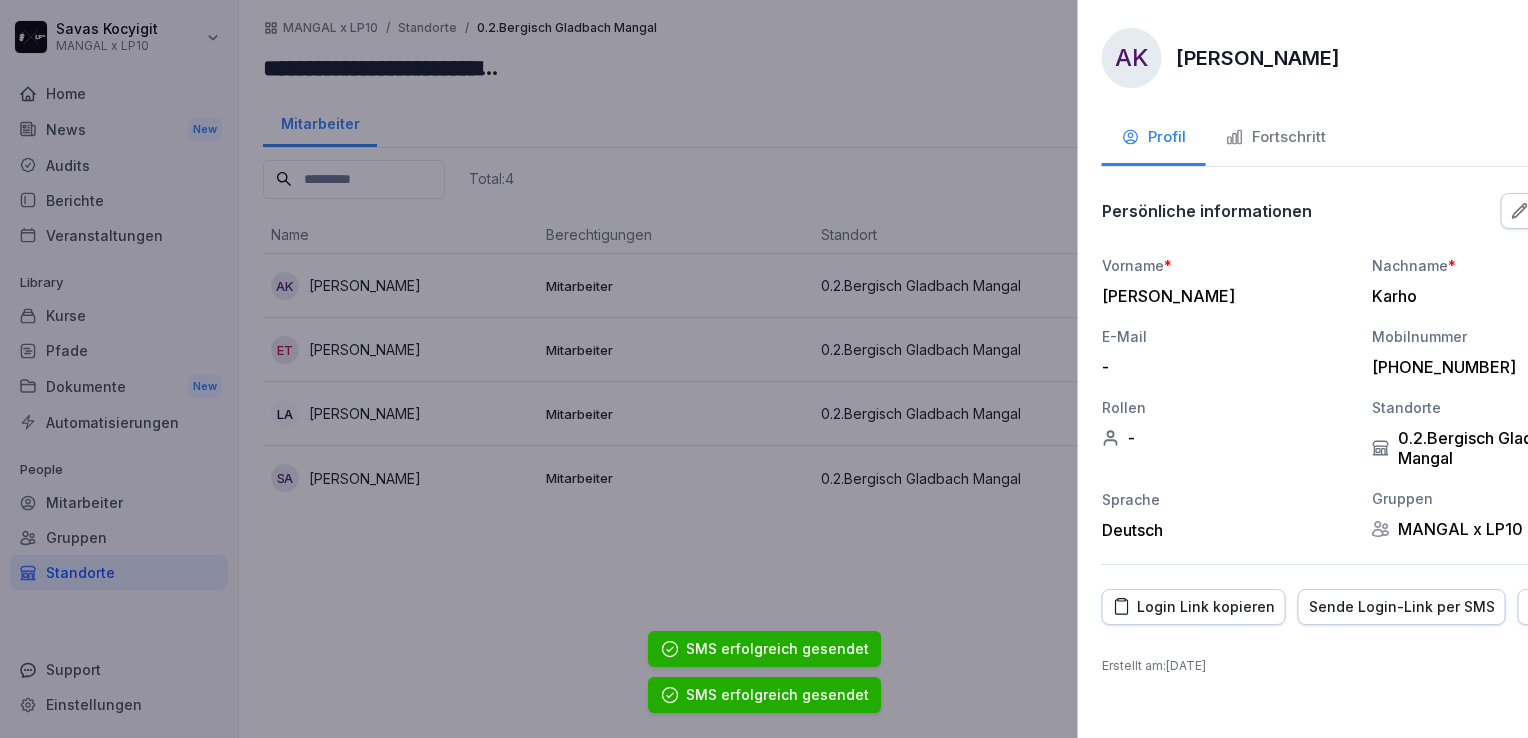 click at bounding box center (764, 369) 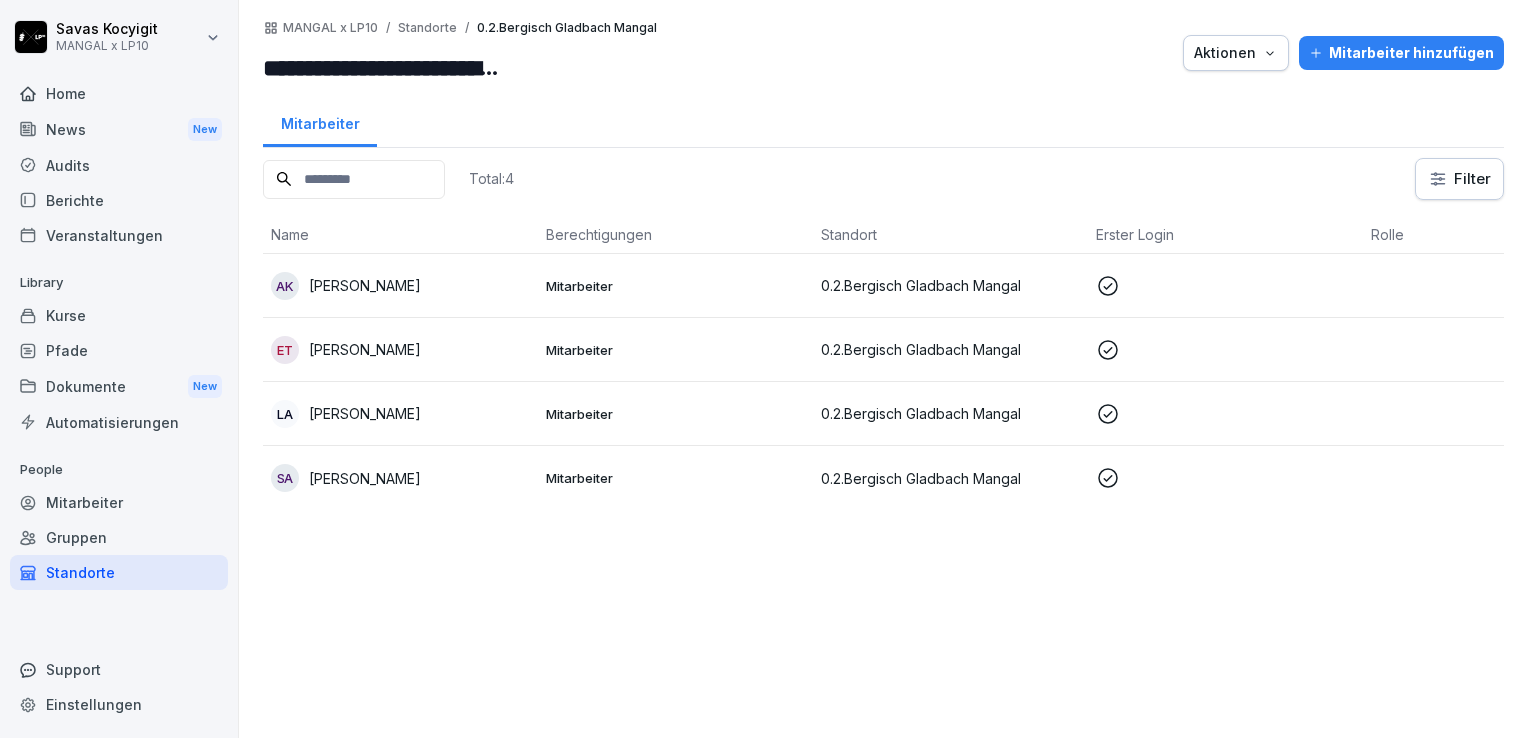 click on "Standorte" at bounding box center [119, 572] 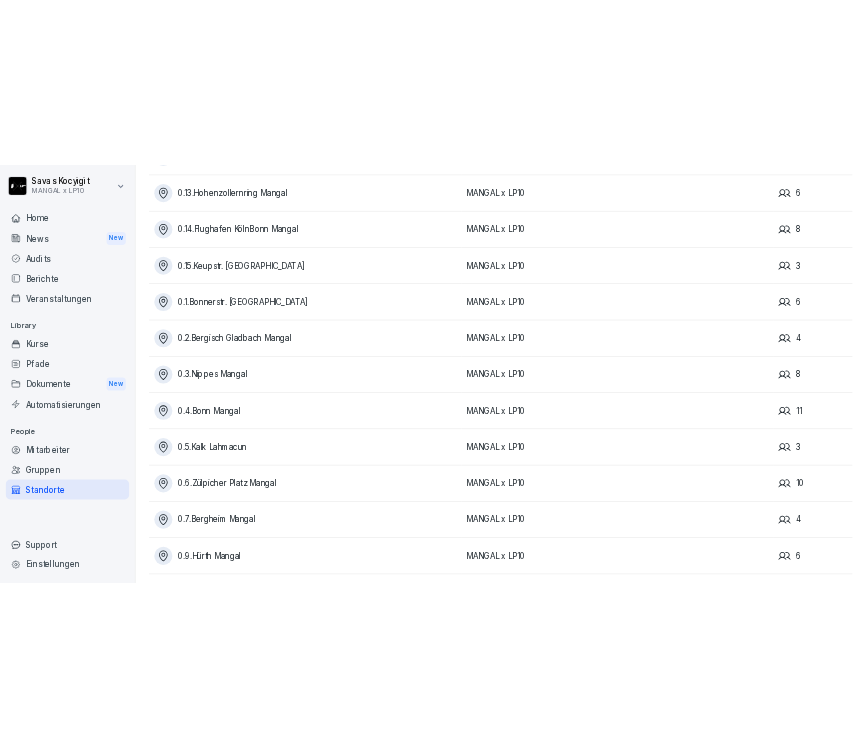 scroll, scrollTop: 0, scrollLeft: 0, axis: both 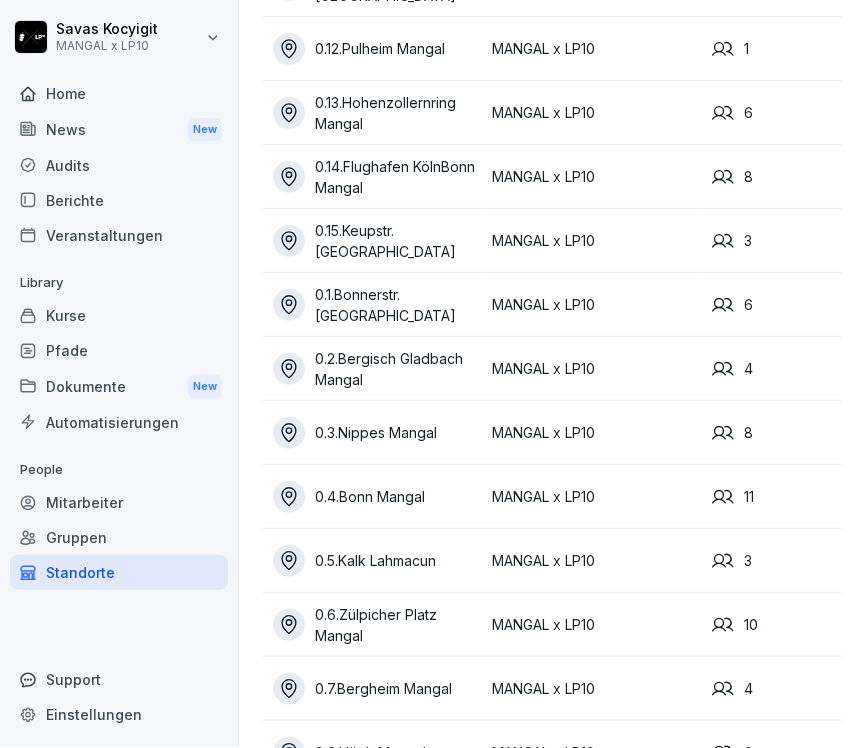 click on "MANGAL x LP10" at bounding box center (593, 561) 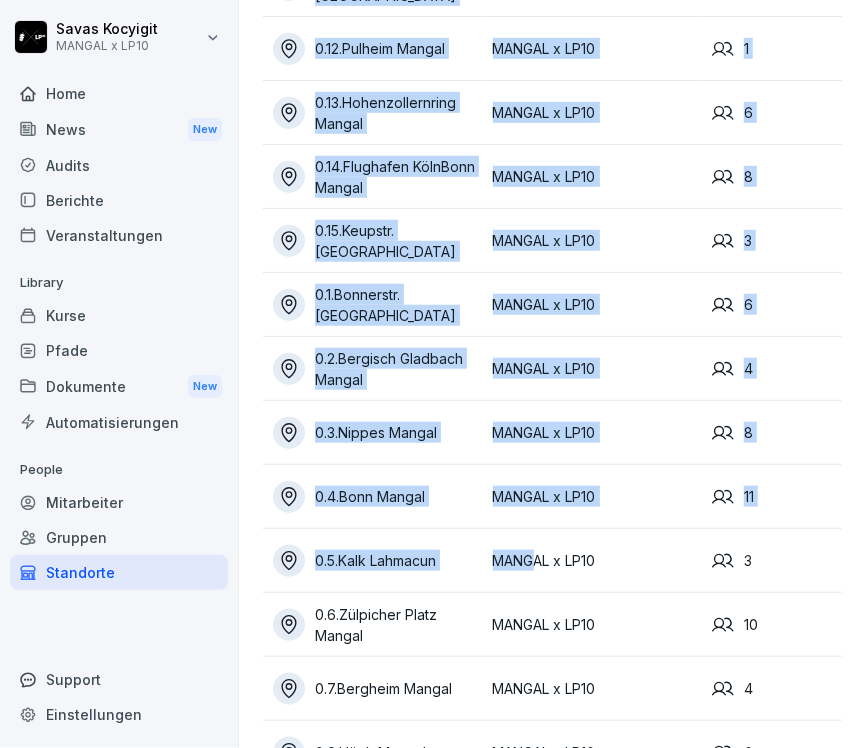 drag, startPoint x: 526, startPoint y: 554, endPoint x: 143, endPoint y: 572, distance: 383.42273 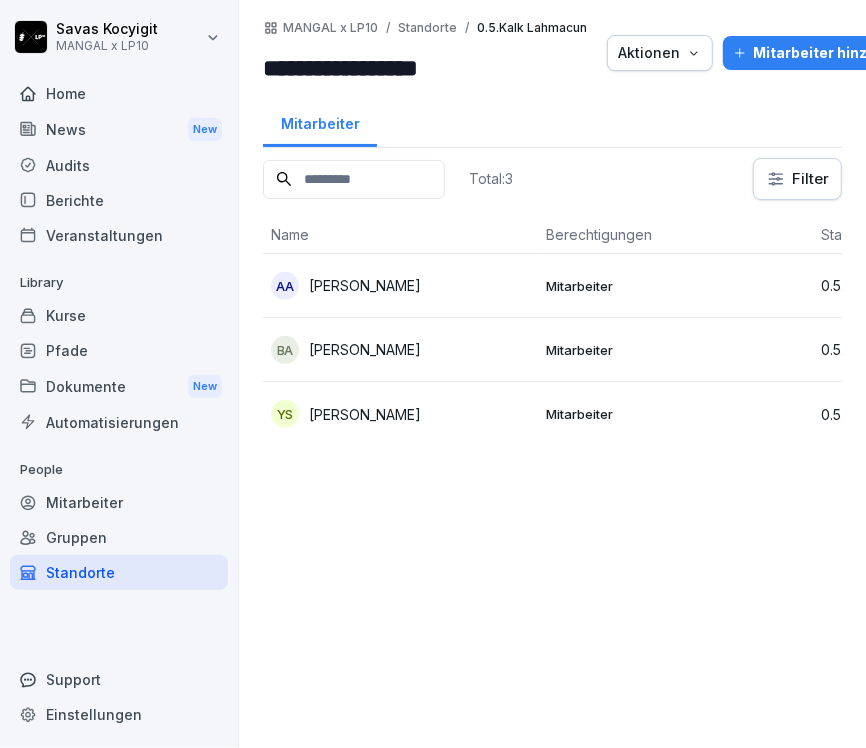 click on "Mitarbeiter" at bounding box center [119, 502] 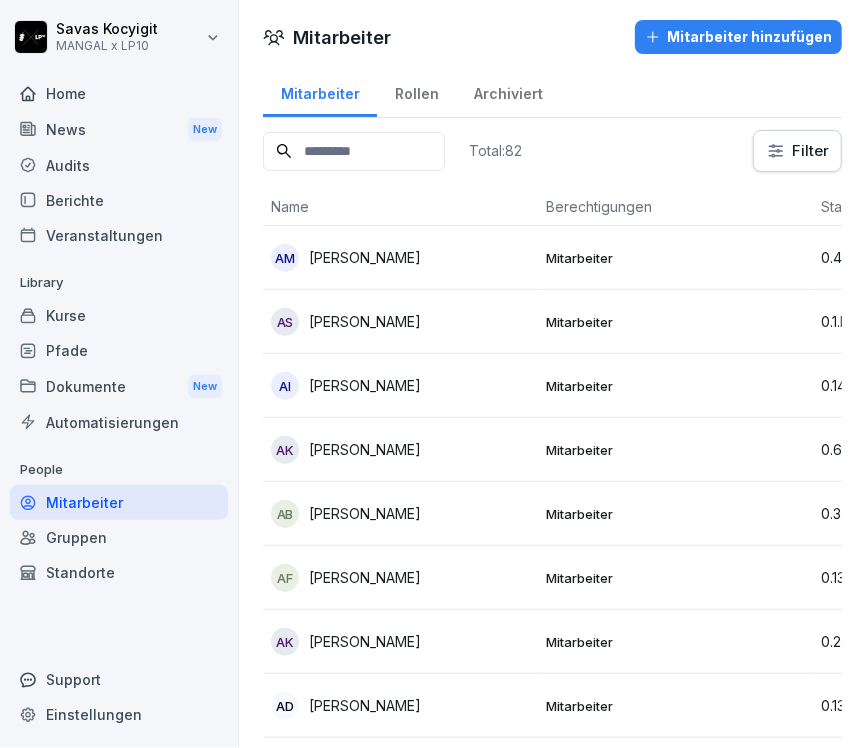 click on "Standorte" at bounding box center (119, 572) 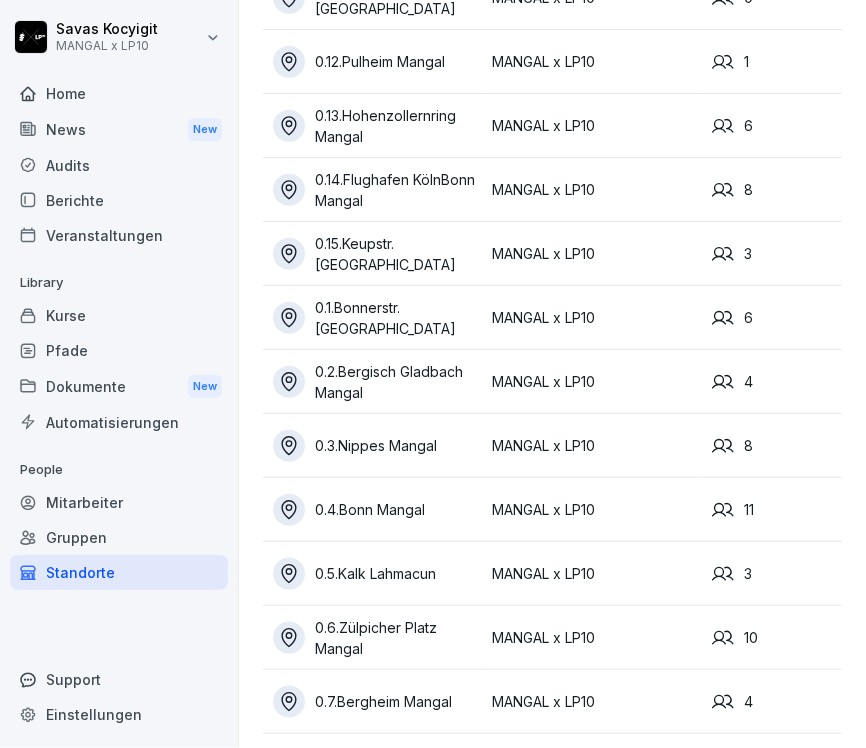 scroll, scrollTop: 278, scrollLeft: 0, axis: vertical 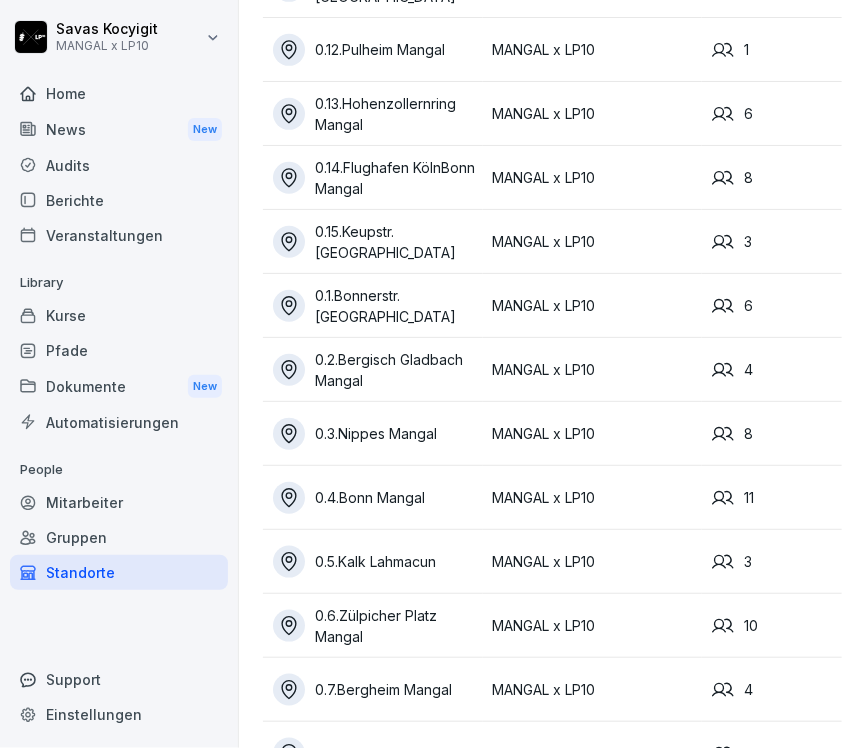 click on "MANGAL x LP10" at bounding box center [593, 562] 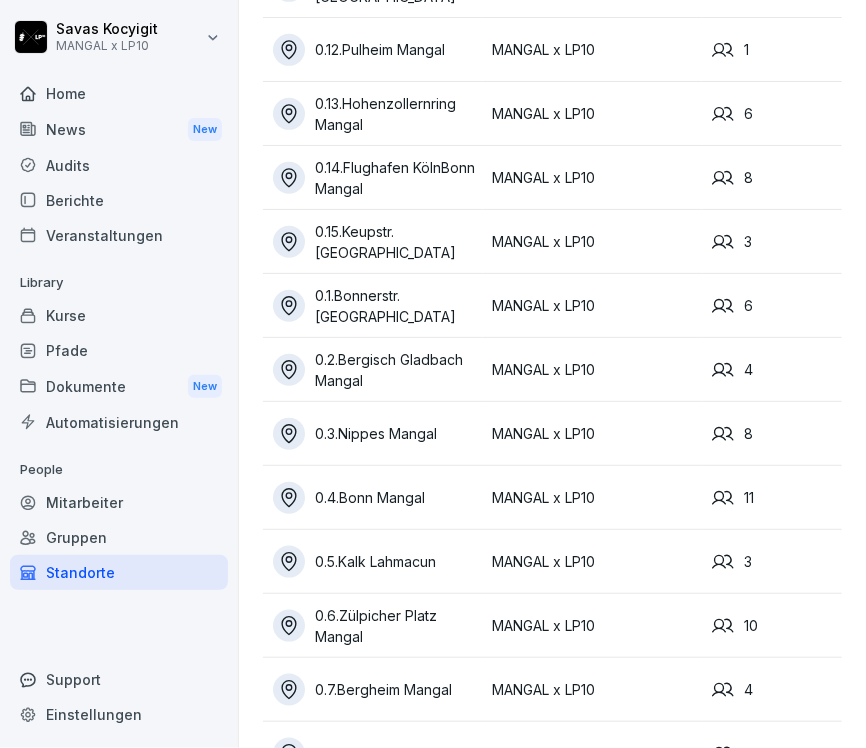 click on "0.5.Kalk Lahmacun" at bounding box center (378, 562) 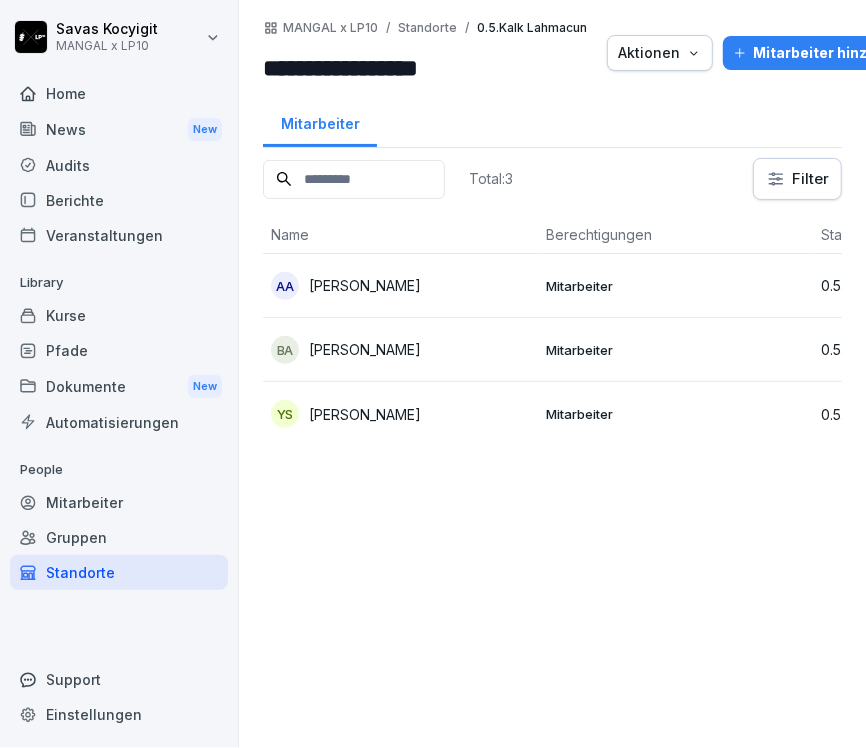 scroll, scrollTop: 0, scrollLeft: 0, axis: both 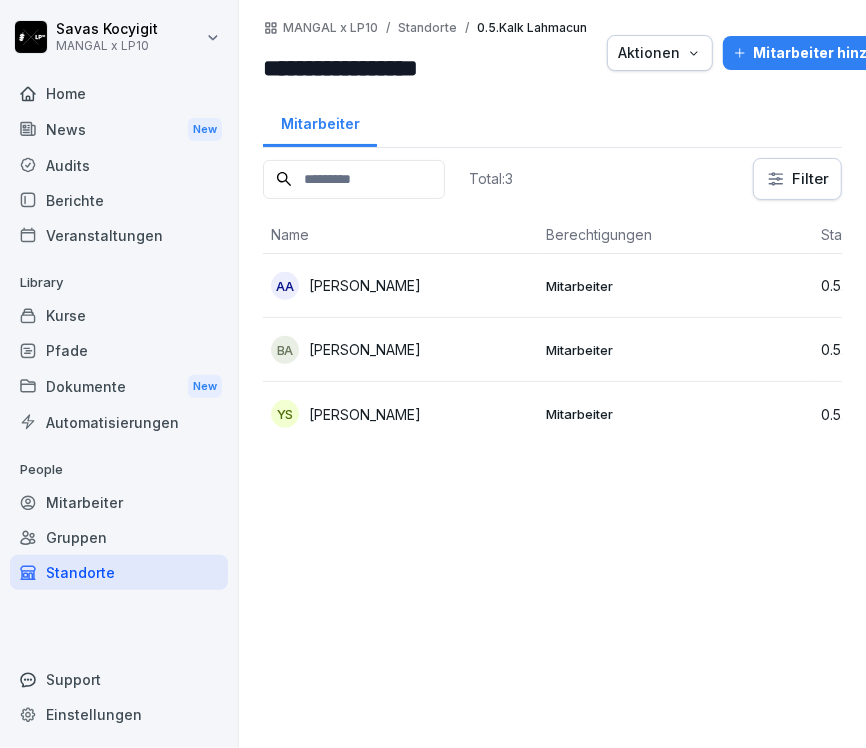 click on "Ali Atli" at bounding box center (365, 285) 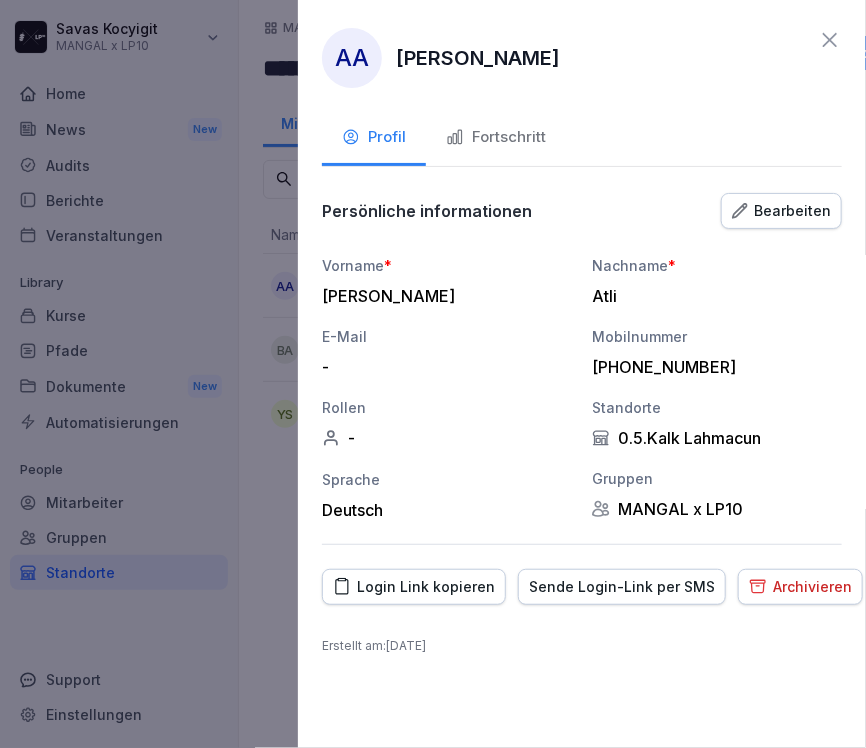 click on "Bearbeiten" at bounding box center (781, 211) 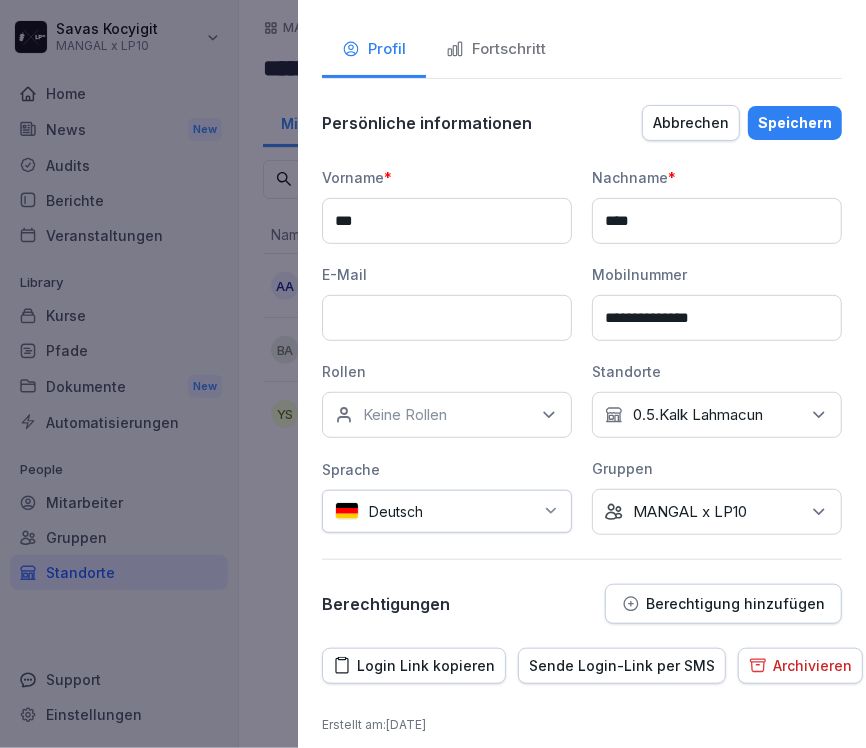 scroll, scrollTop: 98, scrollLeft: 0, axis: vertical 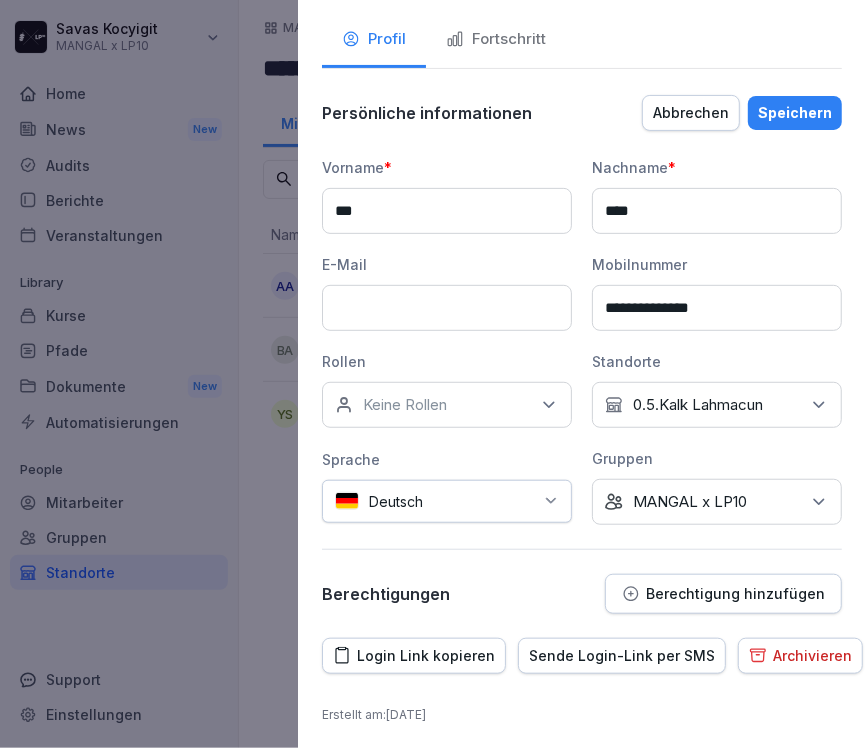 click on "0.5.Kalk Lahmacun" at bounding box center [698, 405] 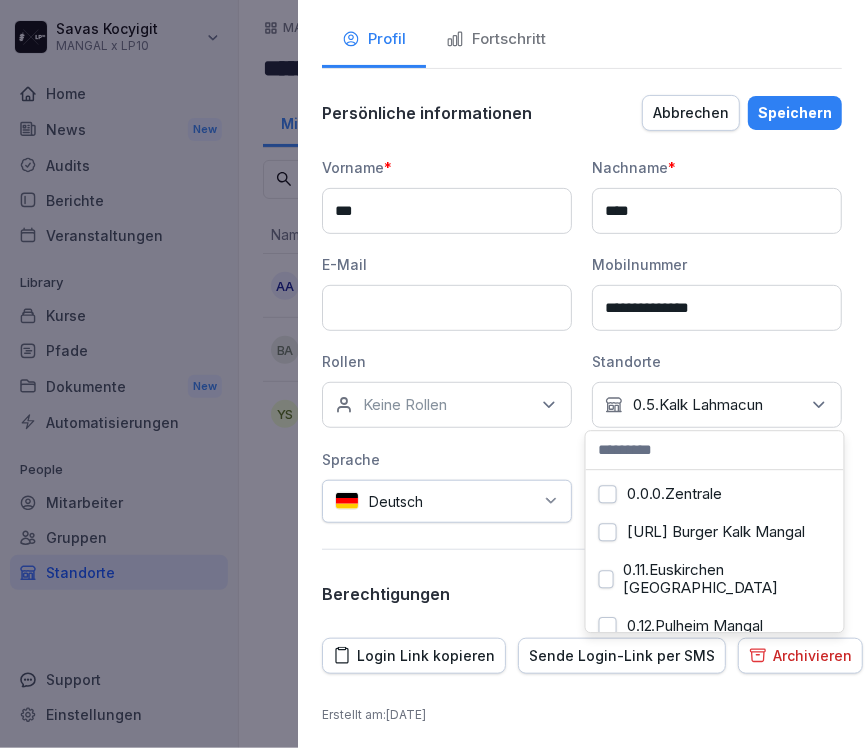 click on "[URL] Burger Kalk Mangal" at bounding box center (608, 532) 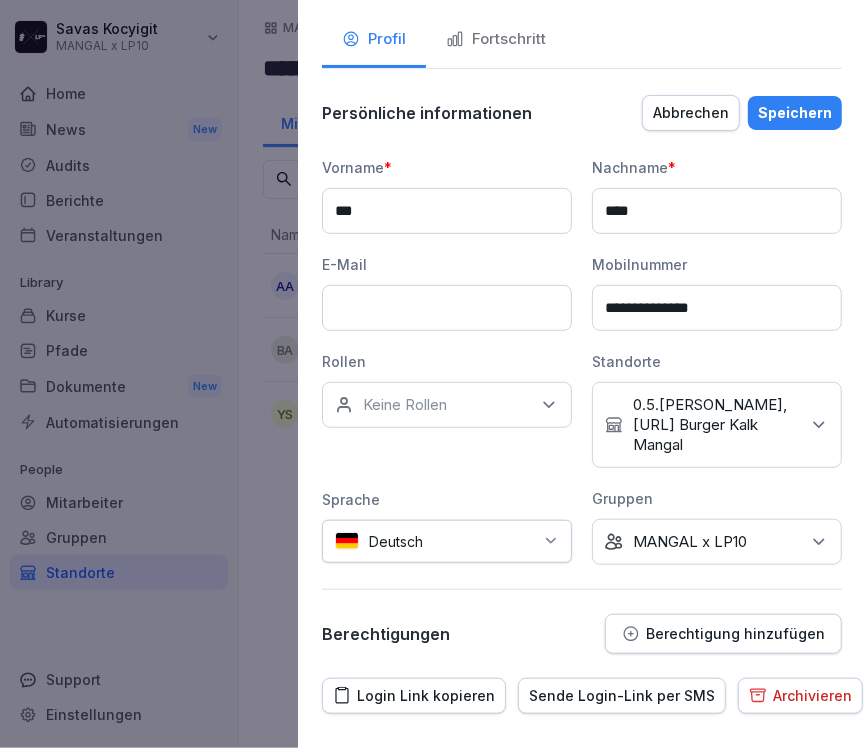 click on "Berechtigungen Berechtigung hinzufügen" at bounding box center [582, 634] 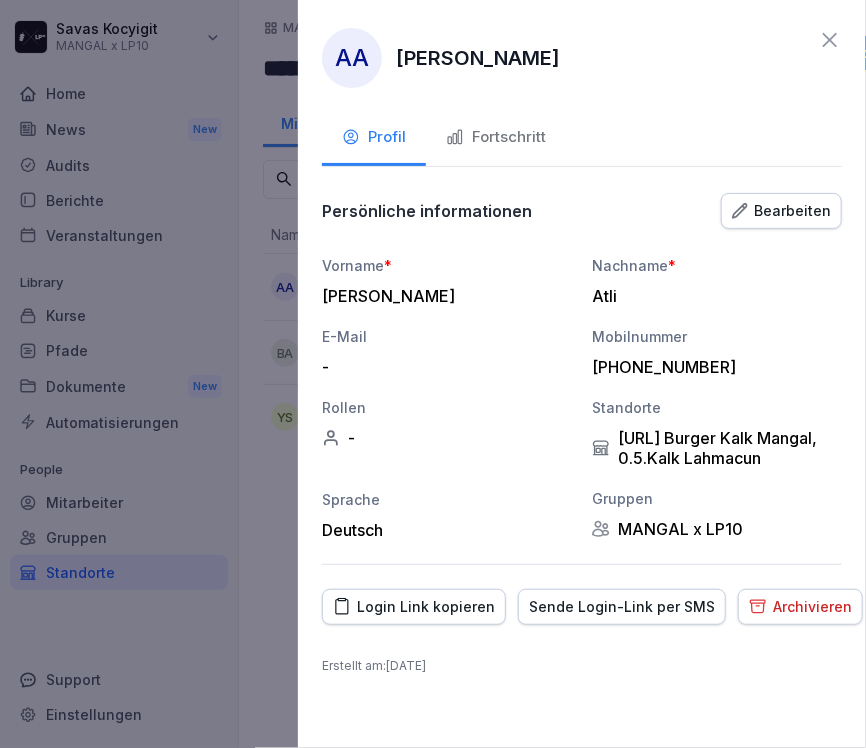 click on "Fortschritt" at bounding box center (496, 139) 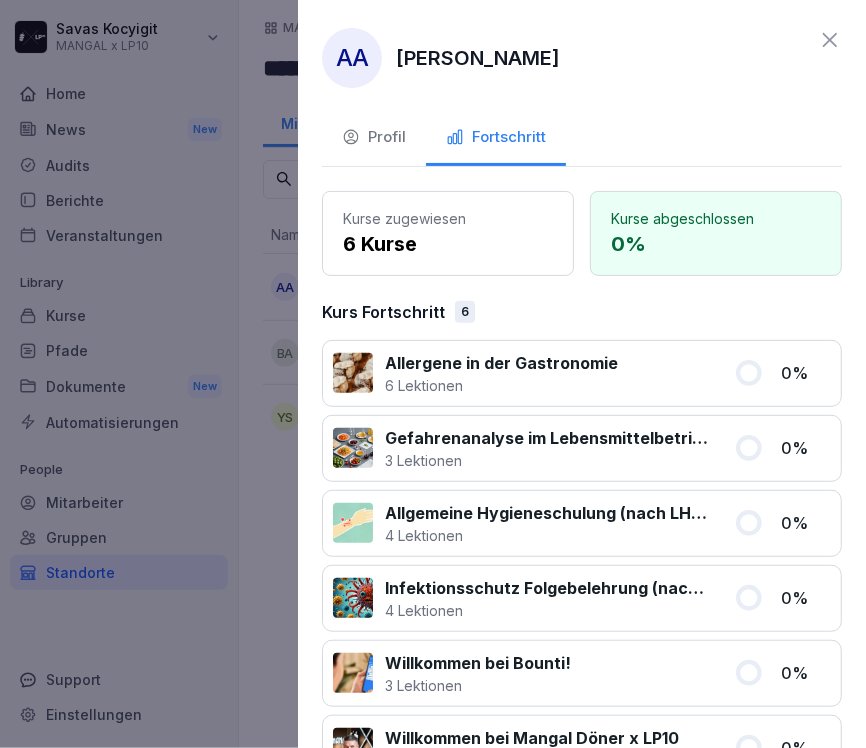 click 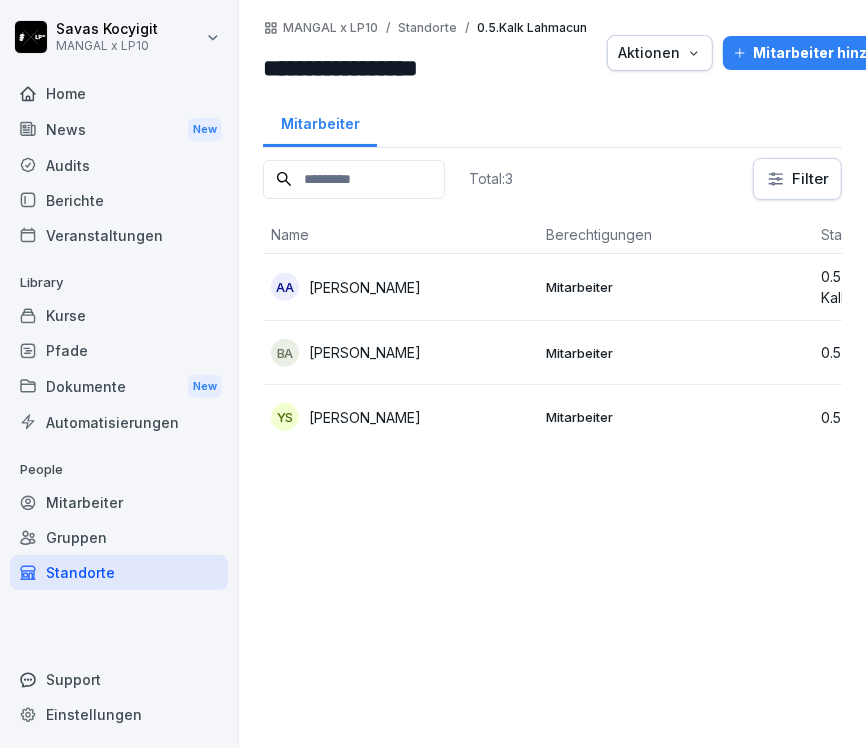 click on "Standorte" at bounding box center (119, 572) 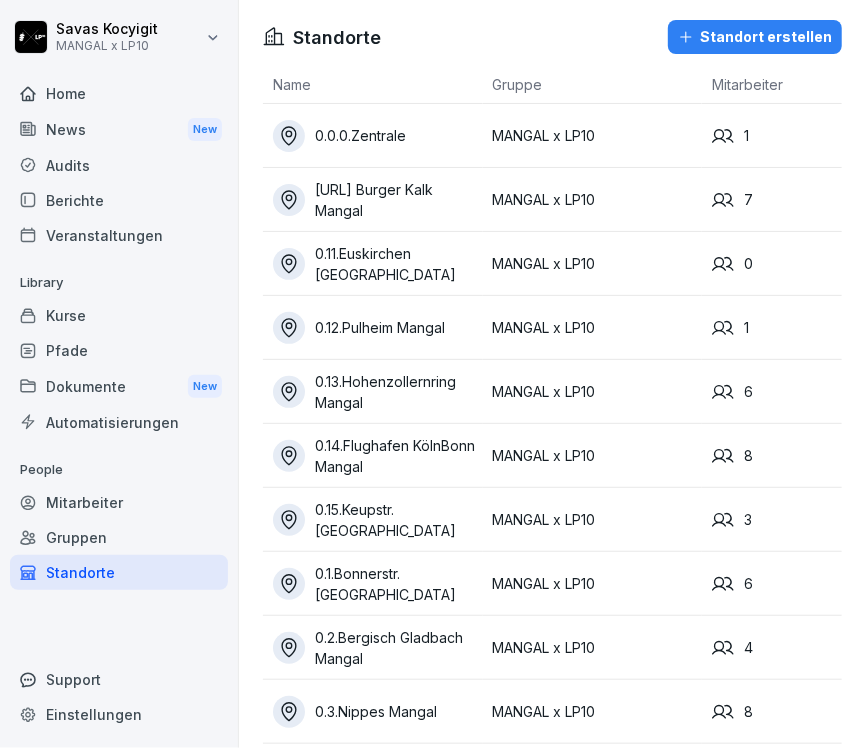 click on "[URL] Burger Kalk Mangal" at bounding box center (378, 200) 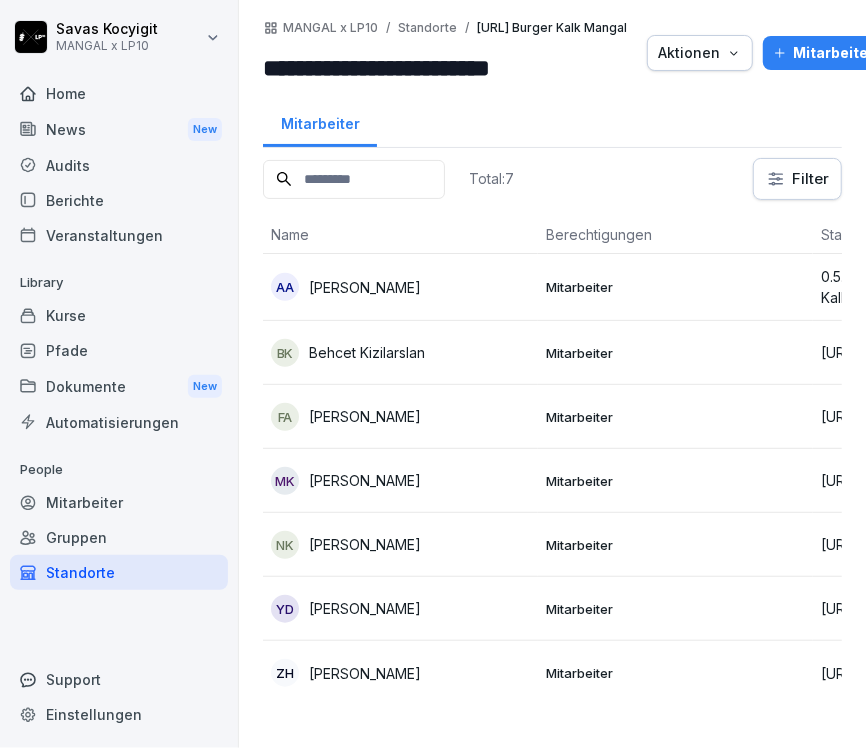 click on "Standorte" at bounding box center [119, 572] 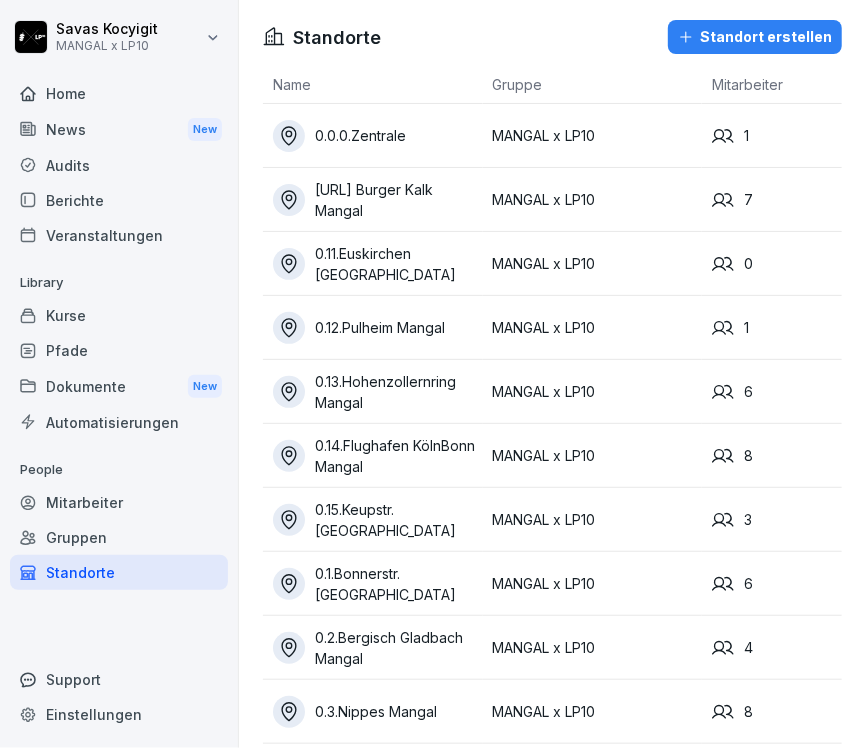 scroll, scrollTop: 347, scrollLeft: 0, axis: vertical 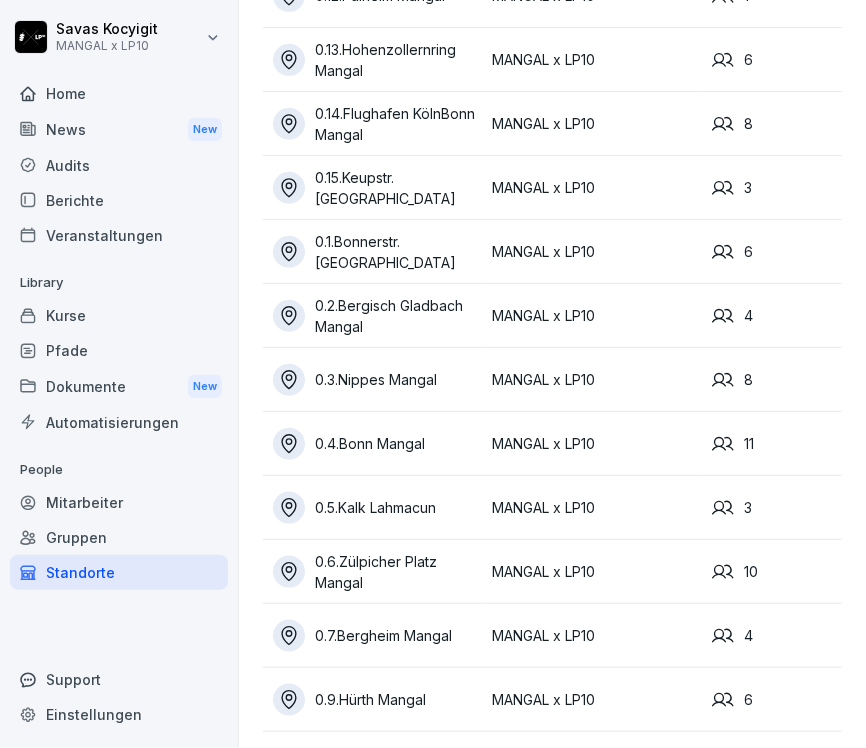 click on "0.6.Zülpicher Platz Mangal" at bounding box center (378, 572) 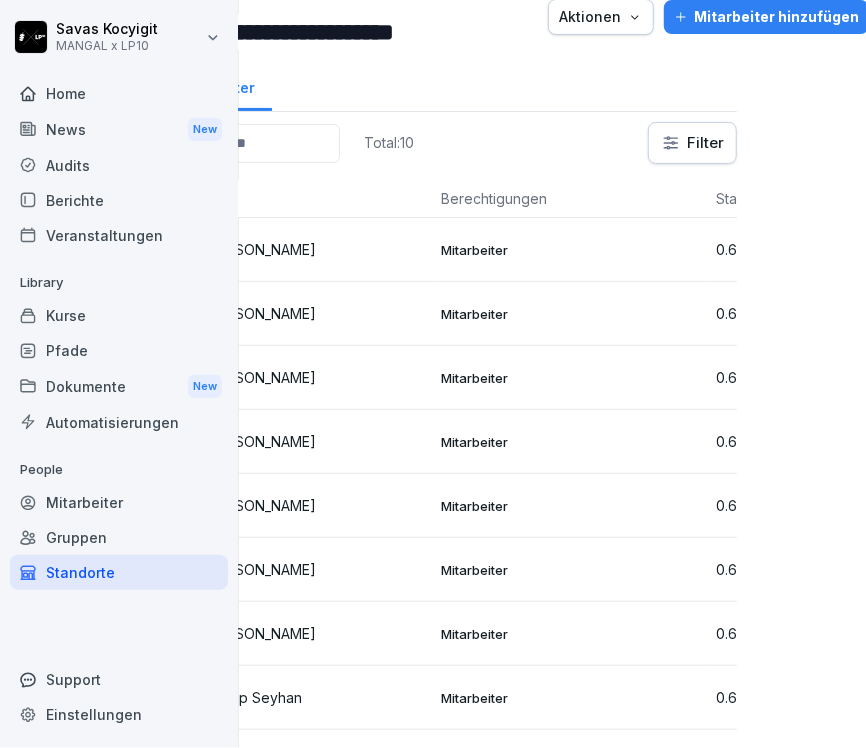click on "**********" at bounding box center [552, 374] 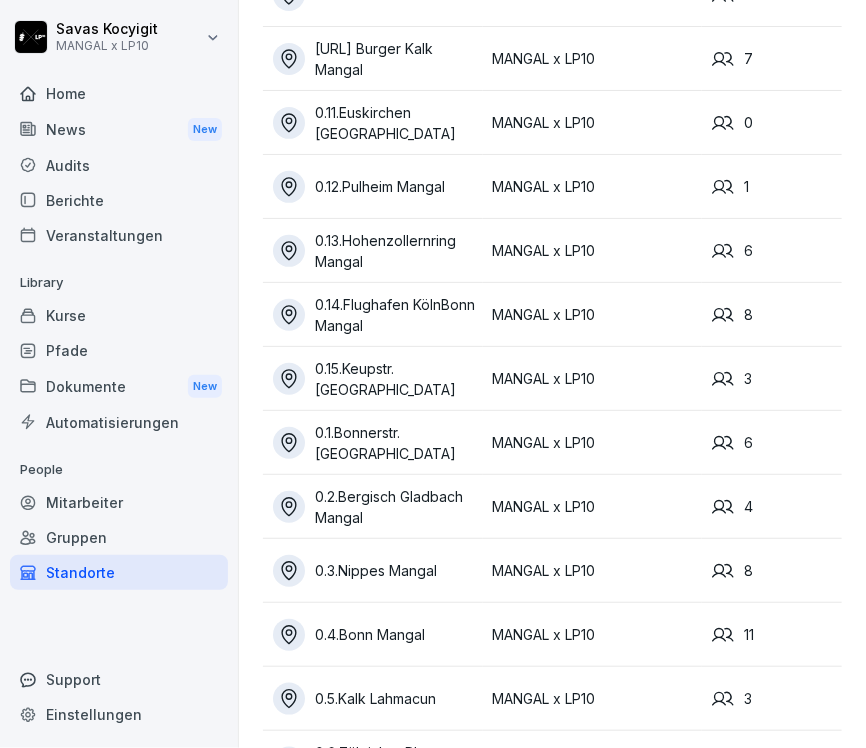 scroll, scrollTop: 140, scrollLeft: 0, axis: vertical 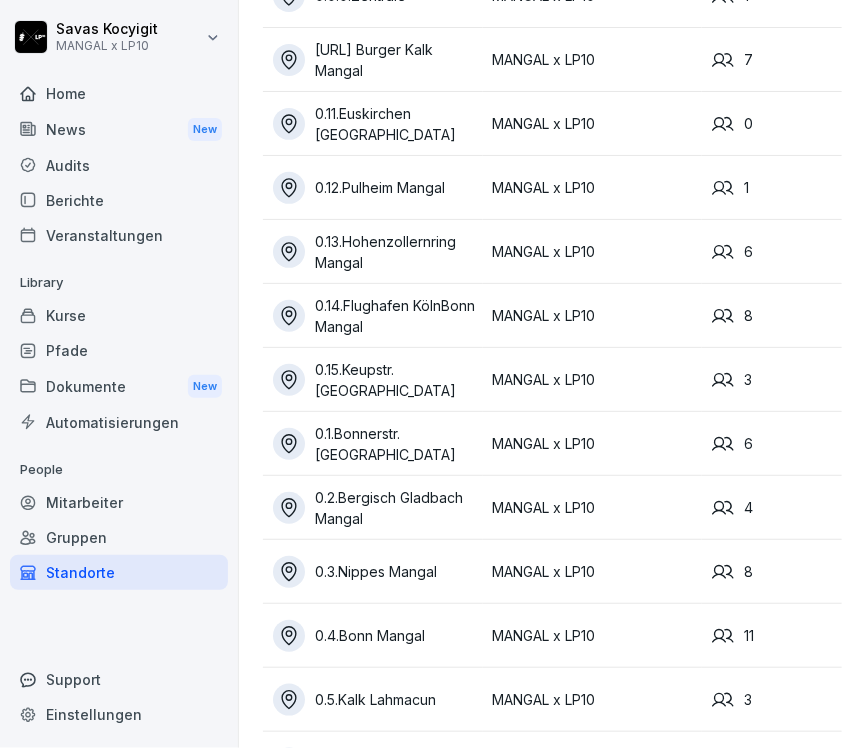 click on "0.5.Kalk Lahmacun" at bounding box center (378, 700) 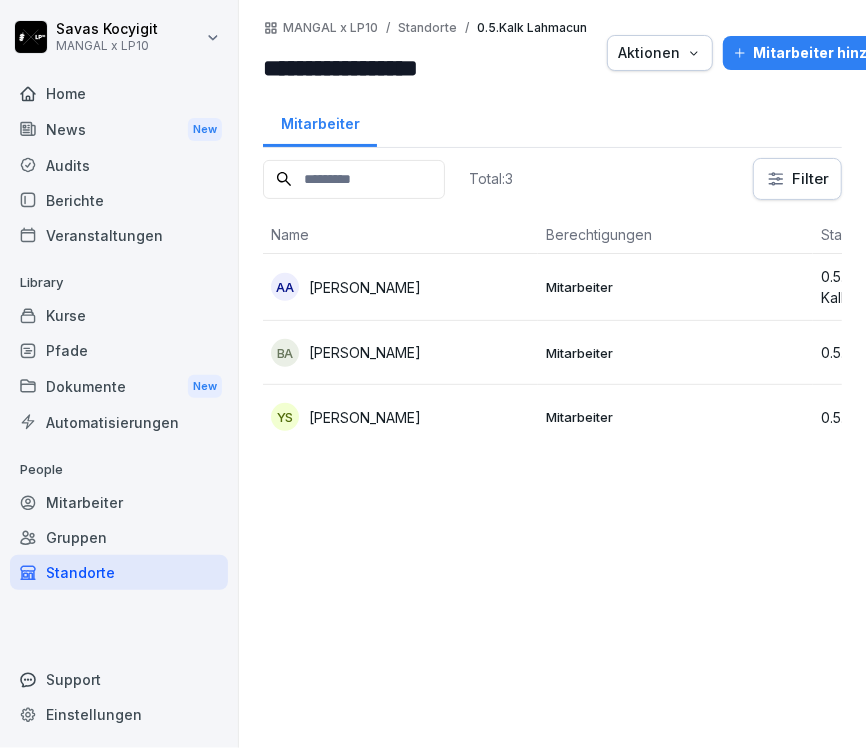click on "AA Ali Atli" at bounding box center (400, 287) 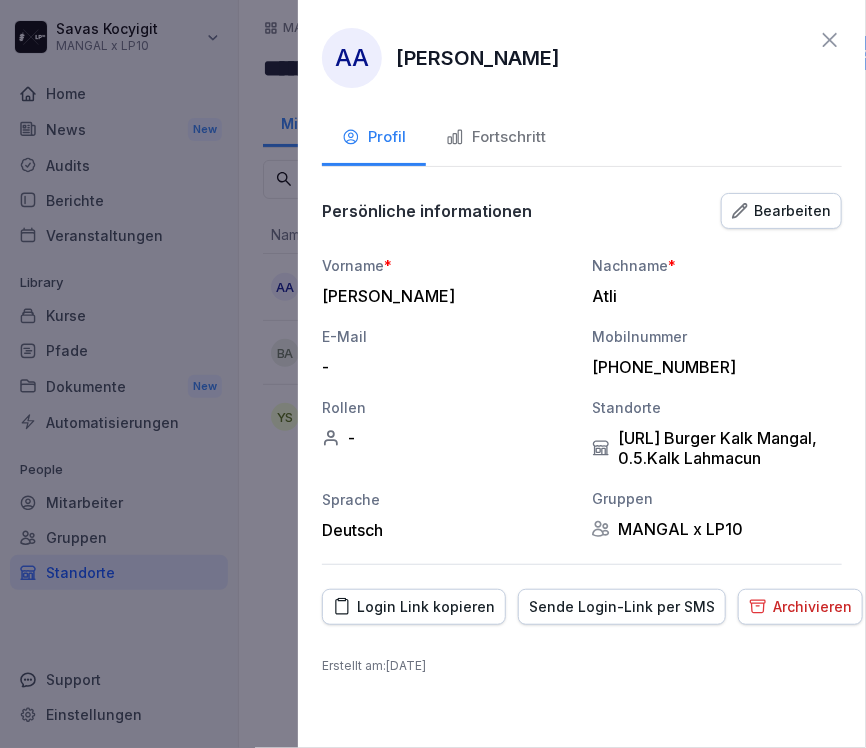 click on "Bearbeiten" at bounding box center [781, 211] 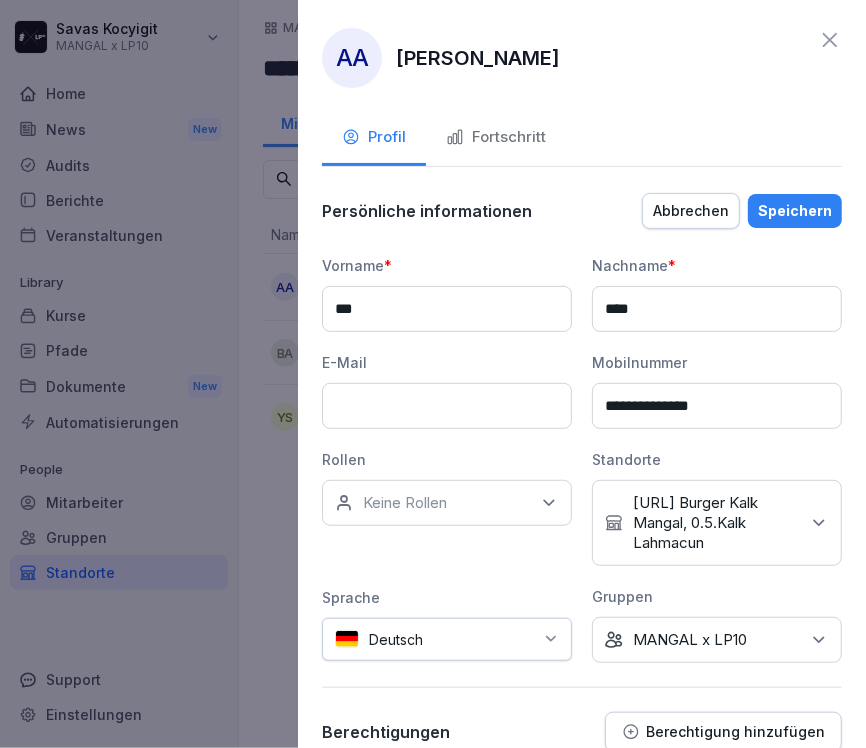 click on "0.0.MD Burger Kalk Mangal, 0.5.Kalk Lahmacun" at bounding box center [716, 523] 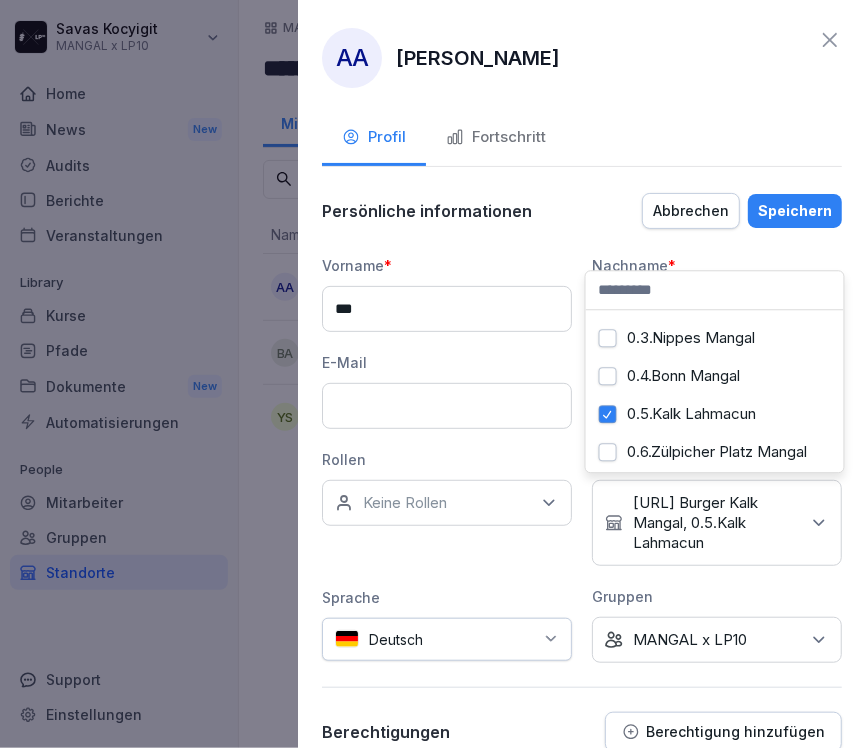 scroll, scrollTop: 454, scrollLeft: 0, axis: vertical 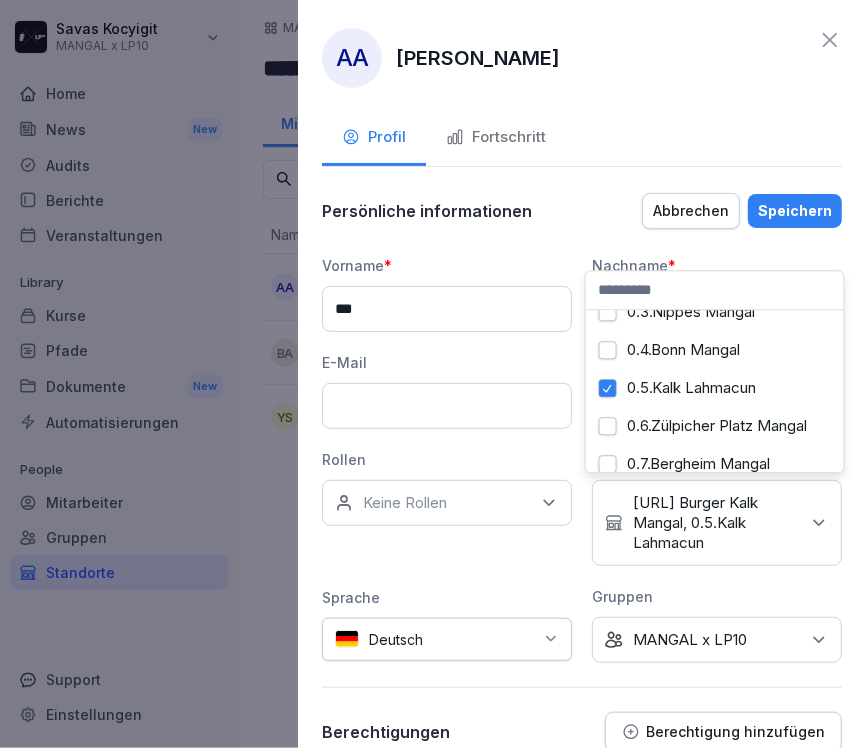click on "0.5.Kalk Lahmacun" at bounding box center [608, 388] 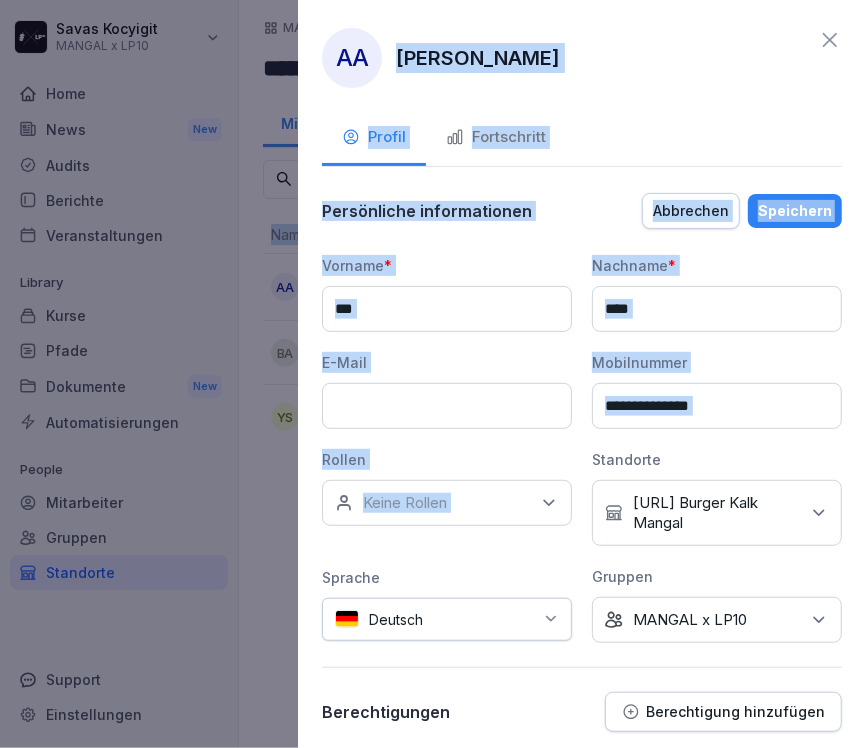 drag, startPoint x: 560, startPoint y: 550, endPoint x: 880, endPoint y: 455, distance: 333.80383 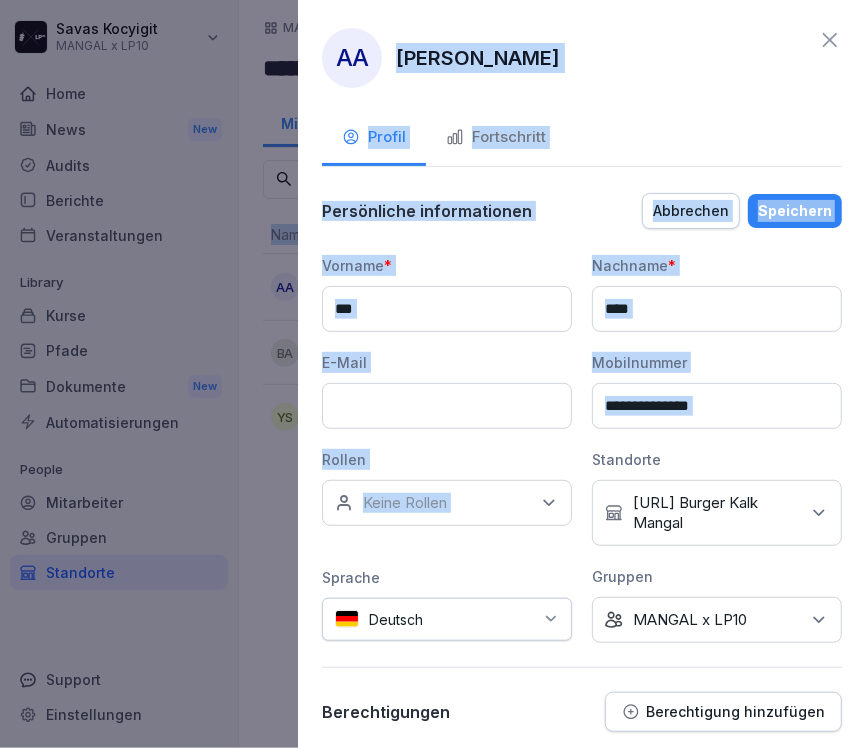click on "**********" at bounding box center (433, 374) 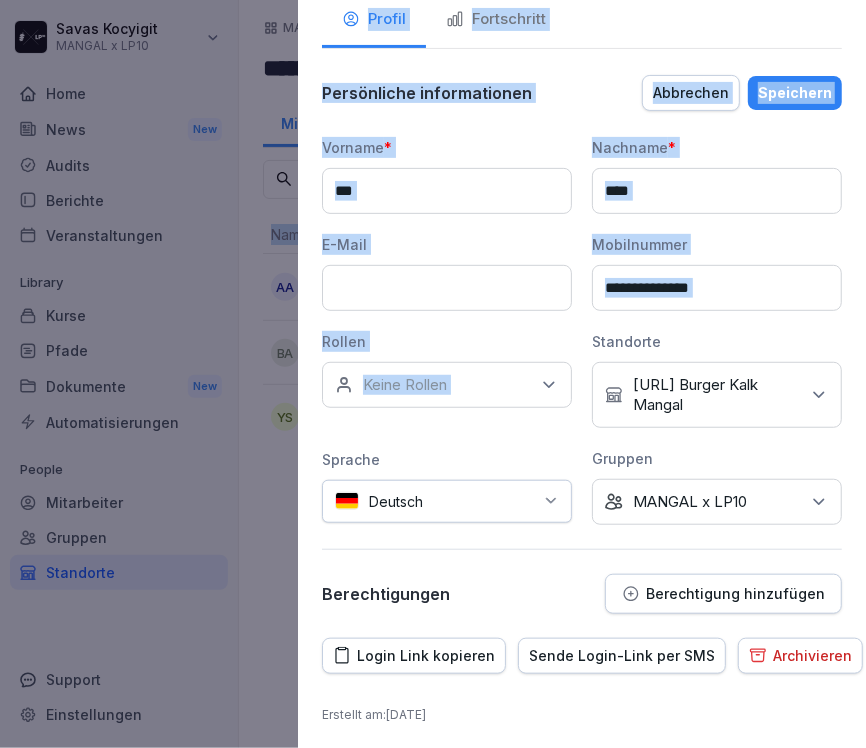 click on "Speichern" at bounding box center [795, 93] 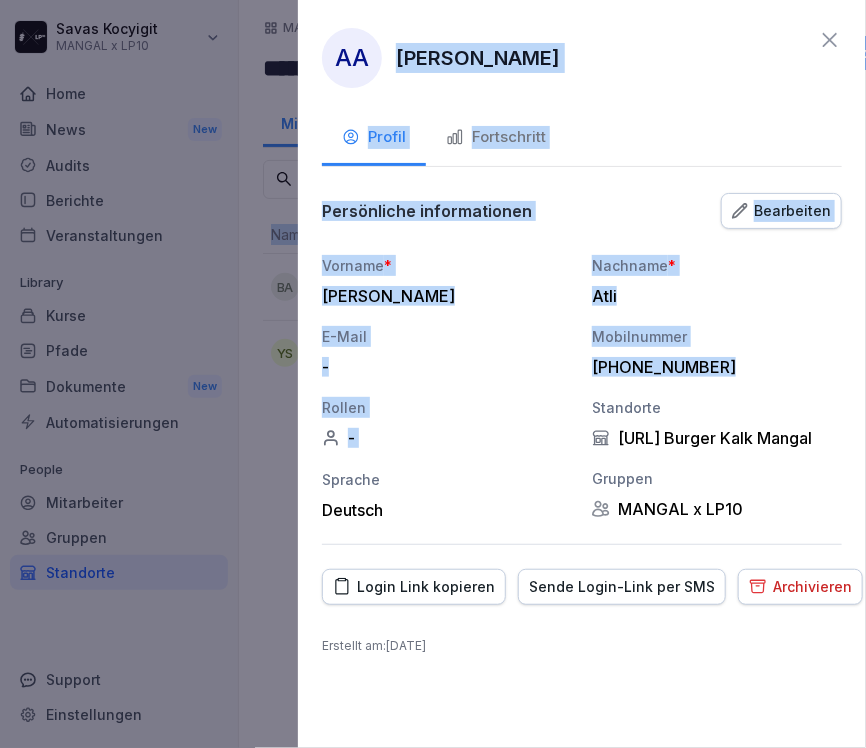 scroll, scrollTop: 0, scrollLeft: 0, axis: both 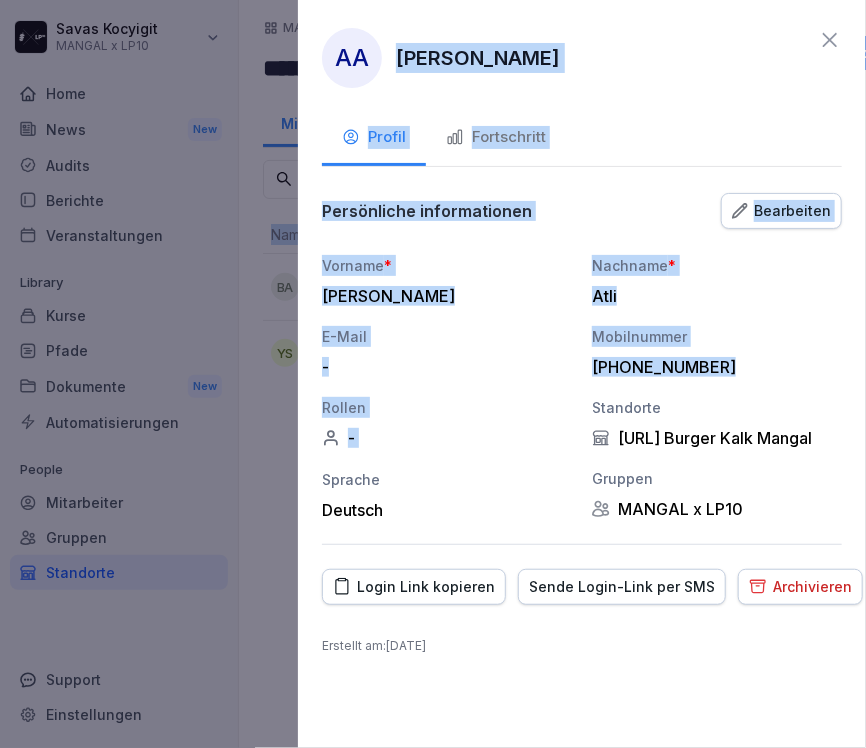 click at bounding box center [433, 374] 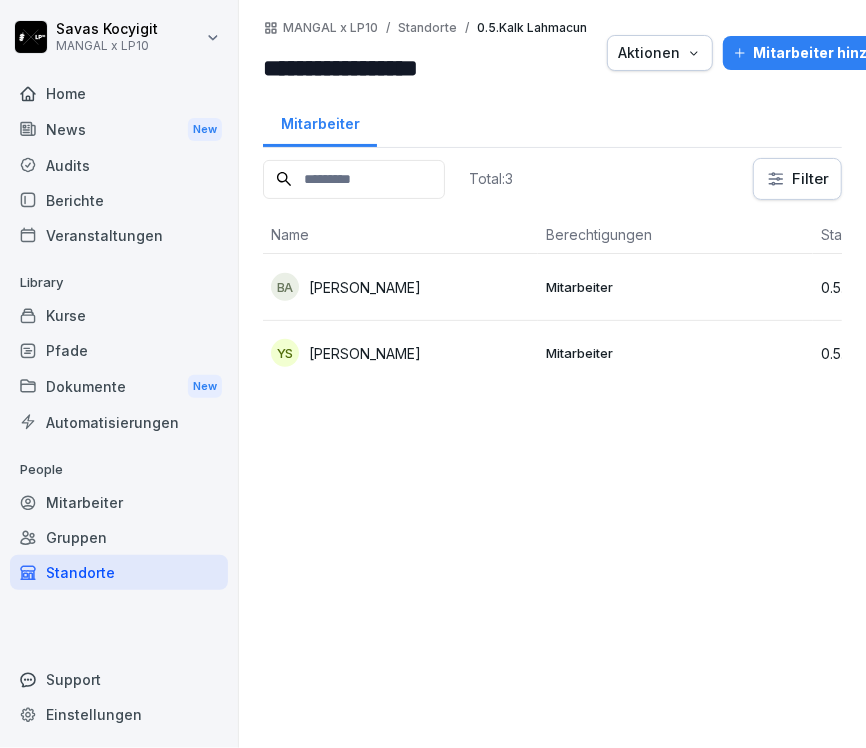 click on "Barham  Aso Ali" at bounding box center [365, 287] 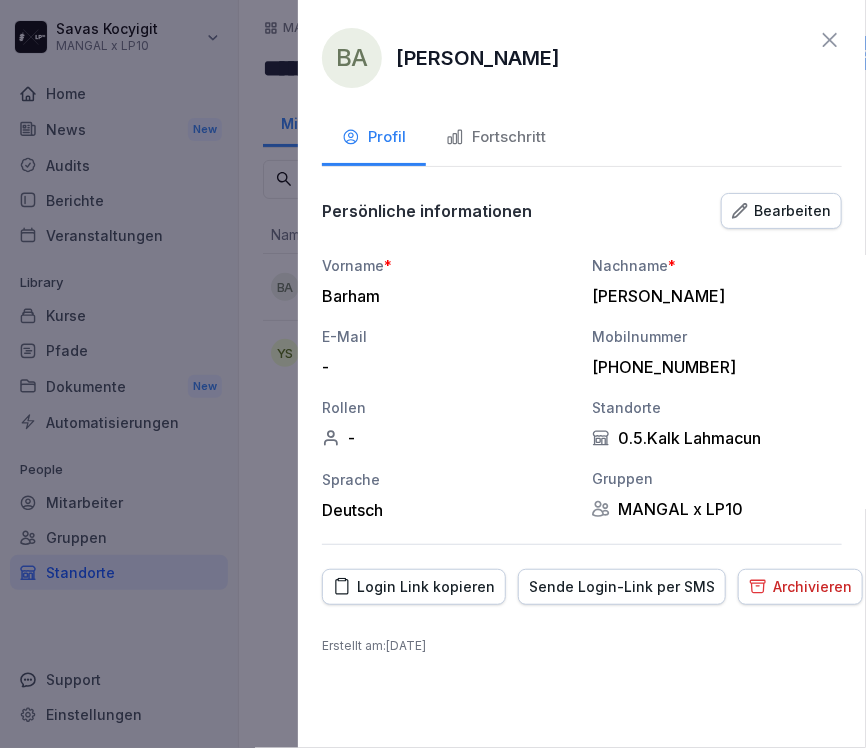 click on "Archivieren" at bounding box center [800, 587] 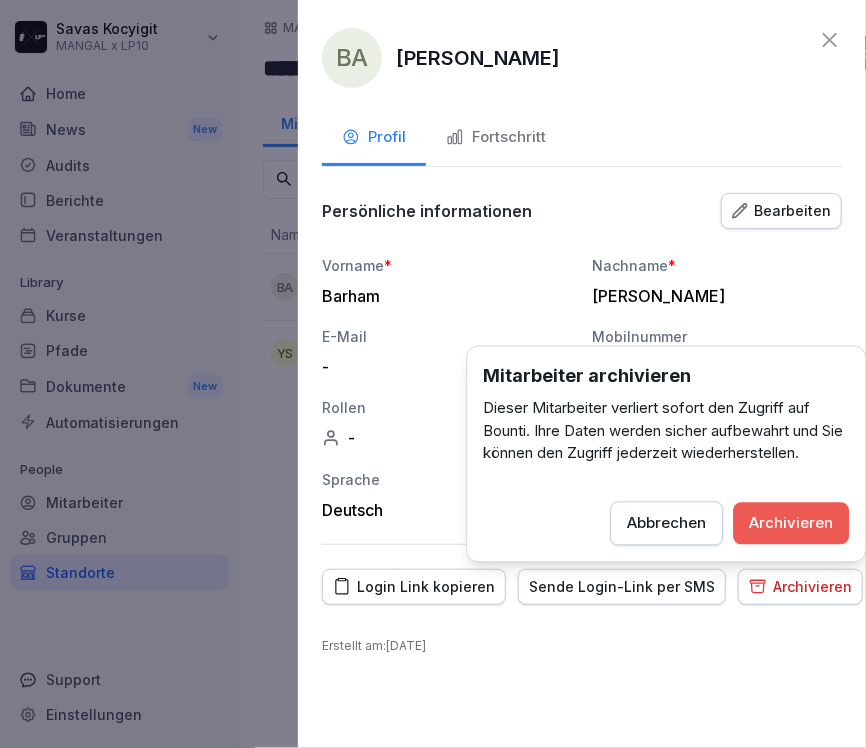 click on "Archivieren" at bounding box center [791, 523] 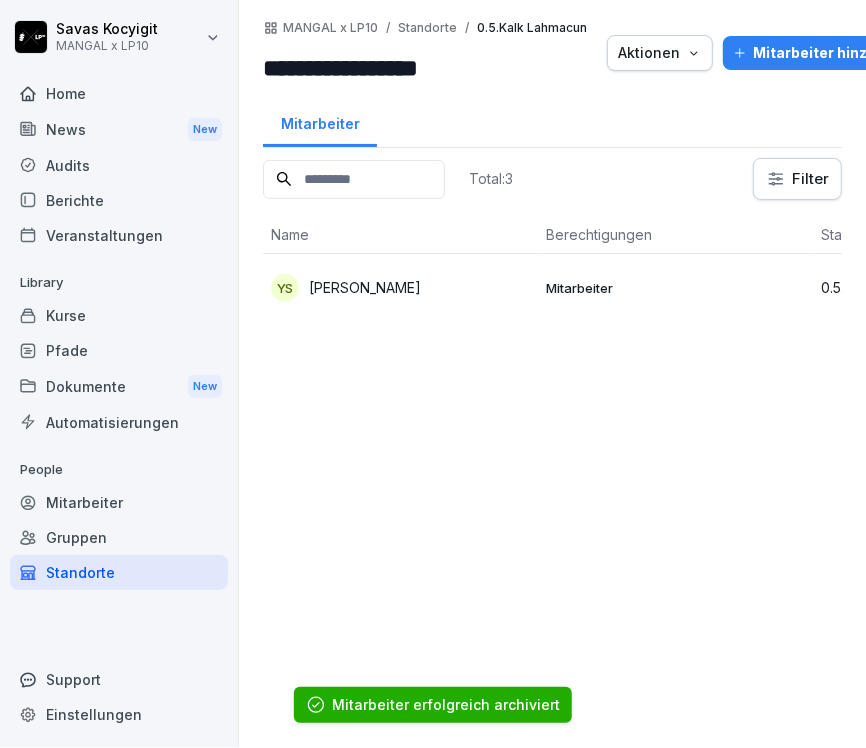 click on "Total:  3 Filter Name Berechtigungen Standort Erster Login Rolle YS Yousif Ali Soran Mitarbeiter 0.5.Kalk Lahmacun" at bounding box center (552, 443) 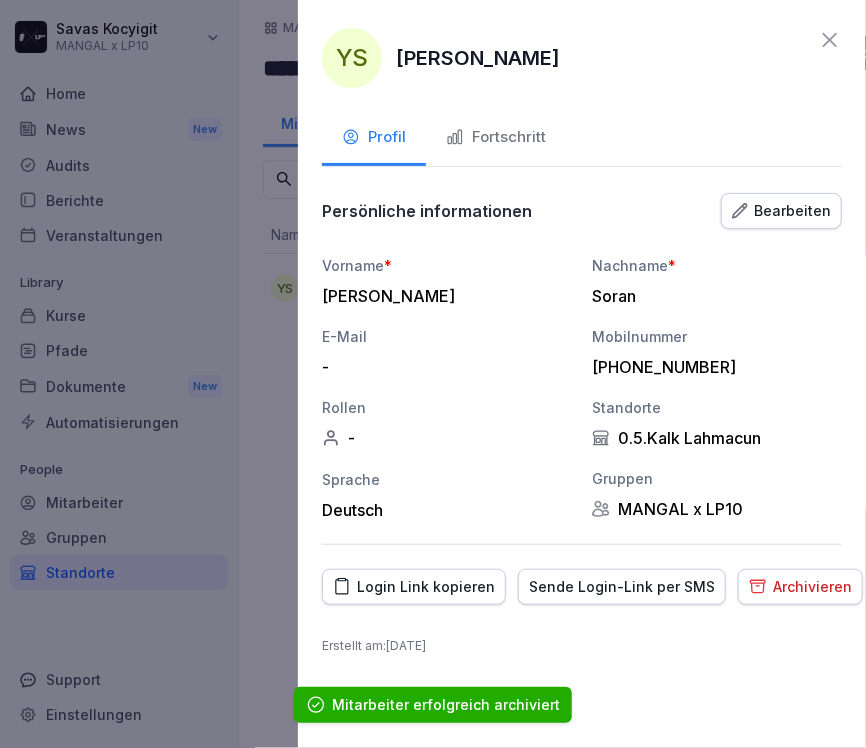 click on "Sende Login-Link per SMS" at bounding box center [622, 587] 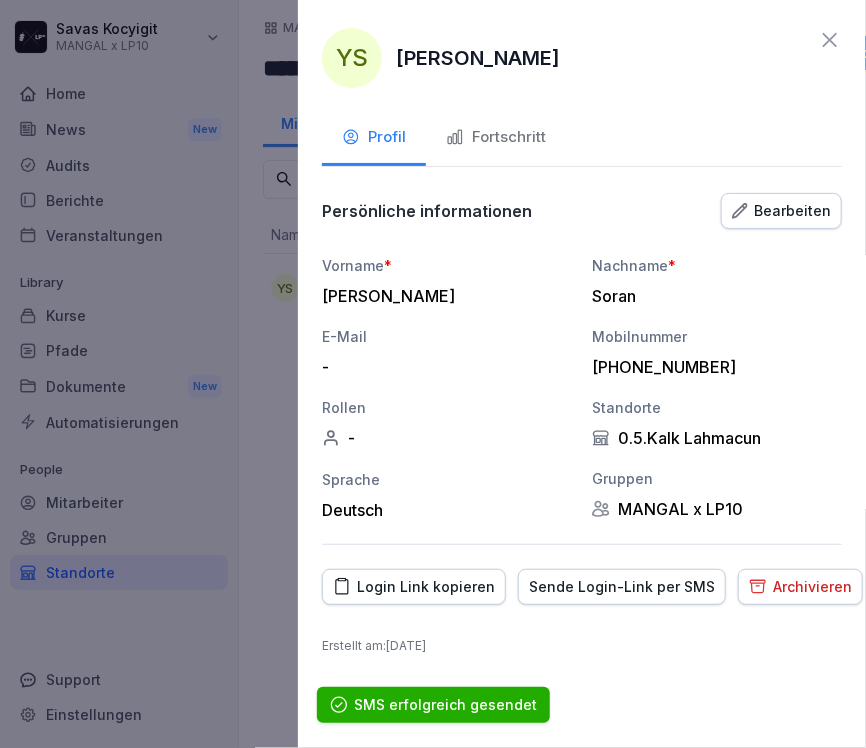 click on "Sende Login-Link per SMS" at bounding box center [622, 587] 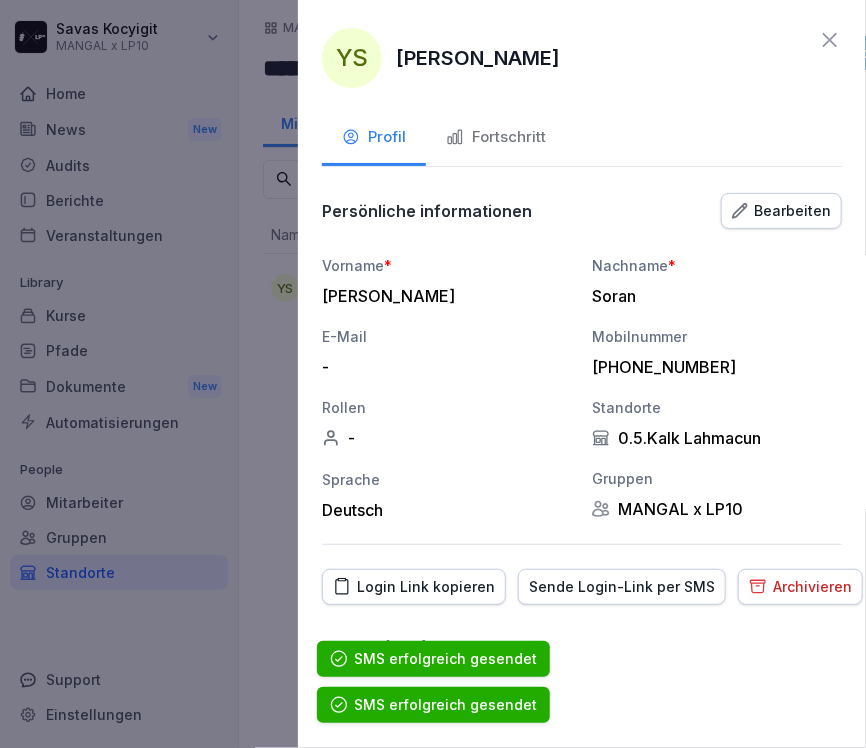 click on "Sende Login-Link per SMS" at bounding box center (622, 587) 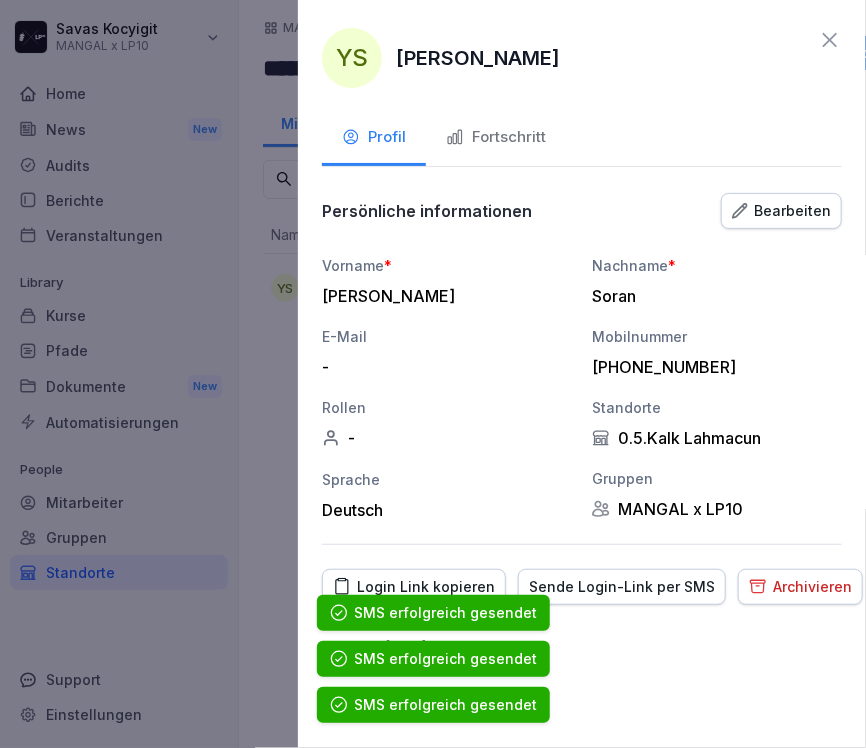 click on "Fortschritt" at bounding box center (496, 139) 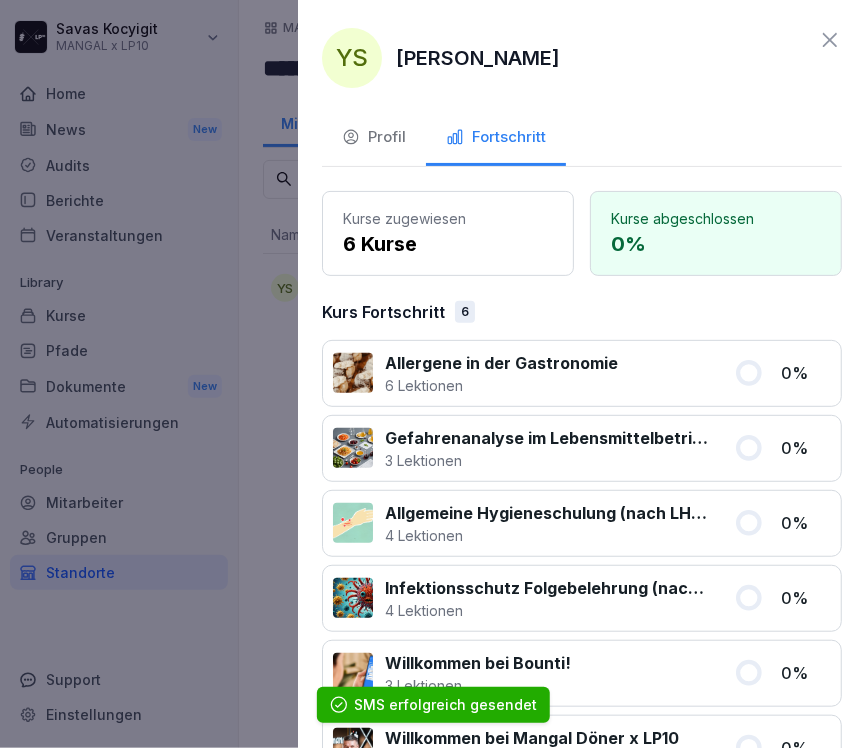 click 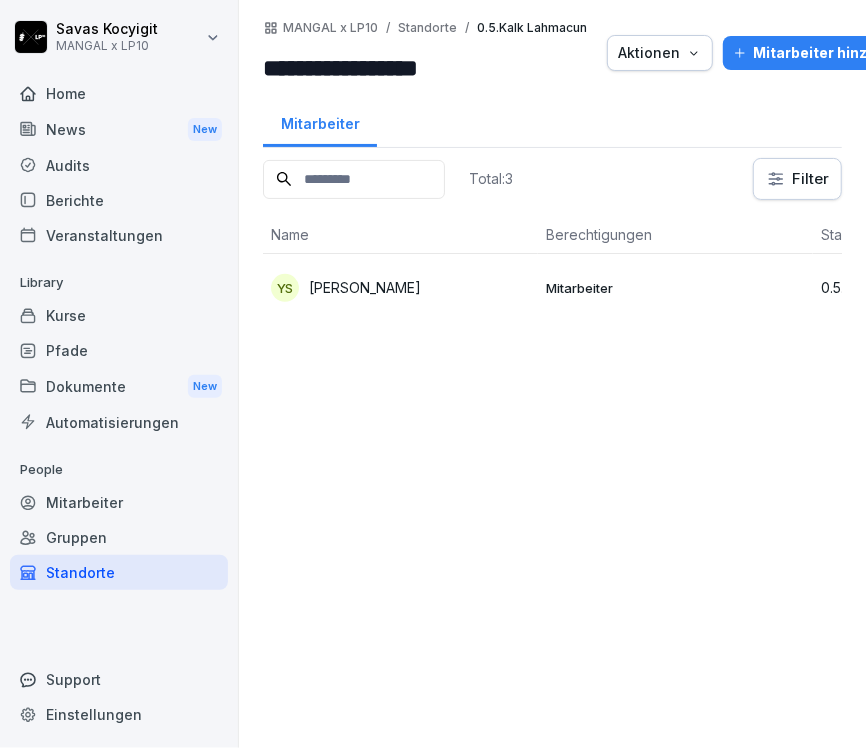 click on "Total:  3 Filter Name Berechtigungen Standort Erster Login Rolle YS Yousif Ali Soran Mitarbeiter 0.5.Kalk Lahmacun" at bounding box center (552, 443) 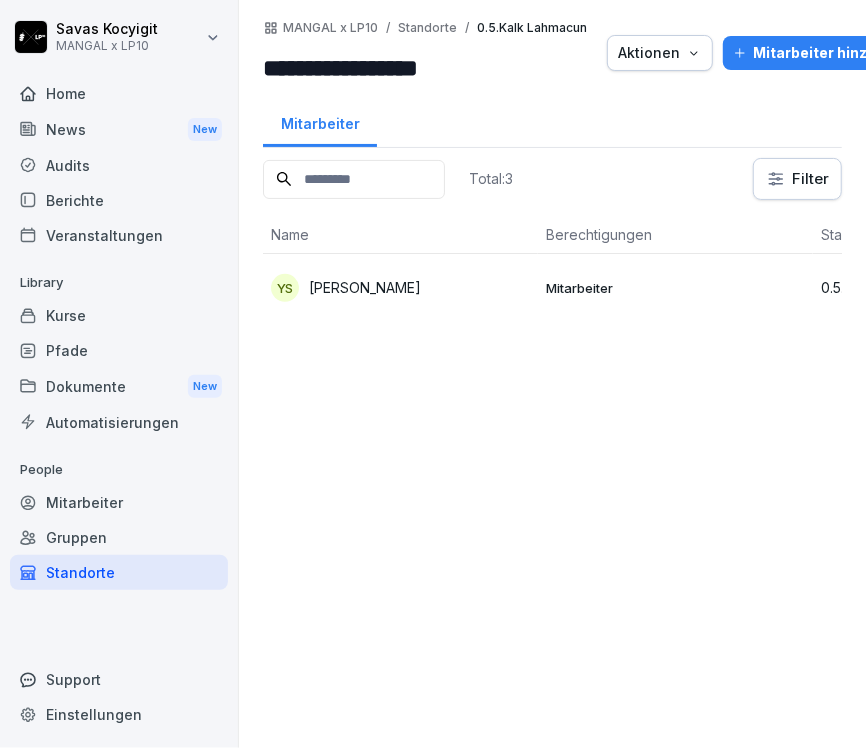 click on "Standorte" at bounding box center (119, 572) 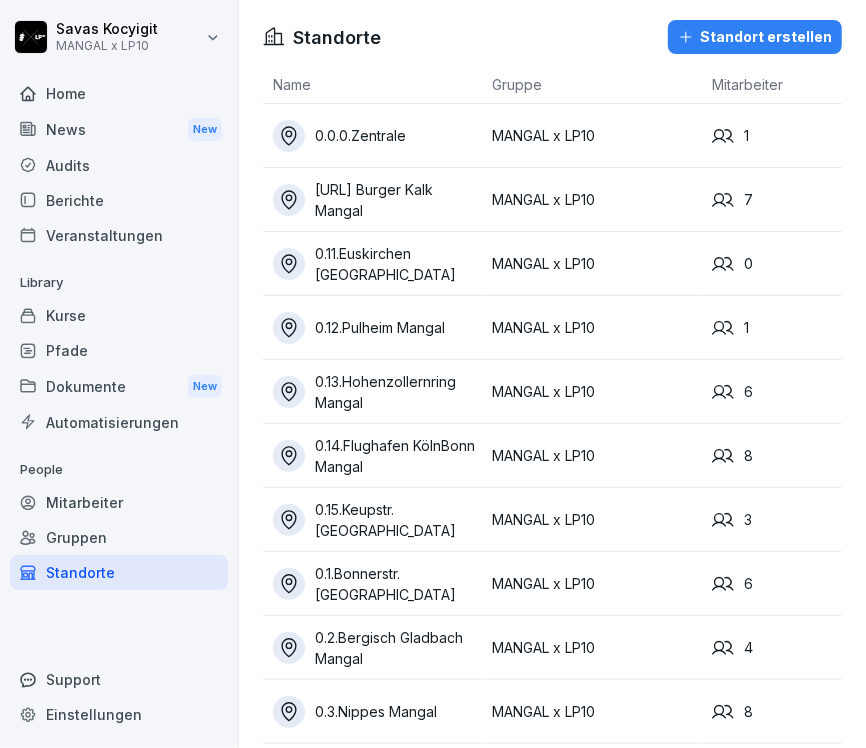 click on "Gruppen" at bounding box center [119, 537] 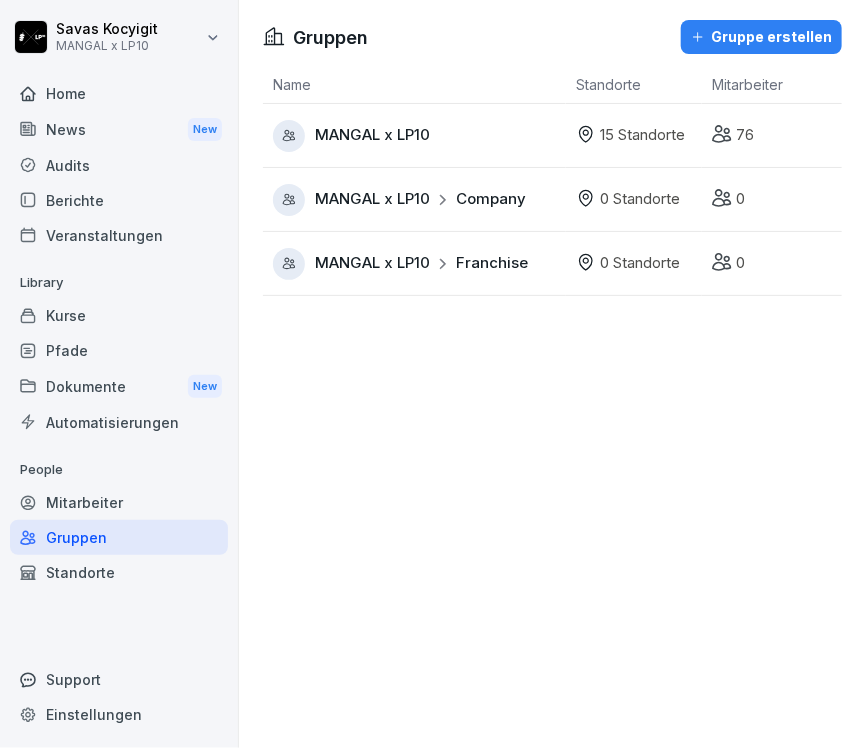 click on "Standorte" at bounding box center (119, 572) 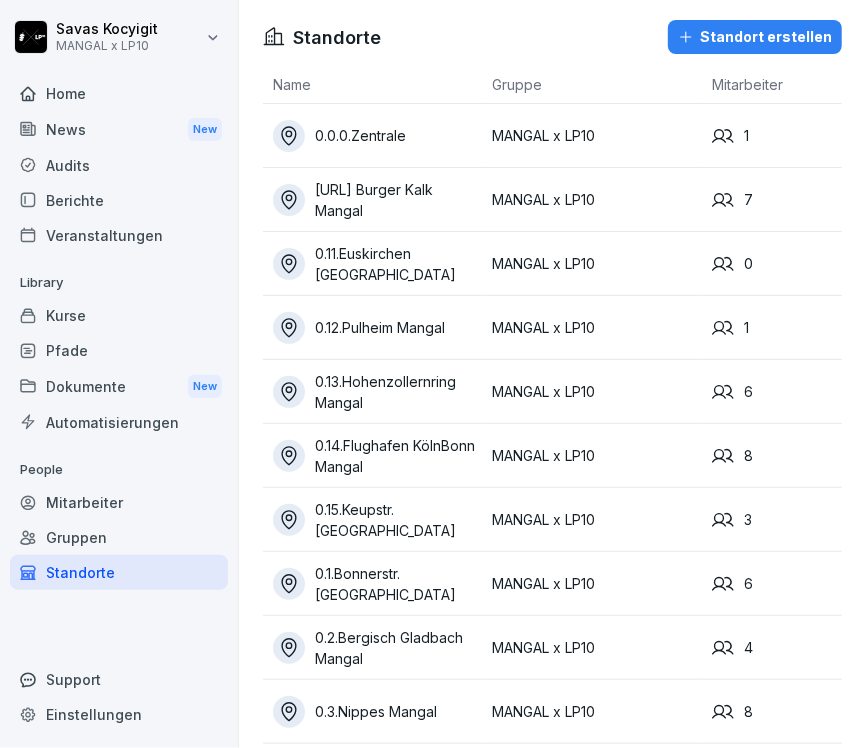 click on "Mitarbeiter" at bounding box center (119, 502) 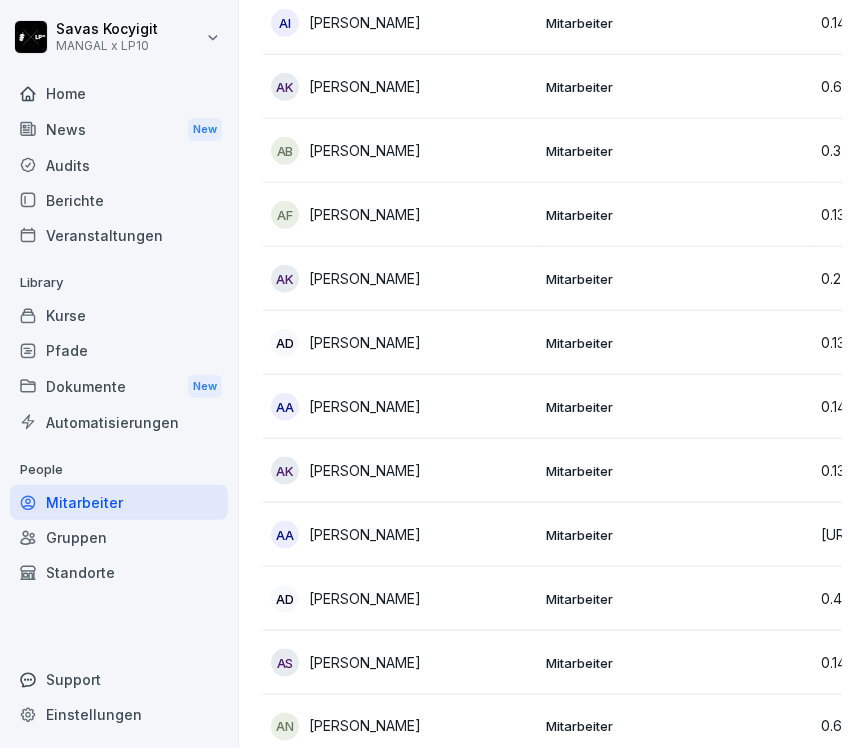 scroll, scrollTop: 0, scrollLeft: 0, axis: both 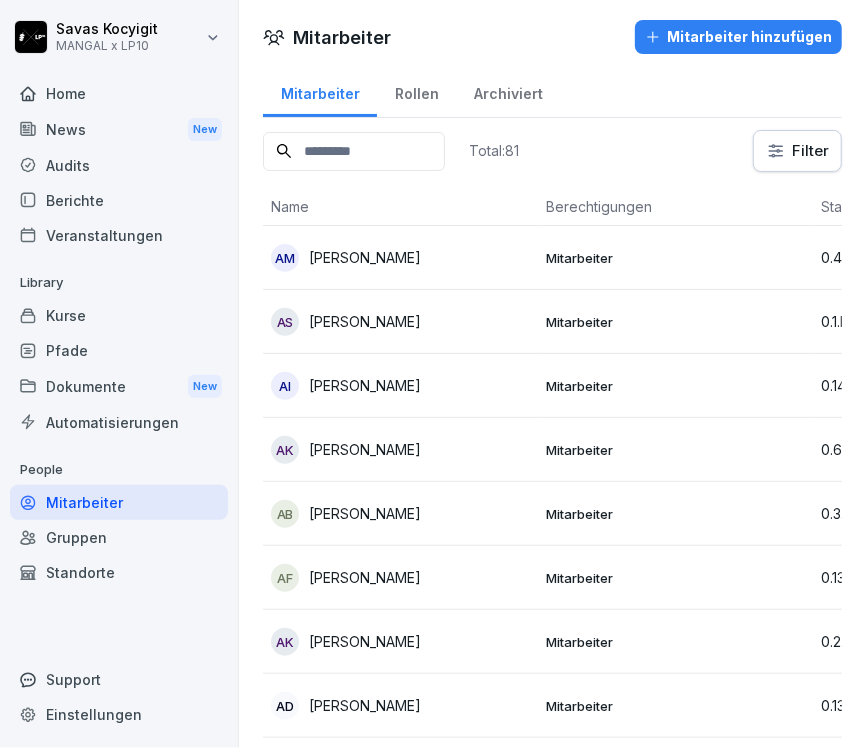 click at bounding box center [354, 151] 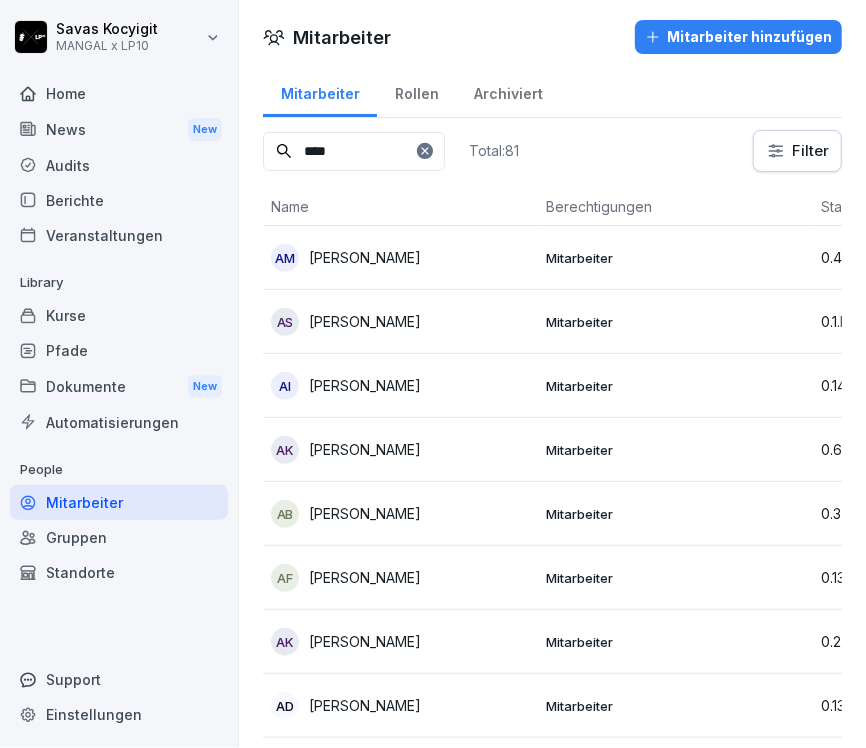 type on "*****" 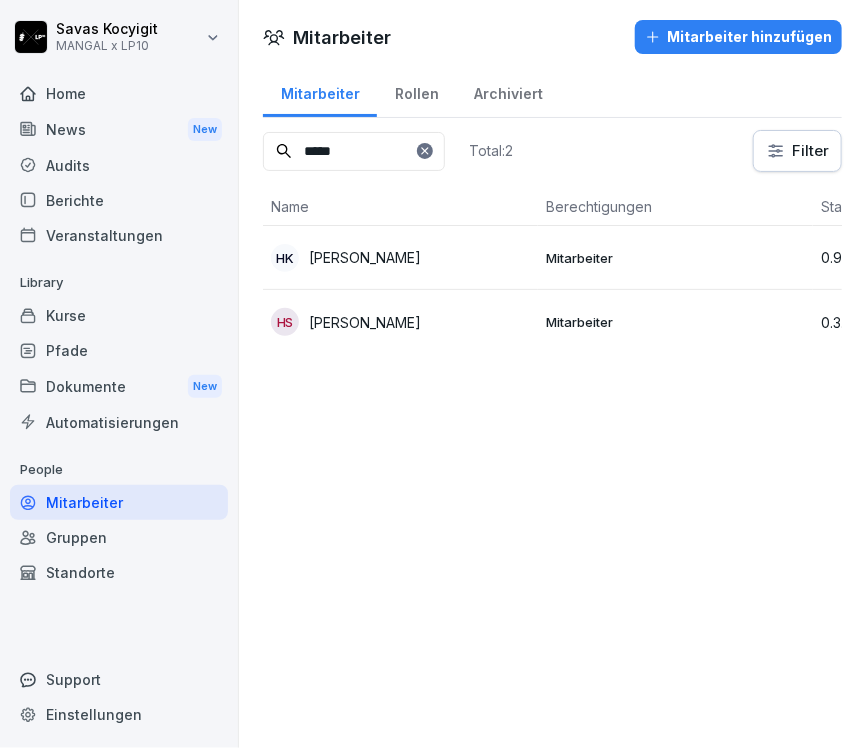 drag, startPoint x: 379, startPoint y: 150, endPoint x: 267, endPoint y: 164, distance: 112.871605 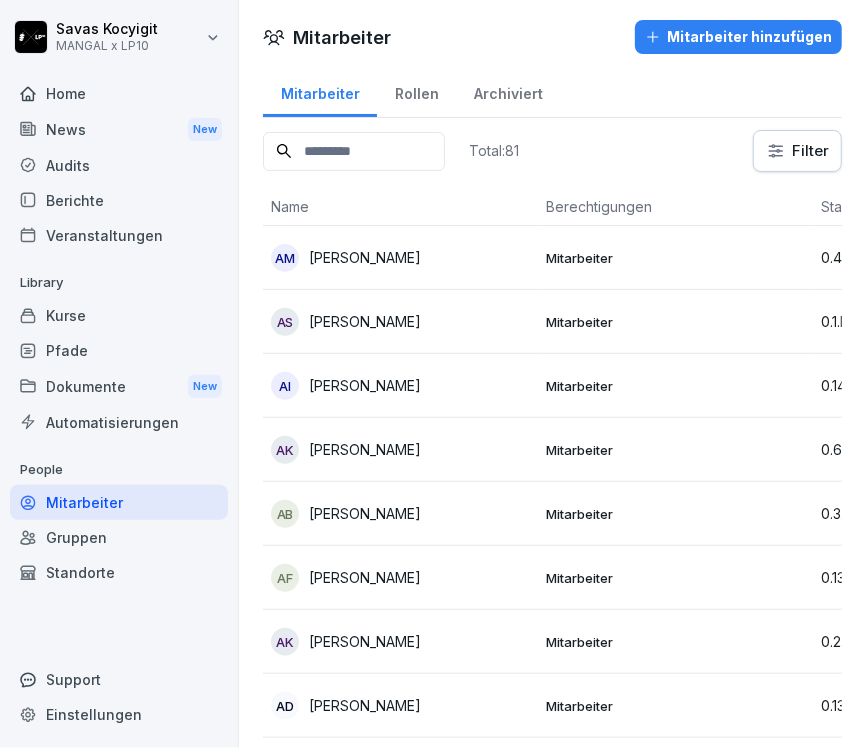 click on "Standorte" at bounding box center [119, 572] 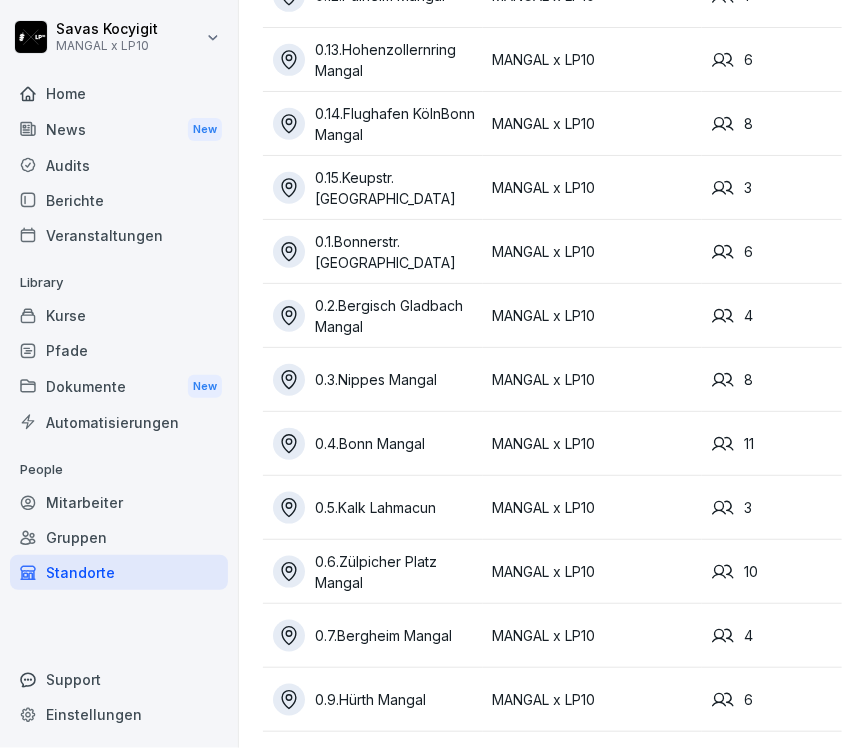scroll, scrollTop: 0, scrollLeft: 0, axis: both 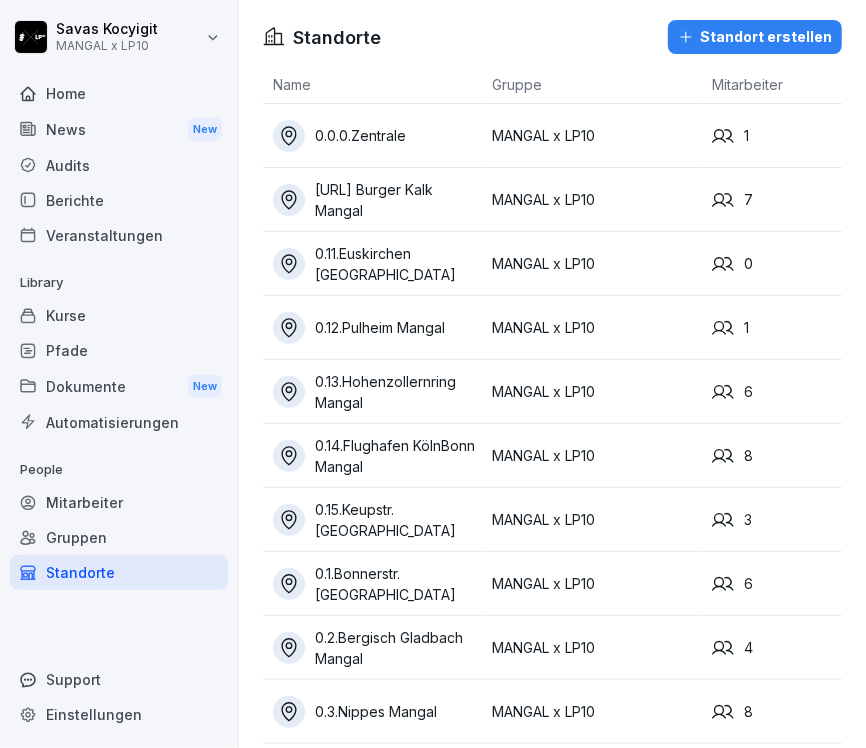 click on "Standorte" at bounding box center (119, 572) 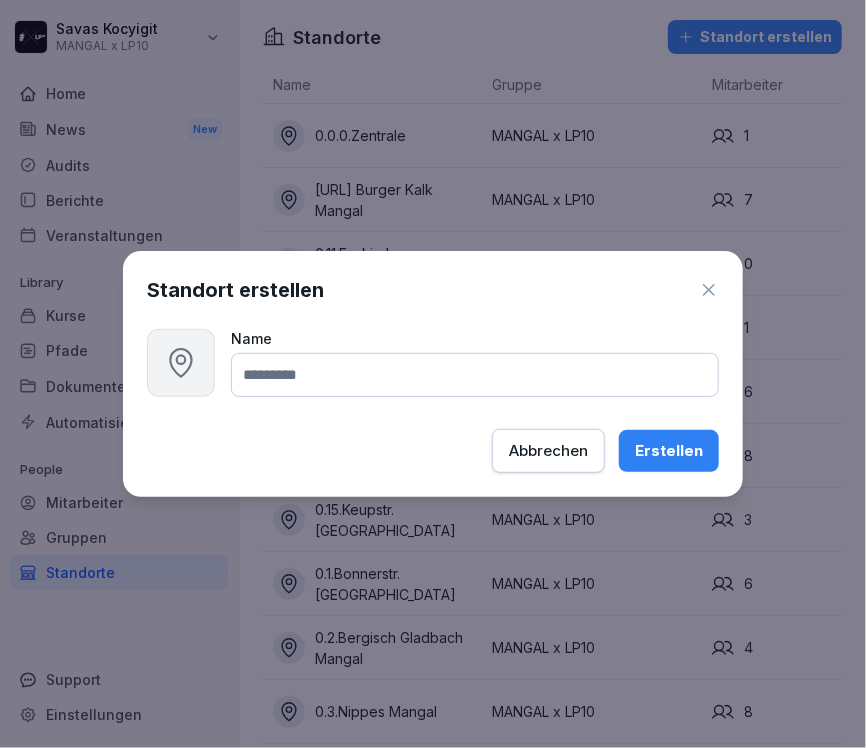 click 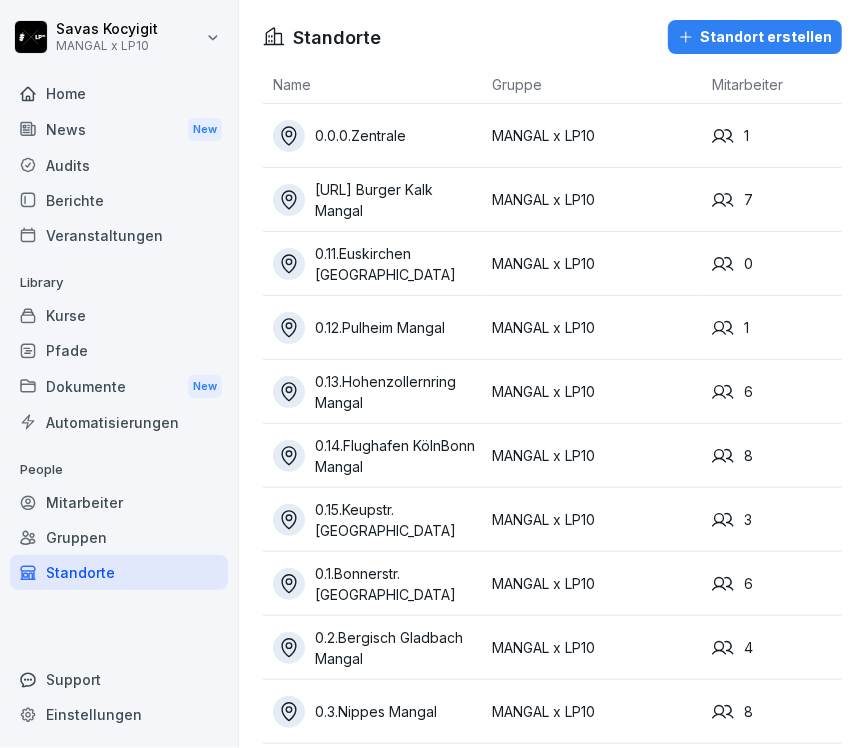 click on "Gruppen" at bounding box center (119, 537) 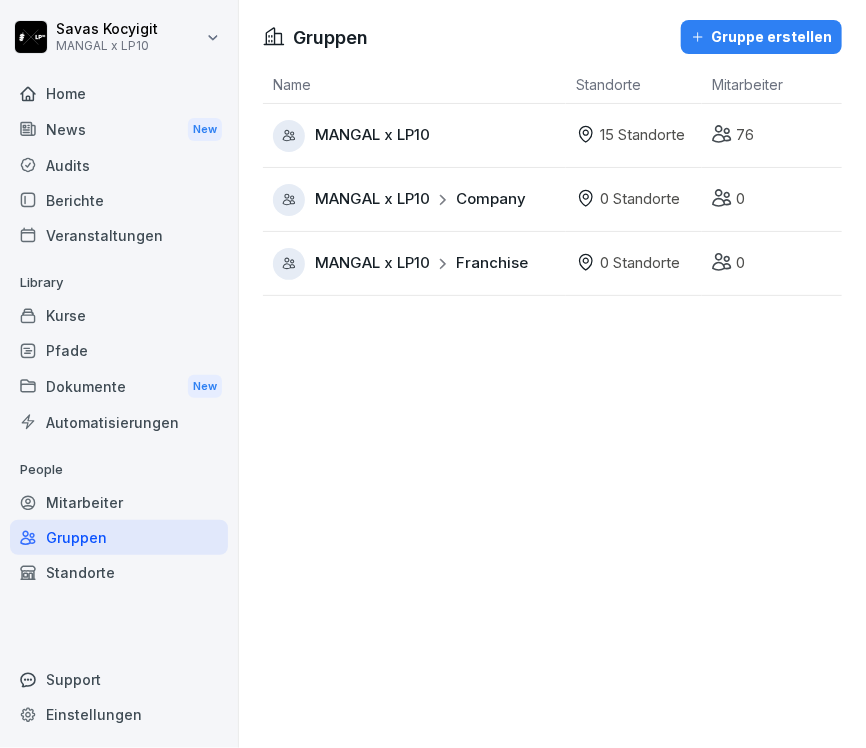 click on "Standorte" at bounding box center [119, 572] 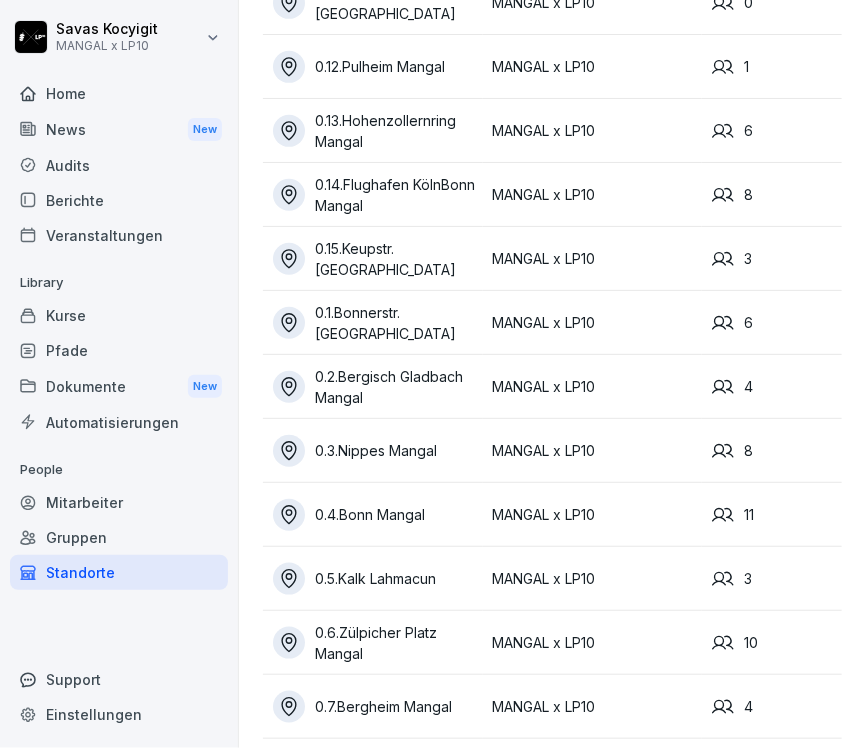 scroll, scrollTop: 276, scrollLeft: 0, axis: vertical 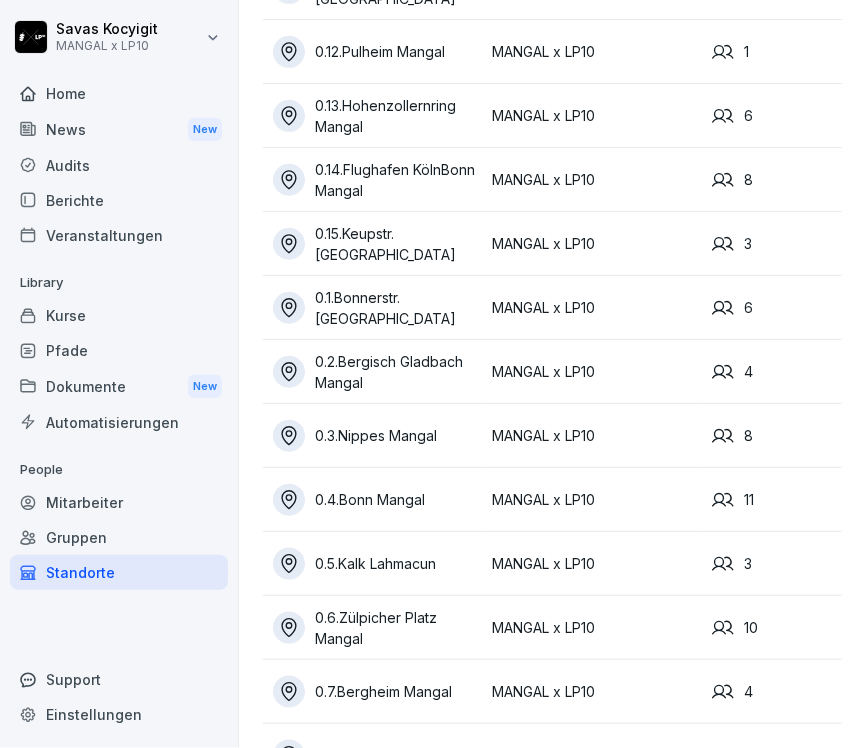 click on "MANGAL x LP10" at bounding box center (593, 436) 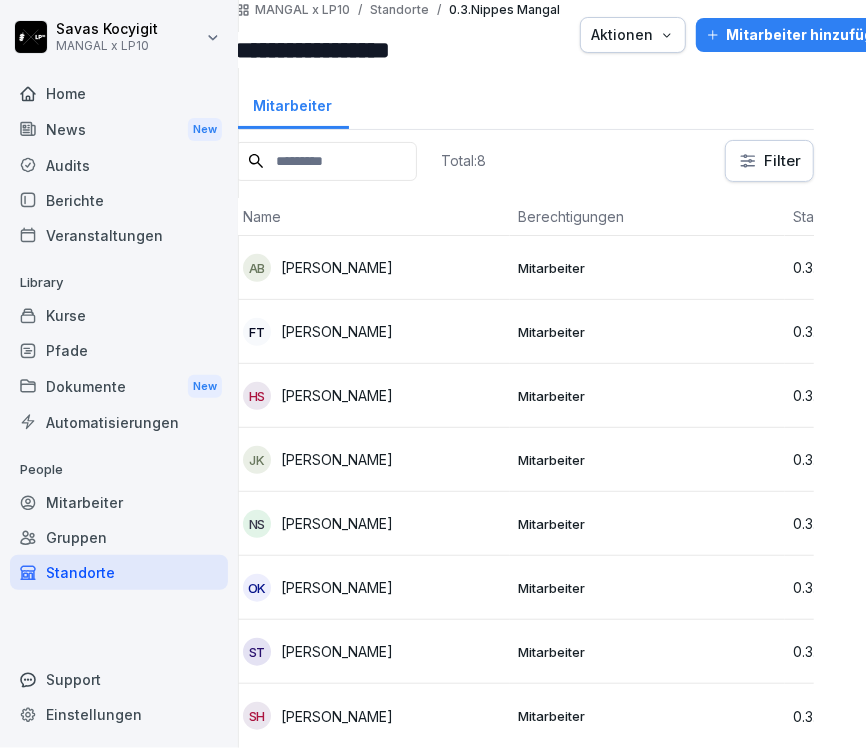 scroll, scrollTop: 47, scrollLeft: 0, axis: vertical 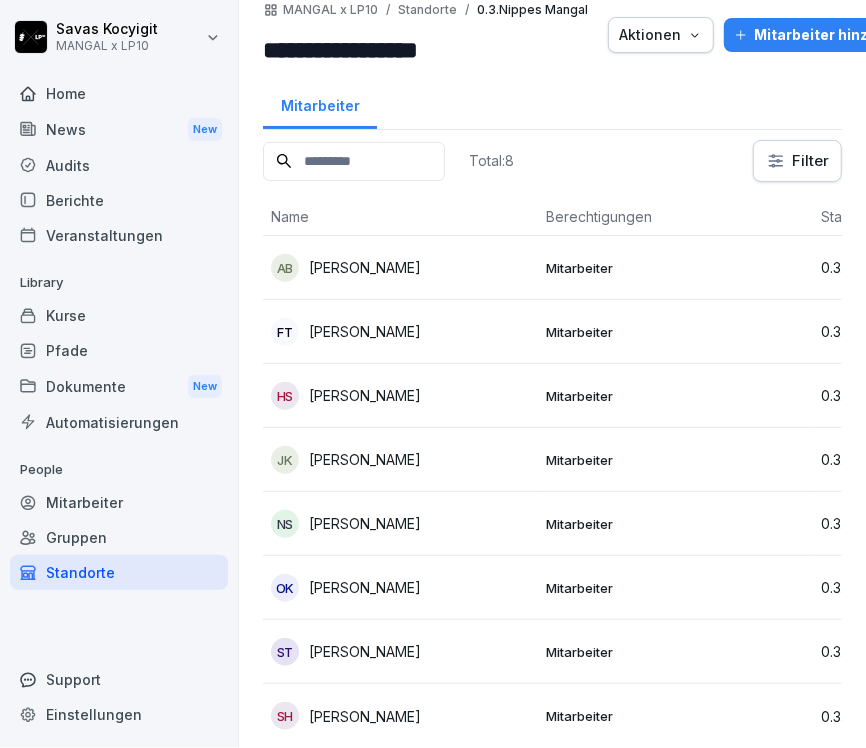 click on "Mitarbeiter hinzufügen" at bounding box center (826, 35) 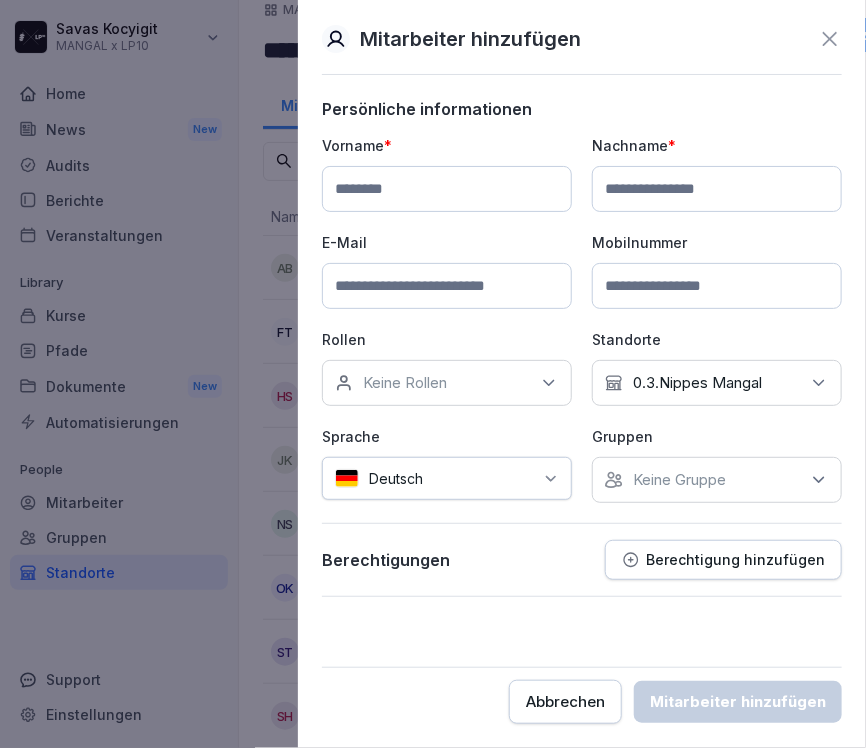 click at bounding box center (447, 189) 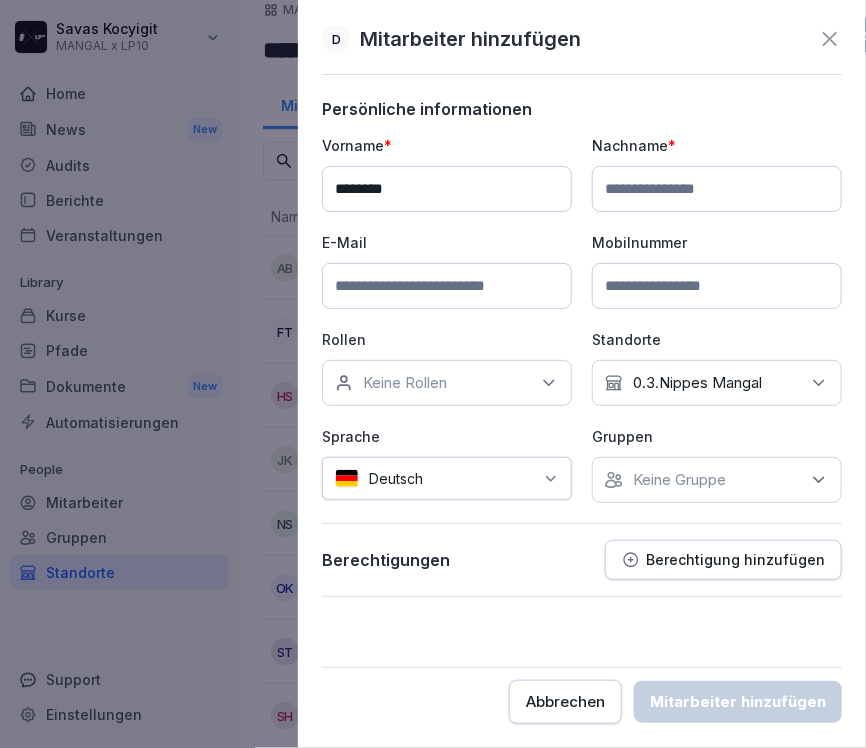 type on "********" 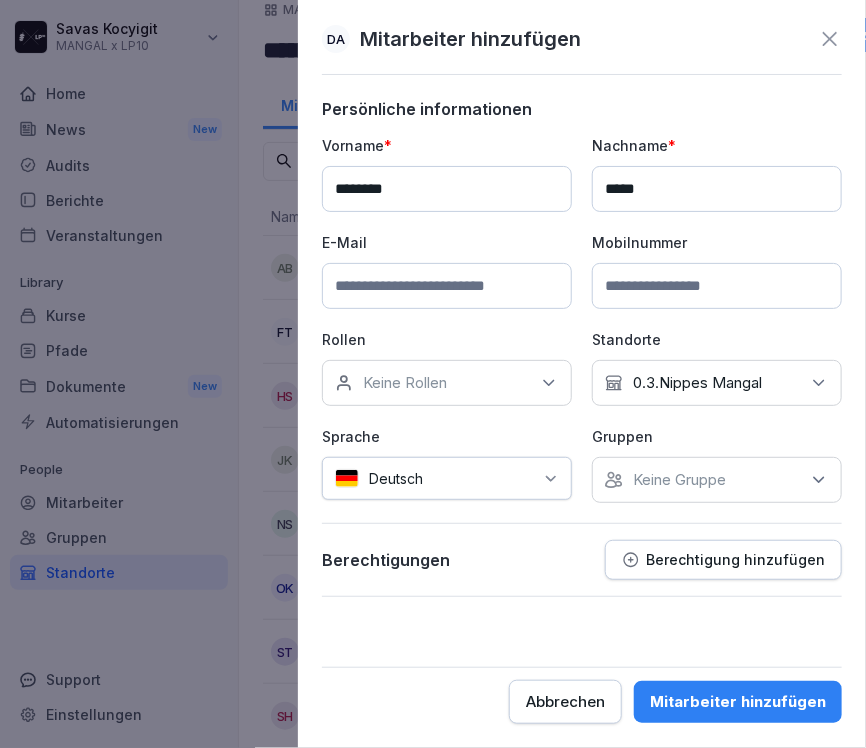 type on "*****" 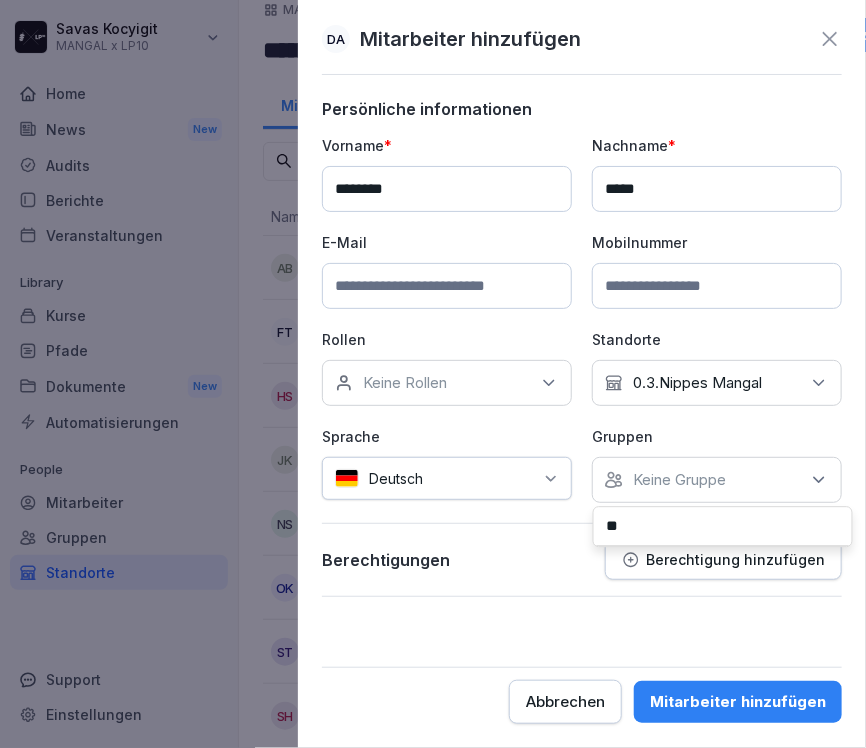 type on "*" 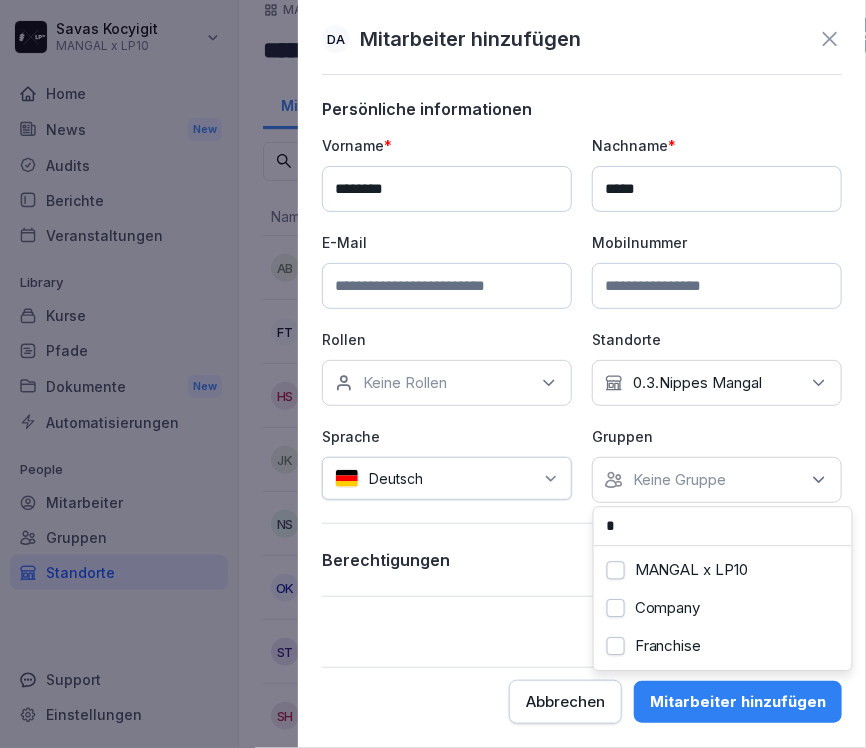type 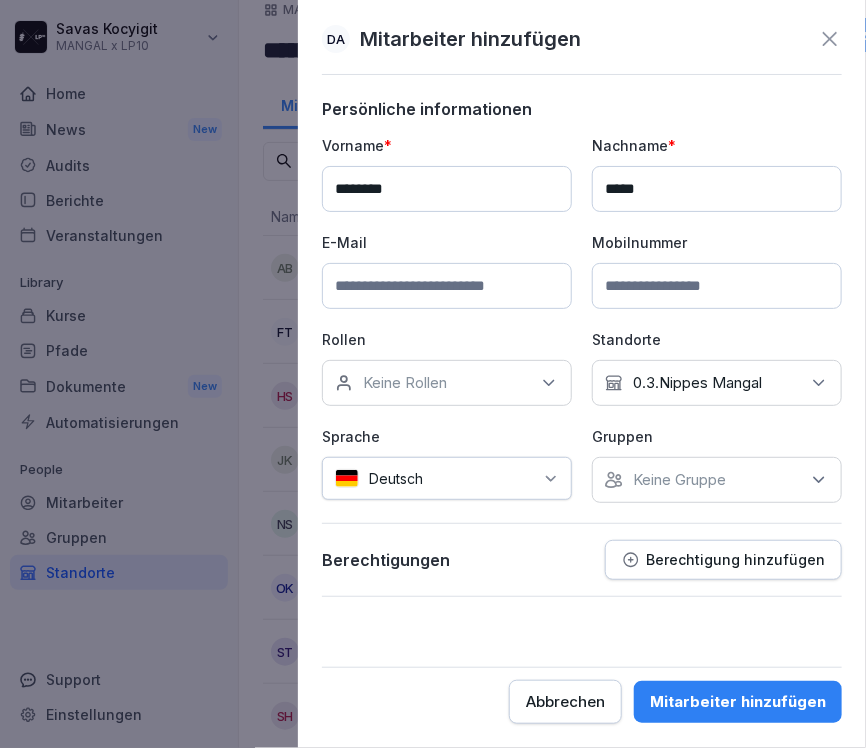 click on "Gruppen Keine Gruppe" at bounding box center [717, 464] 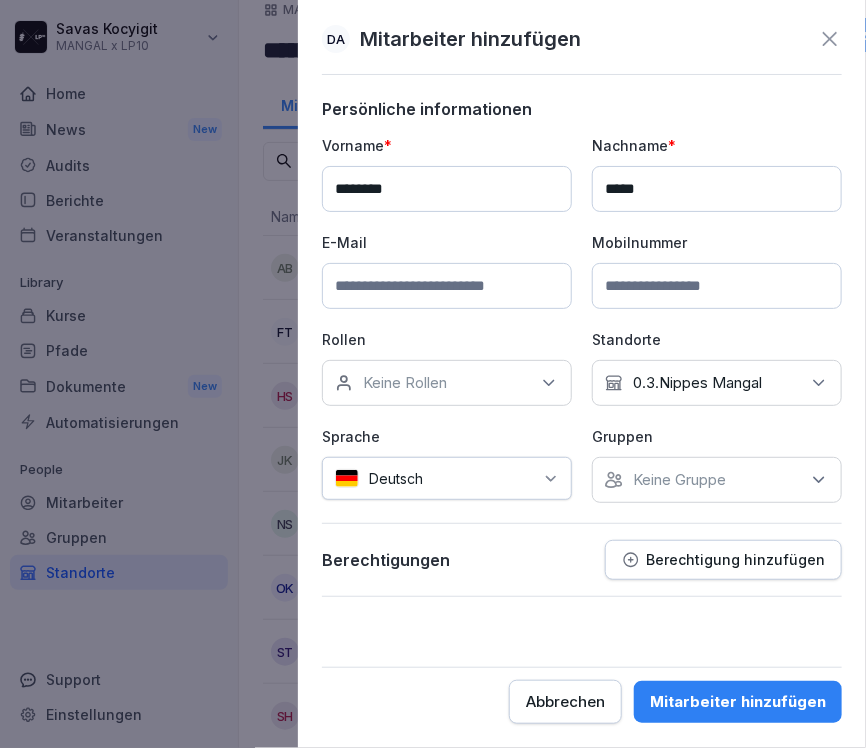 click on "Mitarbeiter hinzufügen" at bounding box center (738, 702) 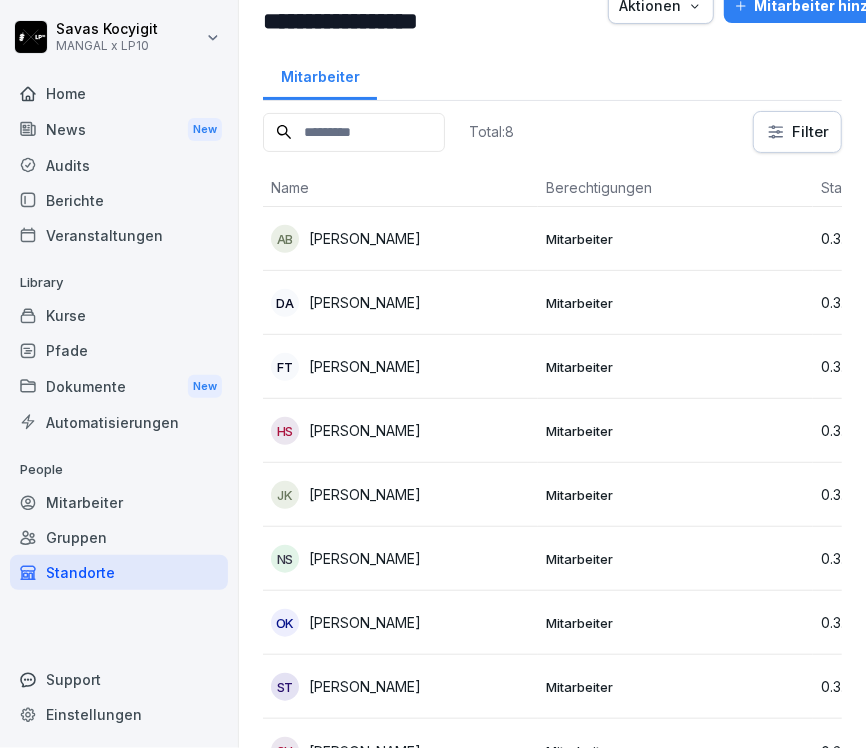 scroll, scrollTop: 111, scrollLeft: 0, axis: vertical 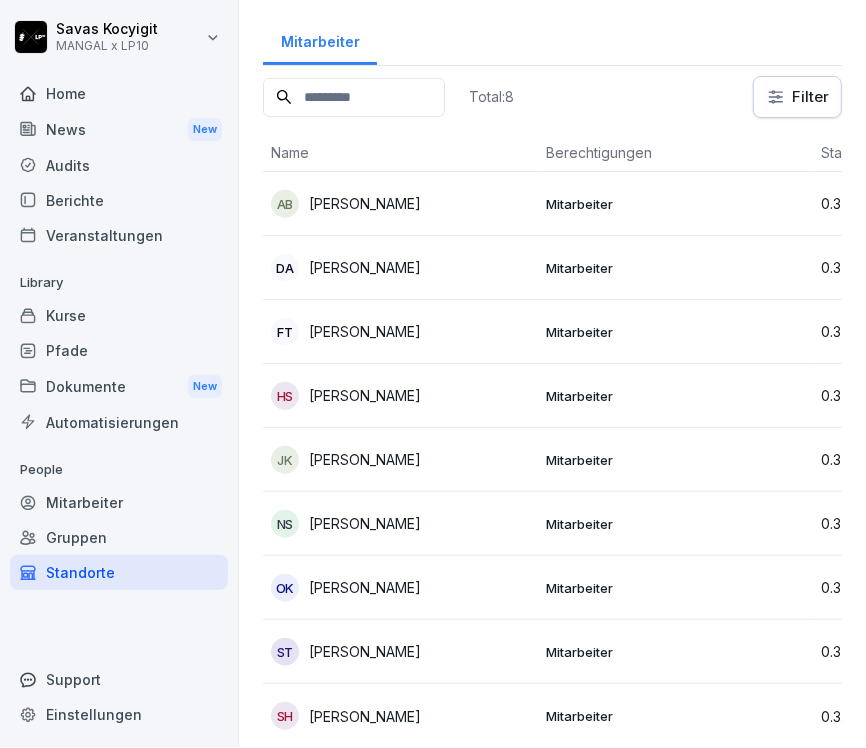 click at bounding box center (354, 97) 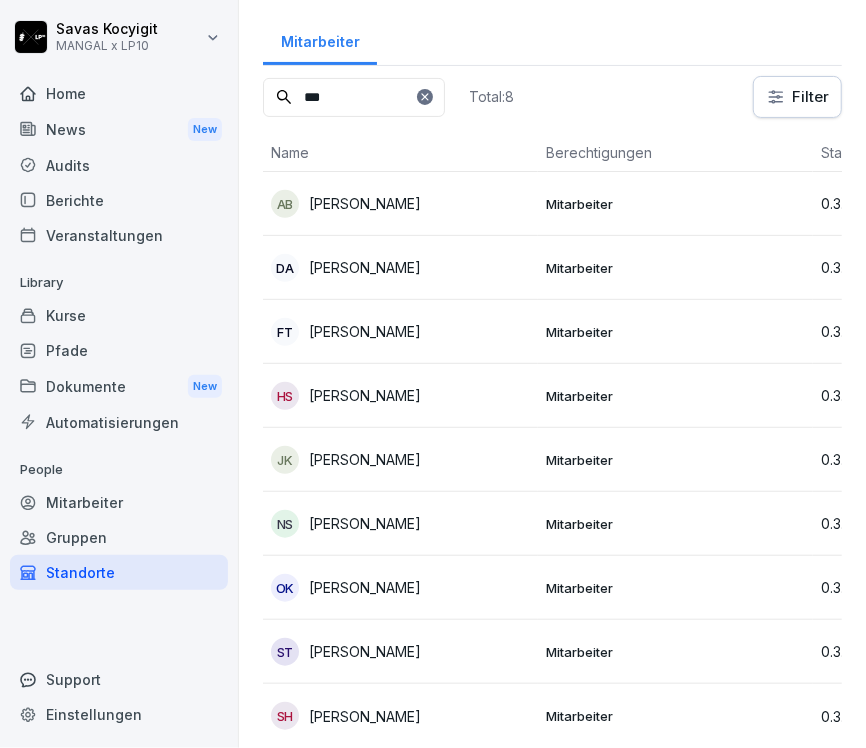scroll, scrollTop: 0, scrollLeft: 0, axis: both 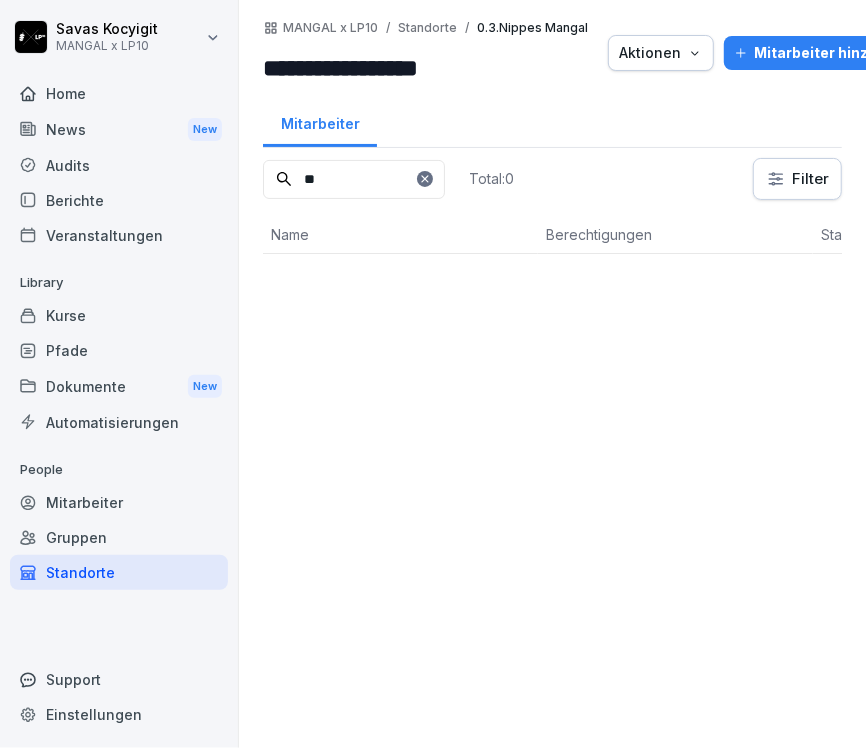 type on "*" 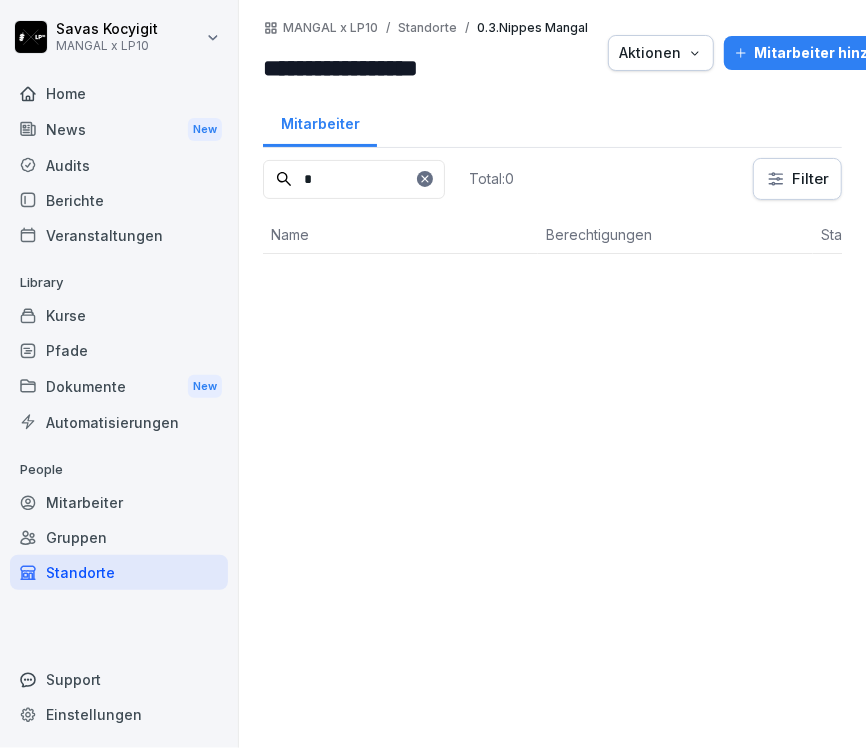type 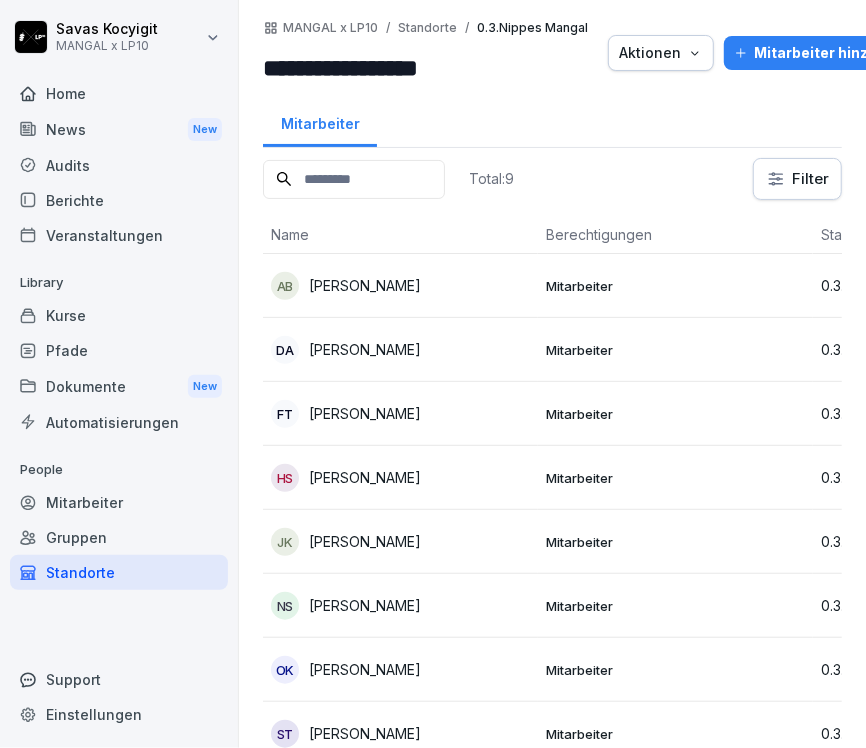click on "Mitarbeiter" at bounding box center [119, 502] 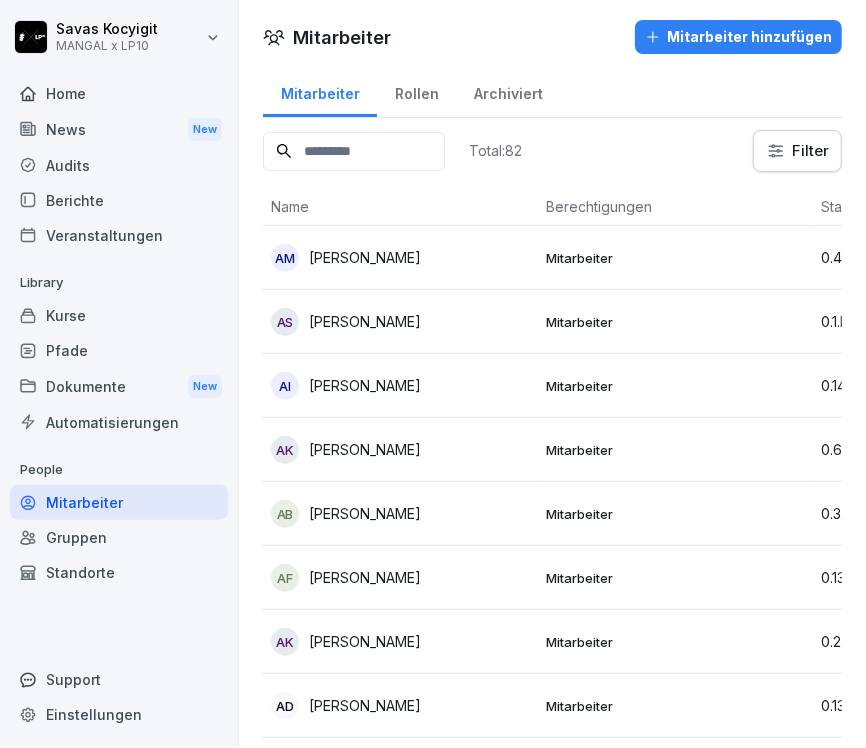 click at bounding box center [354, 151] 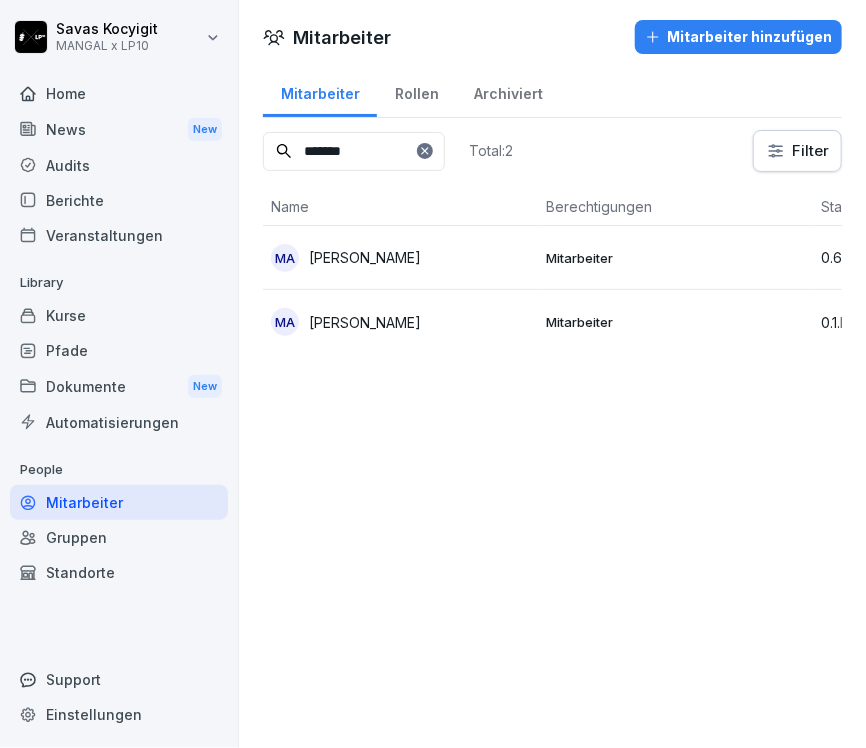type on "*******" 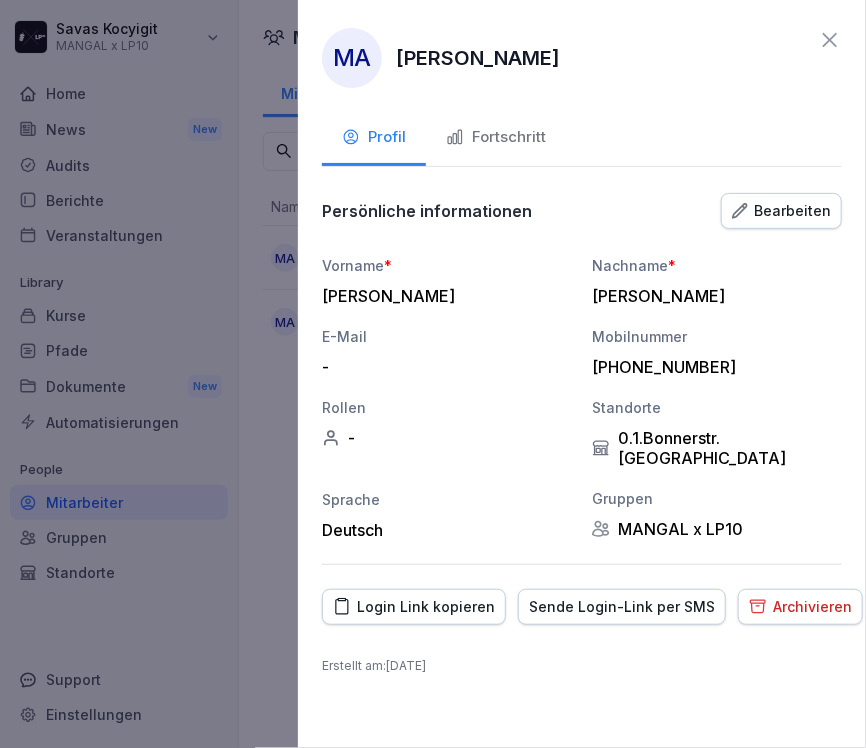 click on "Sende Login-Link per SMS" at bounding box center (622, 607) 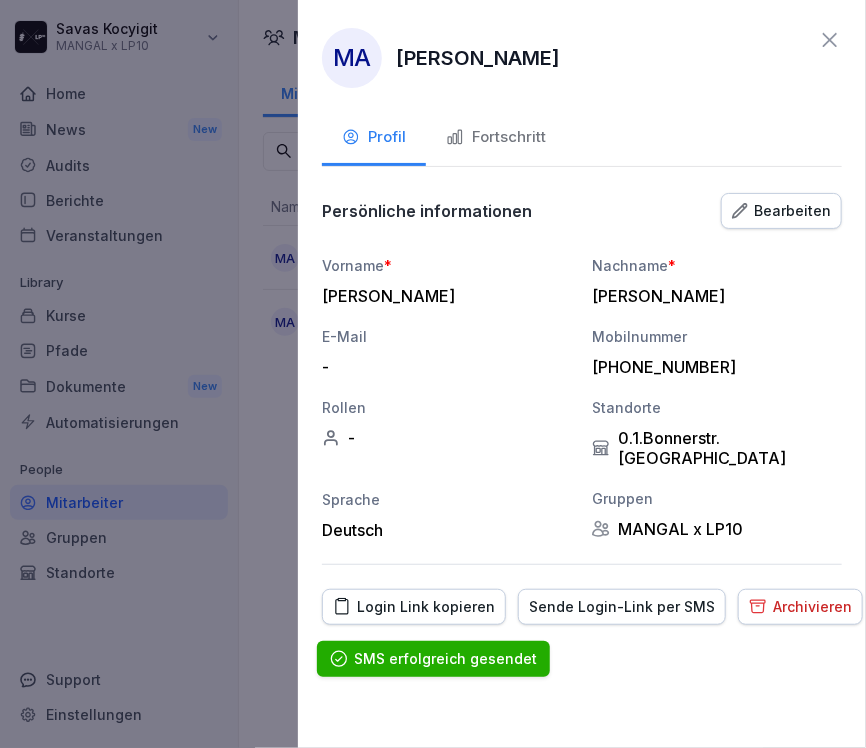 click on "Sende Login-Link per SMS" at bounding box center (622, 607) 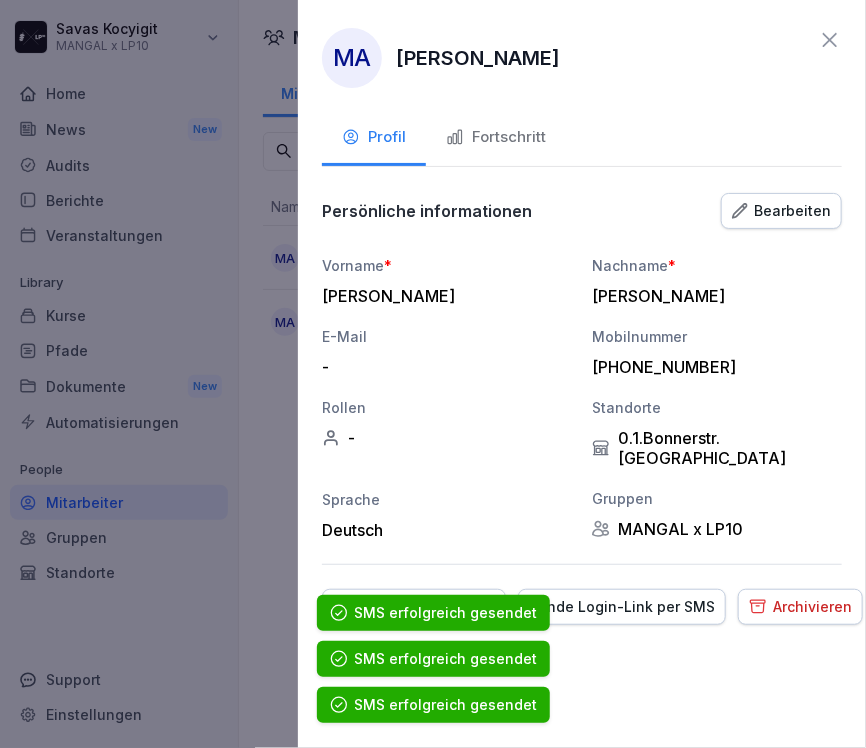 click 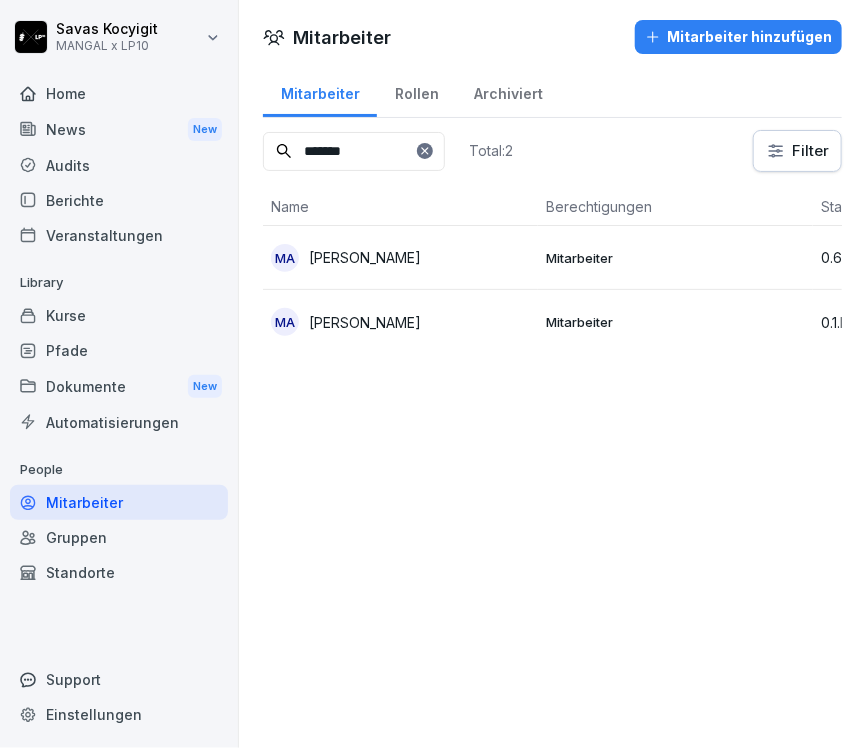 click 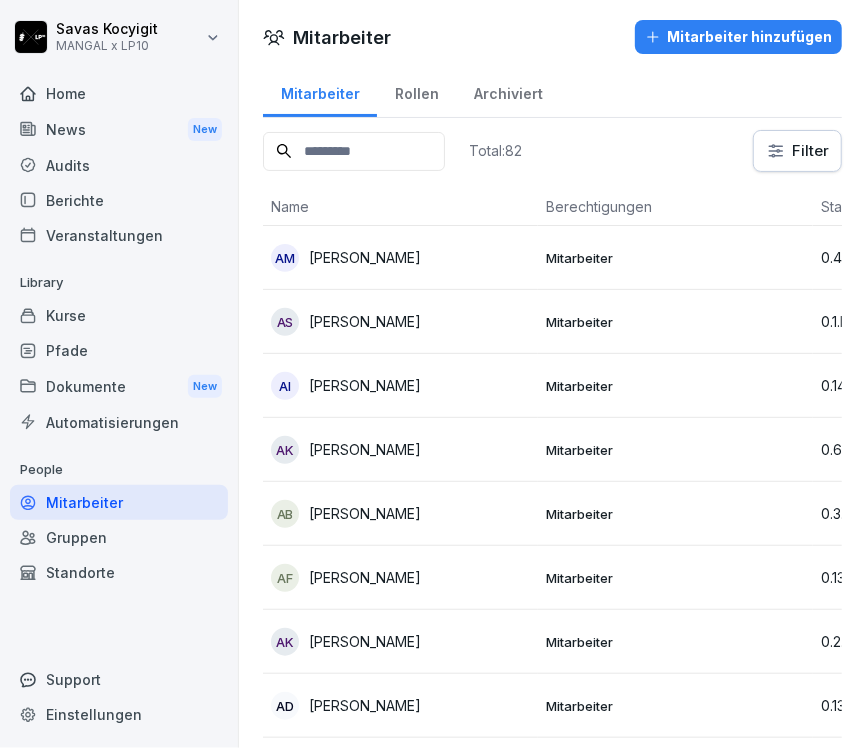 click at bounding box center (354, 151) 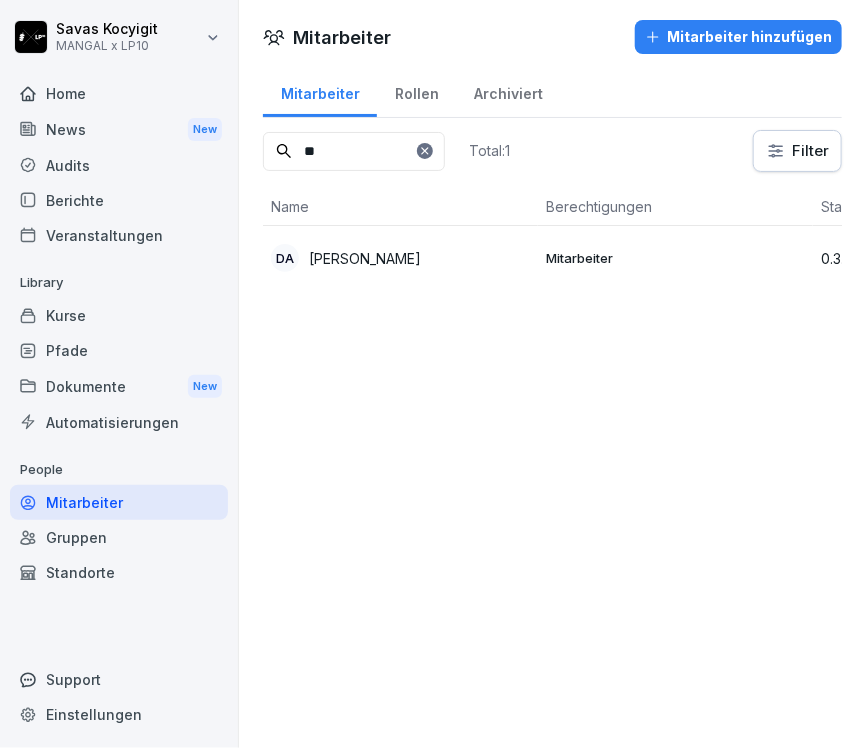 type on "*" 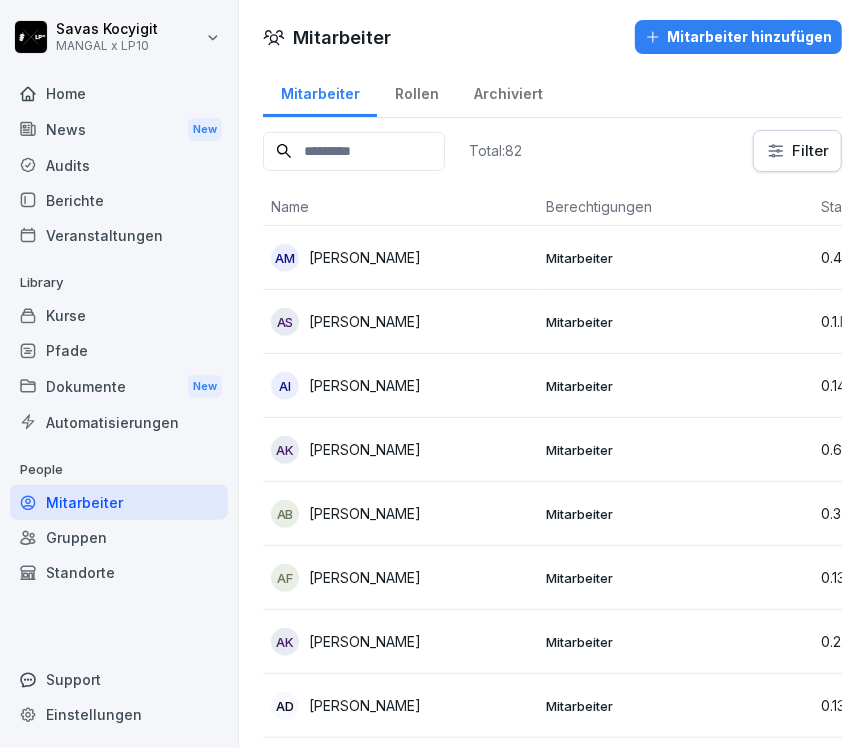 click at bounding box center (354, 151) 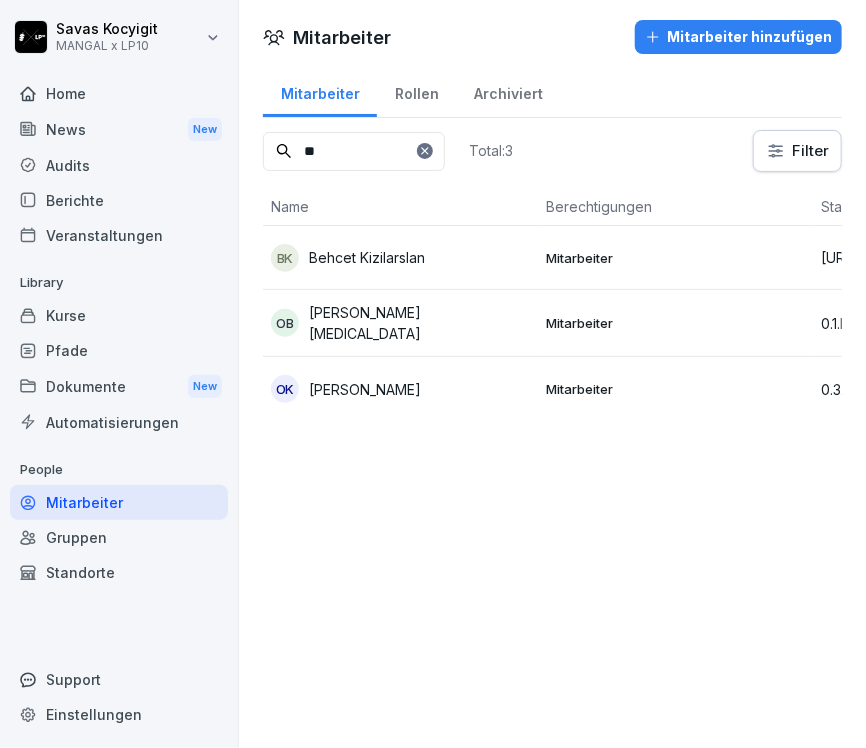 type on "**" 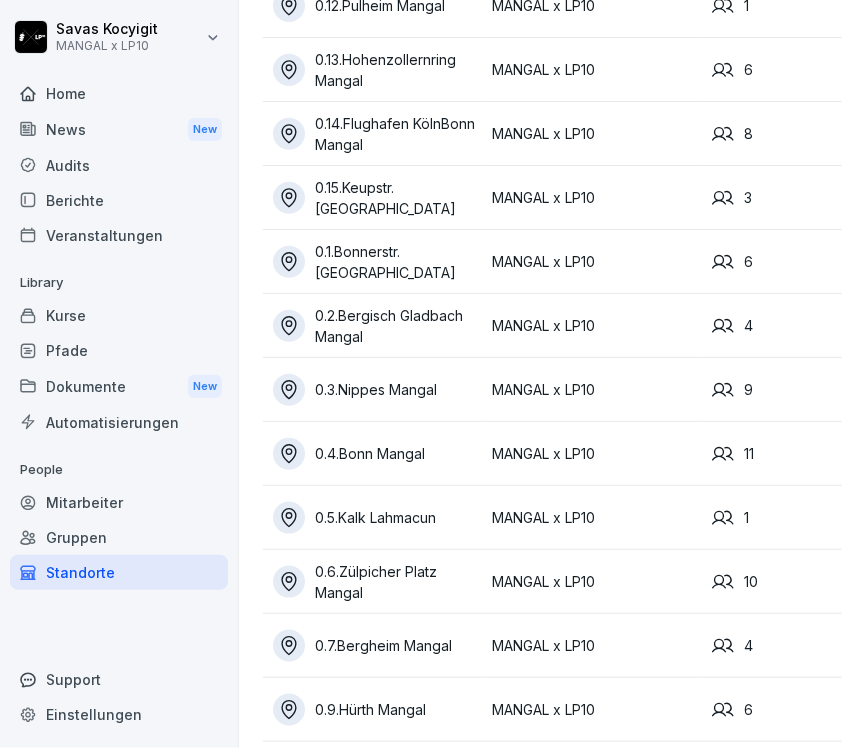 scroll, scrollTop: 347, scrollLeft: 0, axis: vertical 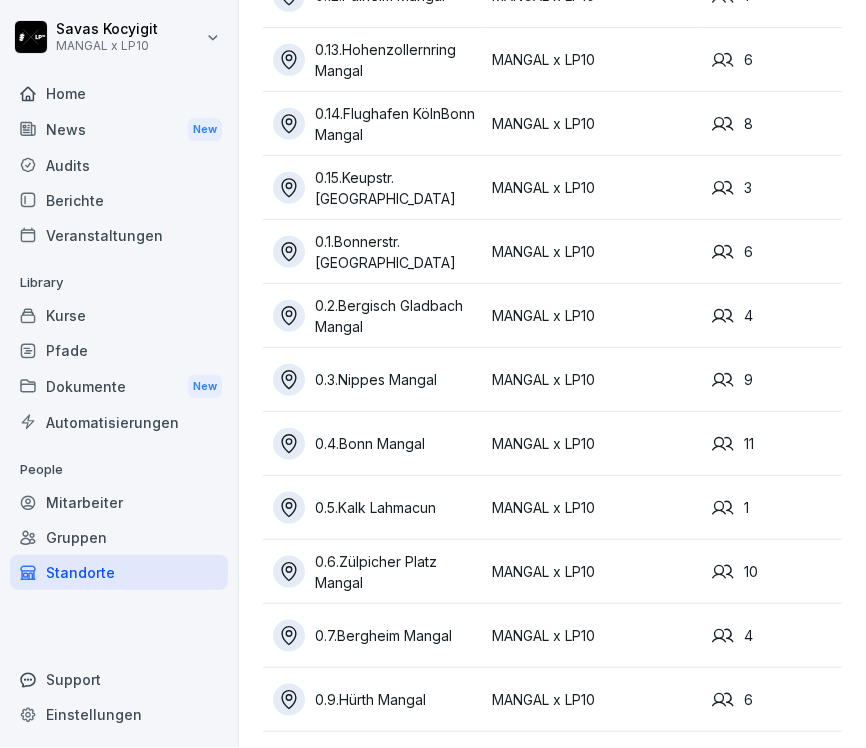 click on "MANGAL x LP10" at bounding box center (593, 636) 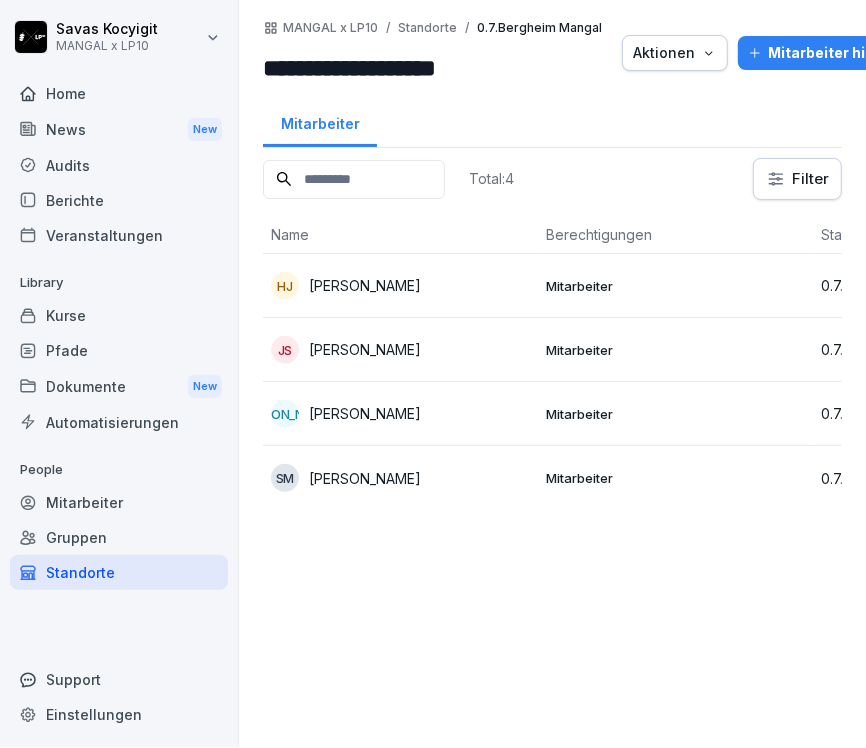 click on "Mitarbeiter" at bounding box center (552, 122) 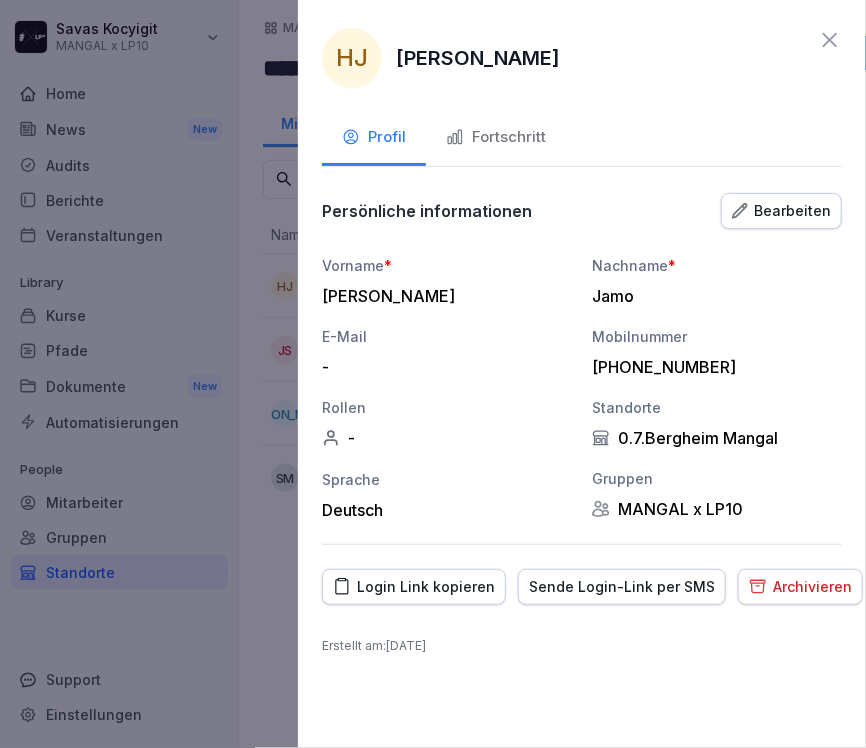 click on "Fortschritt" at bounding box center (496, 137) 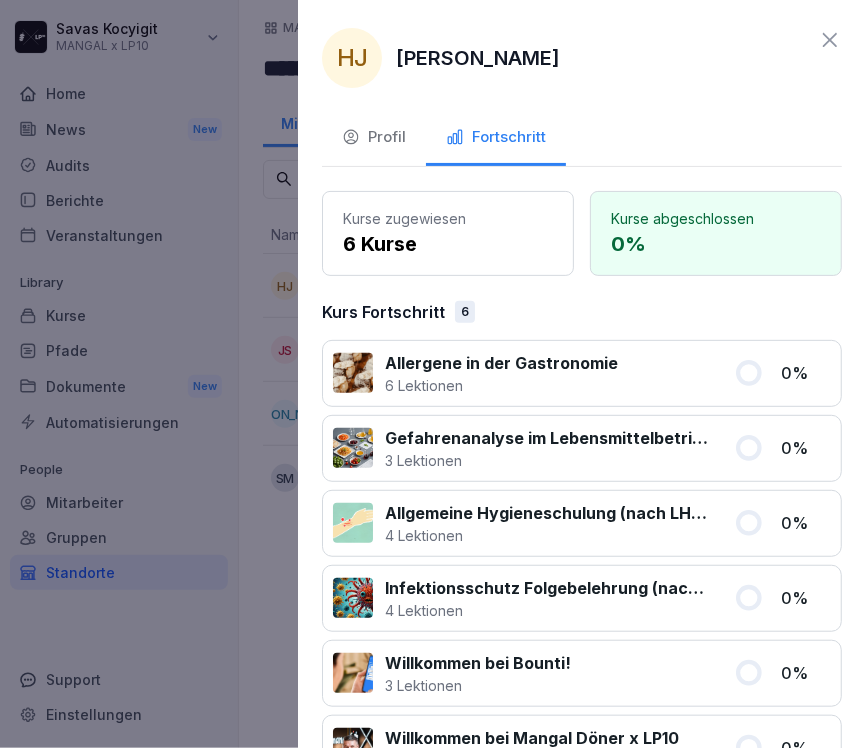 click on "Profil" at bounding box center (374, 137) 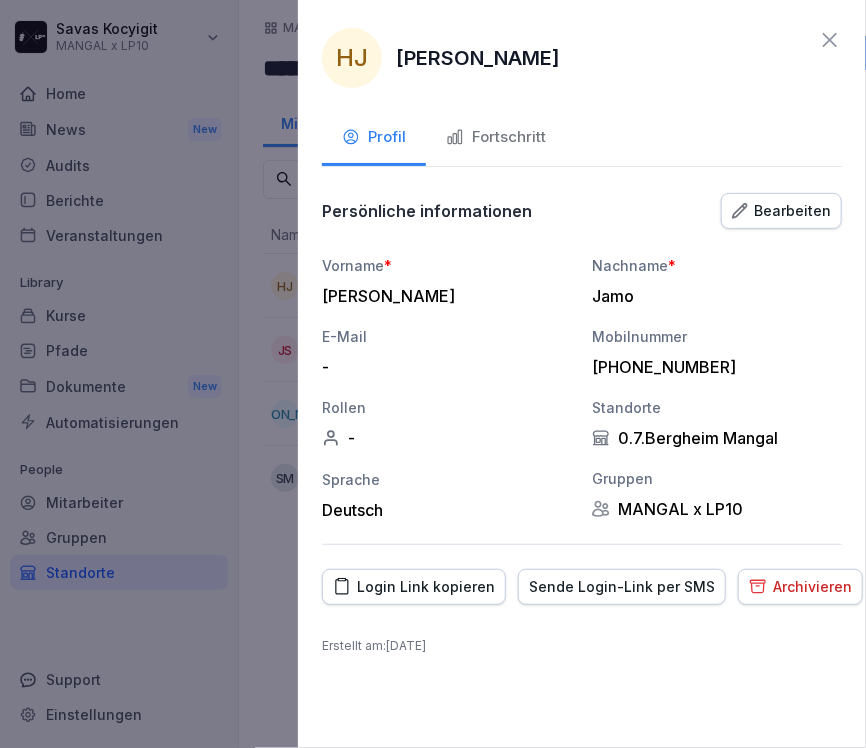 click 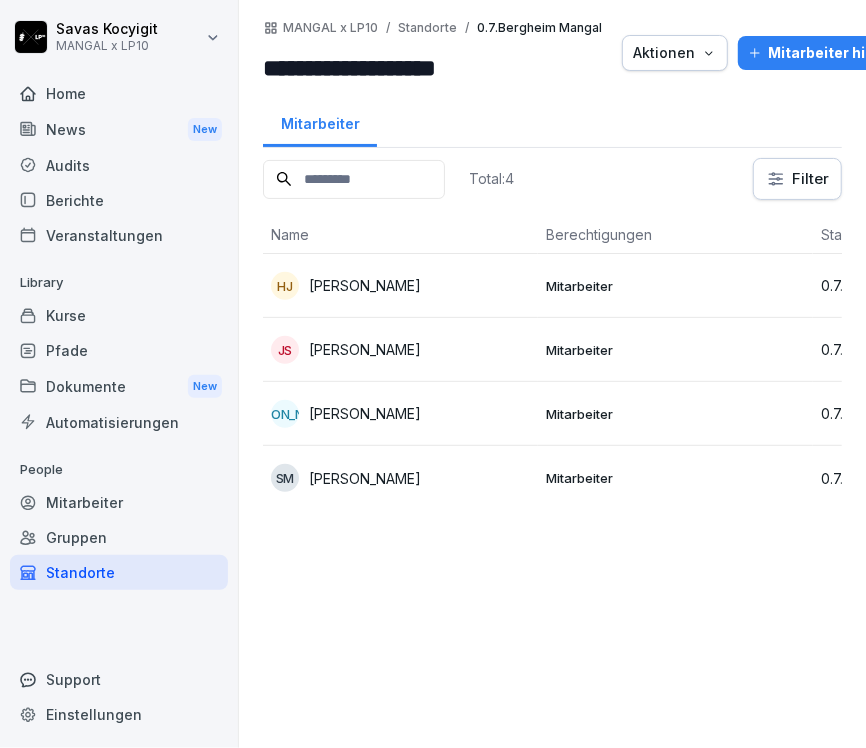 click on "Shabaz Taha Mohammed" at bounding box center [365, 478] 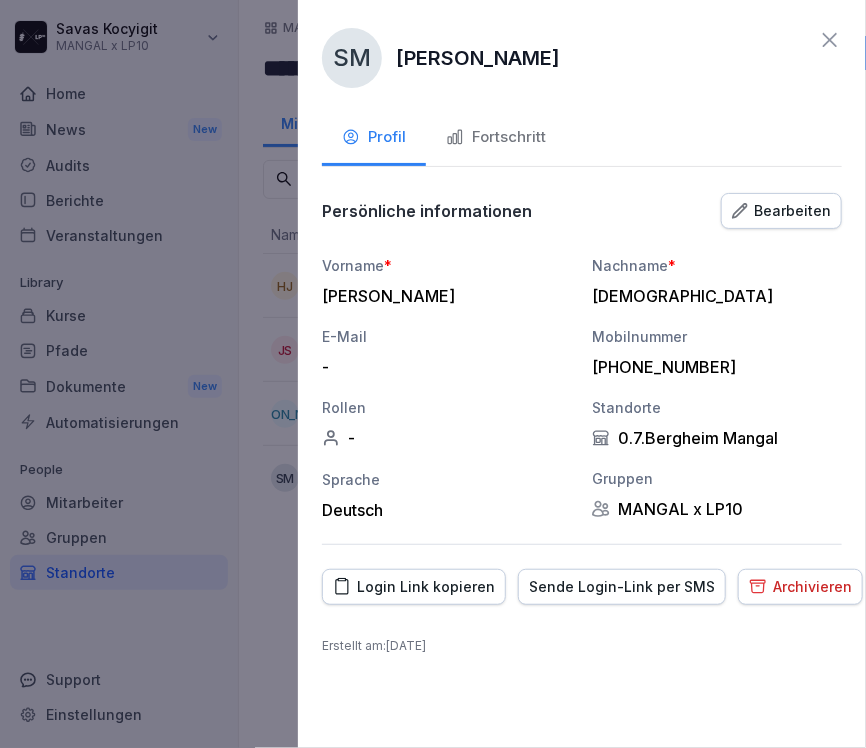 click on "Fortschritt" at bounding box center [496, 137] 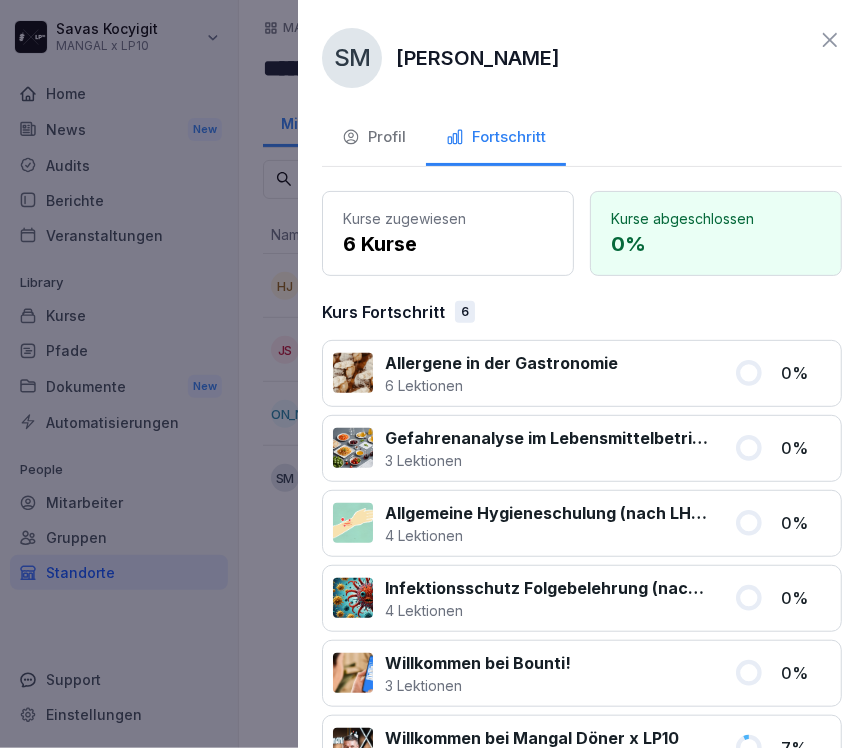 click on "Profil" at bounding box center [374, 137] 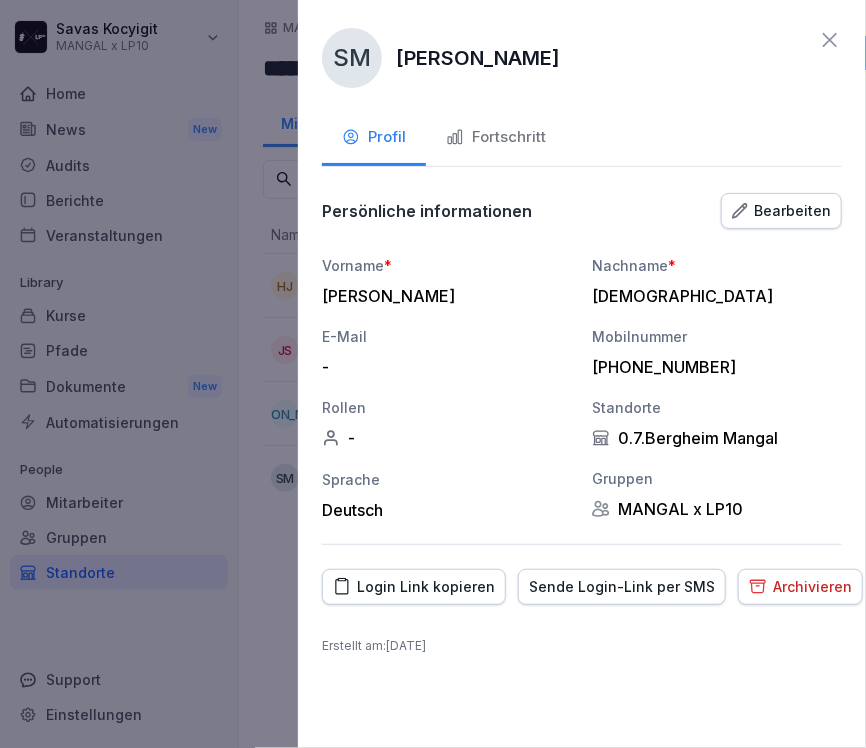 click 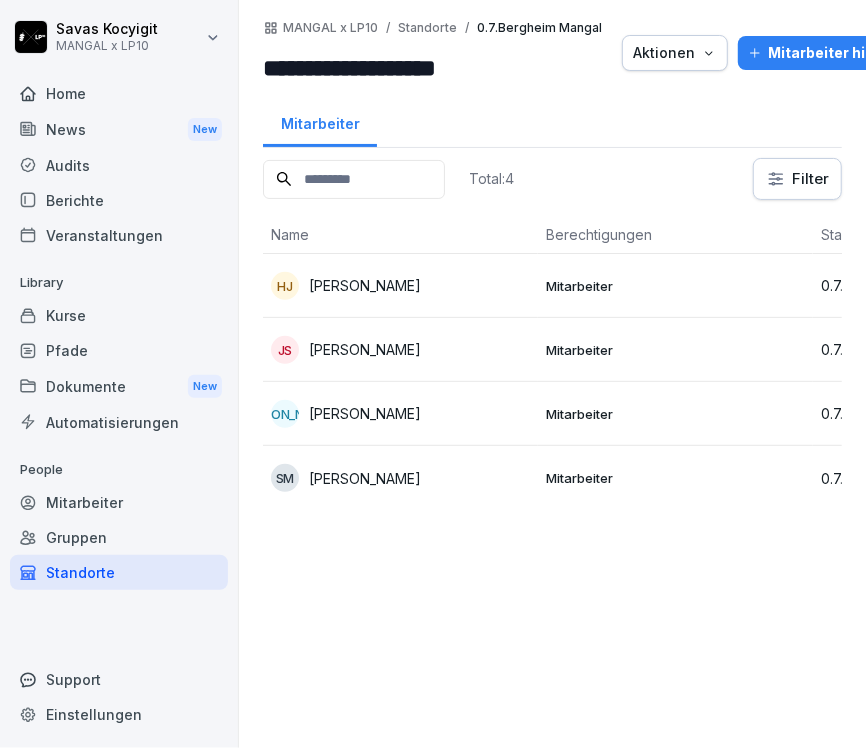 click on "HJ Hussein Jamo" at bounding box center (400, 286) 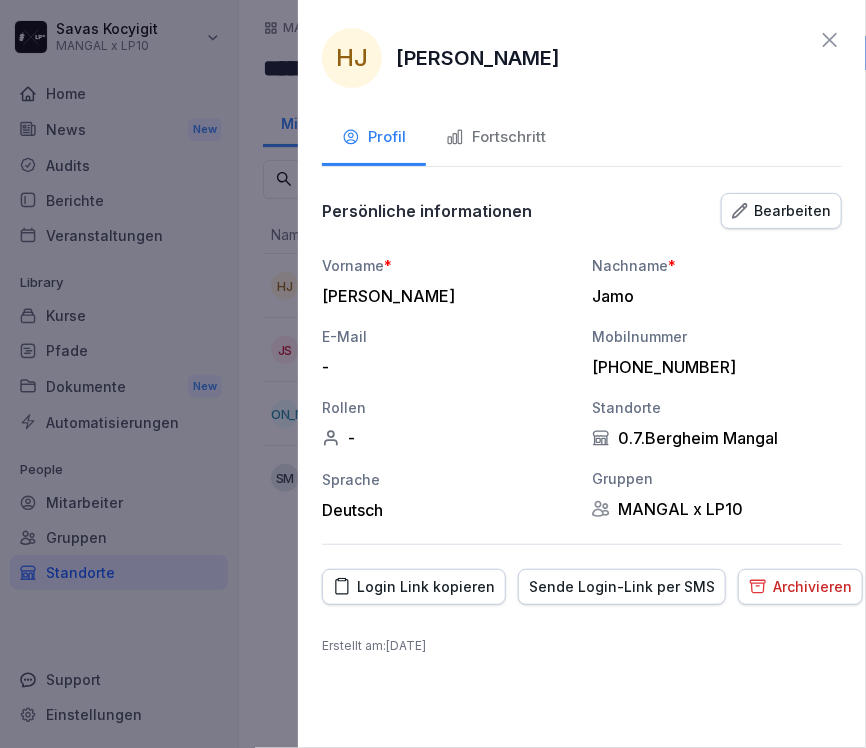 click on "Sende Login-Link per SMS" at bounding box center [622, 587] 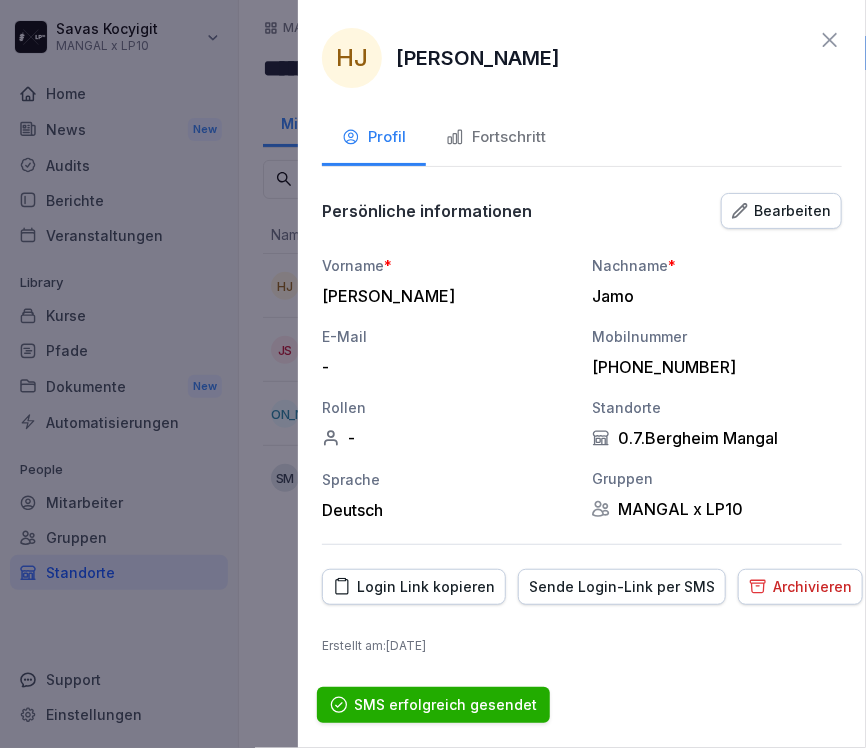click on "Sende Login-Link per SMS" at bounding box center [622, 587] 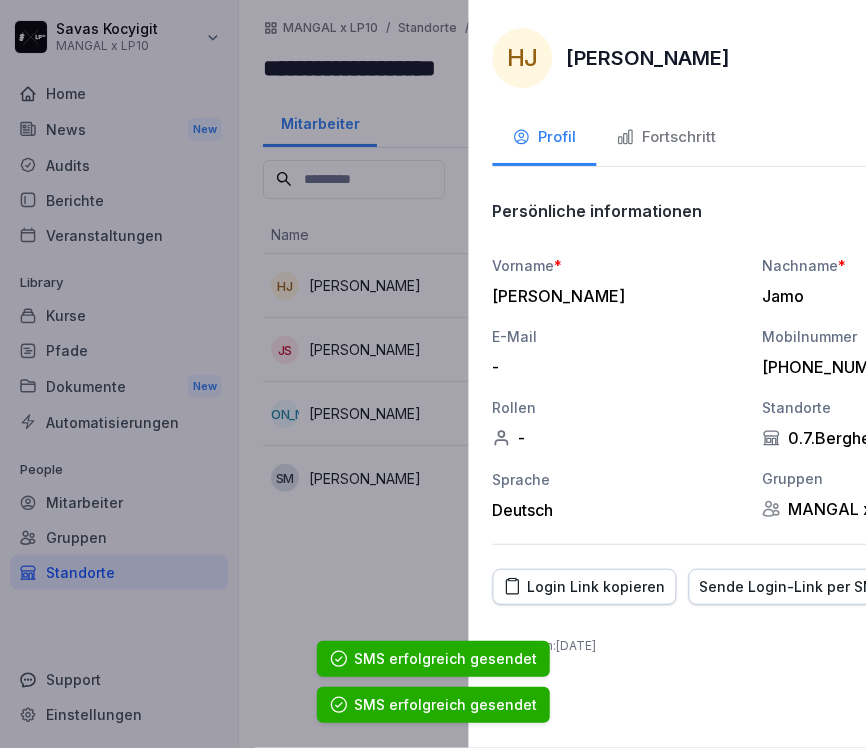 click at bounding box center (433, 374) 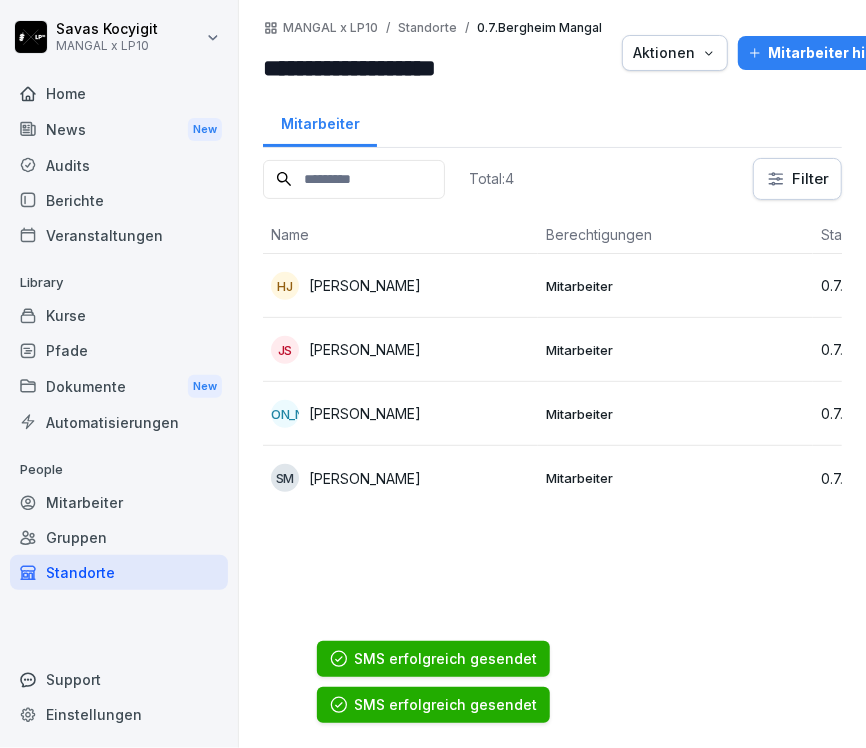 click on "JS Jamo Sharaf" at bounding box center (400, 350) 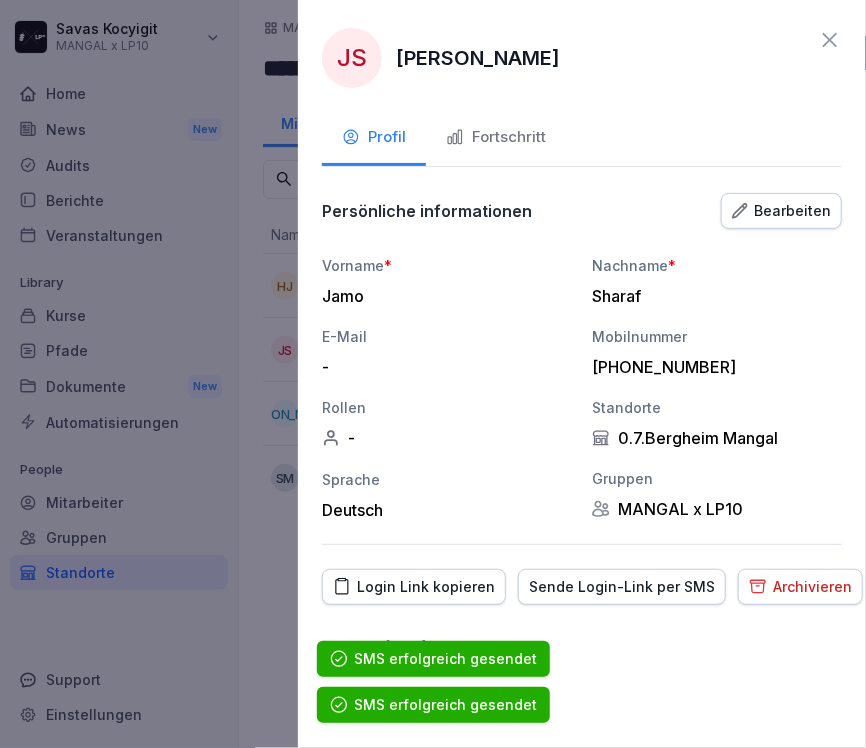click on "Sende Login-Link per SMS" at bounding box center [622, 587] 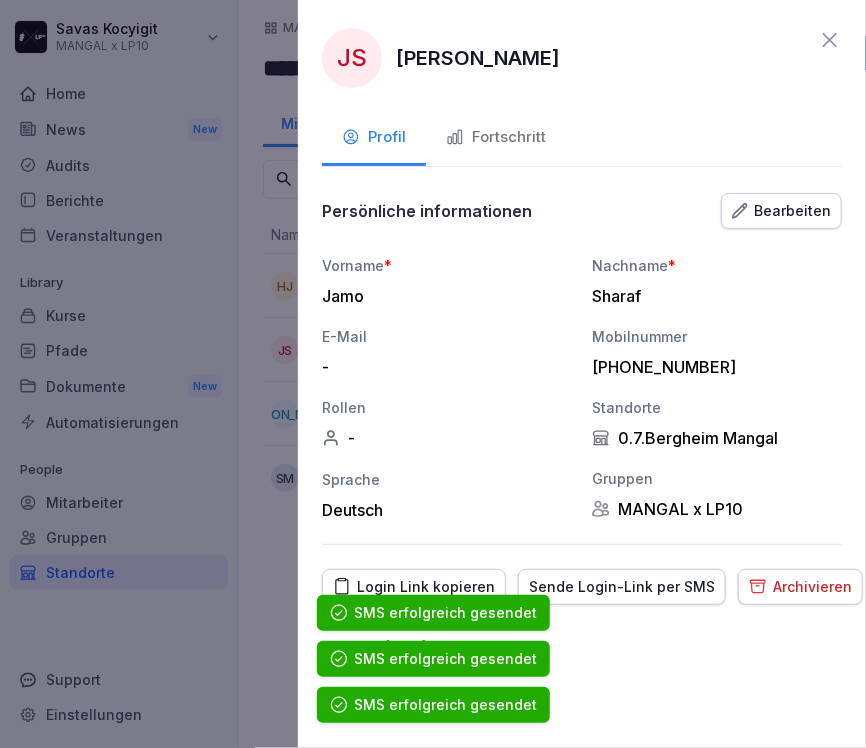 click on "Sende Login-Link per SMS" at bounding box center (622, 587) 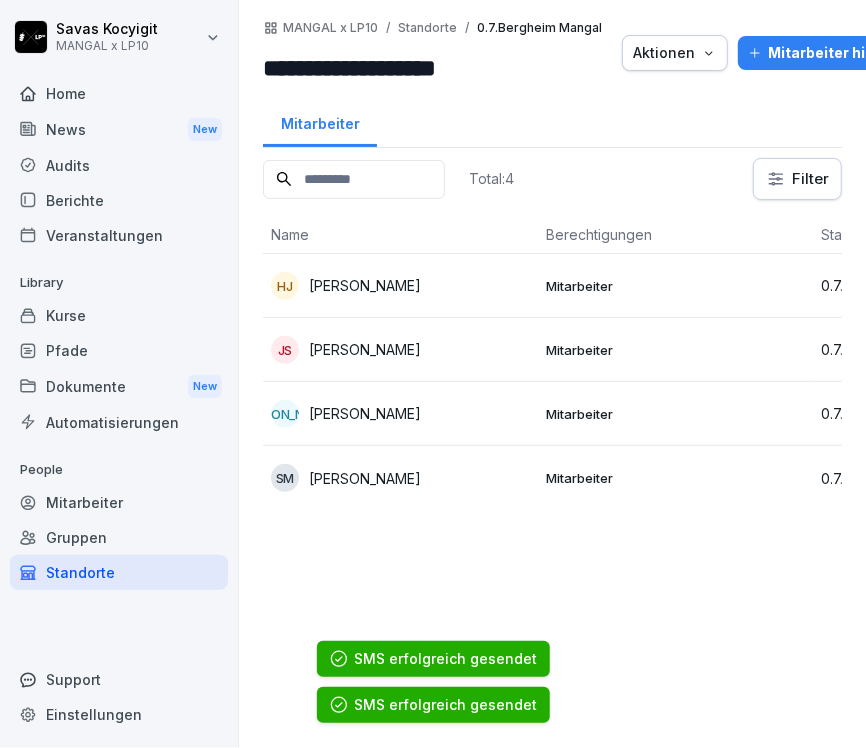 click on "JO Jankin Othman" at bounding box center [400, 414] 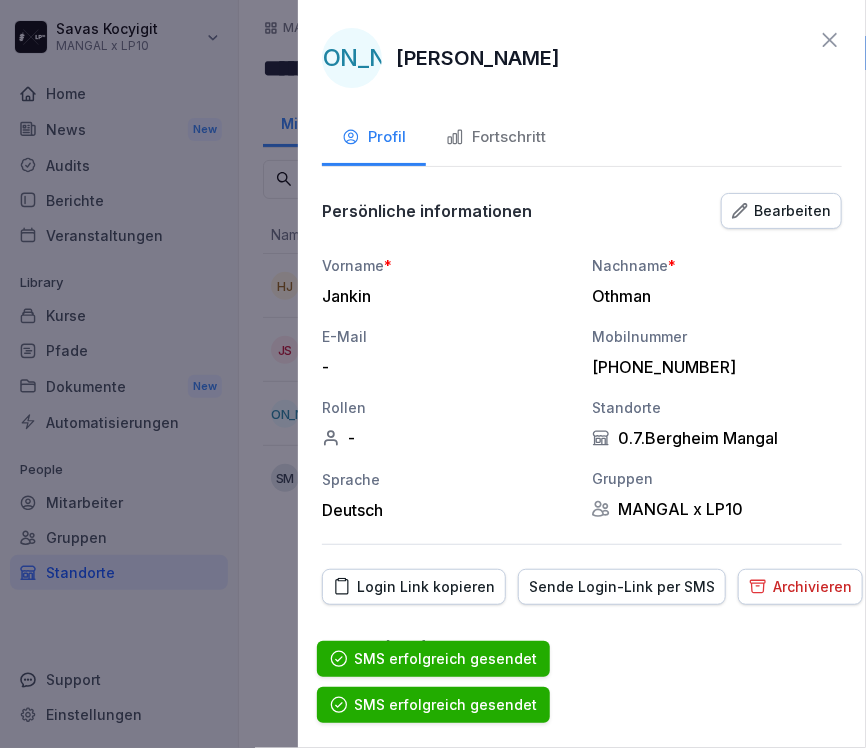 click on "Sende Login-Link per SMS" at bounding box center [622, 587] 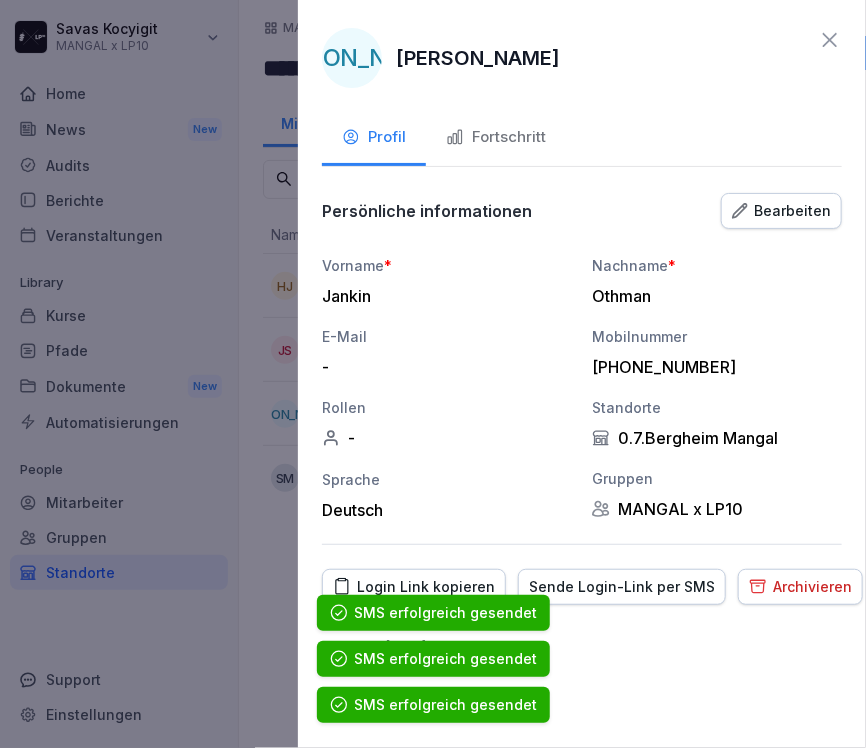 click on "Sende Login-Link per SMS" at bounding box center (622, 587) 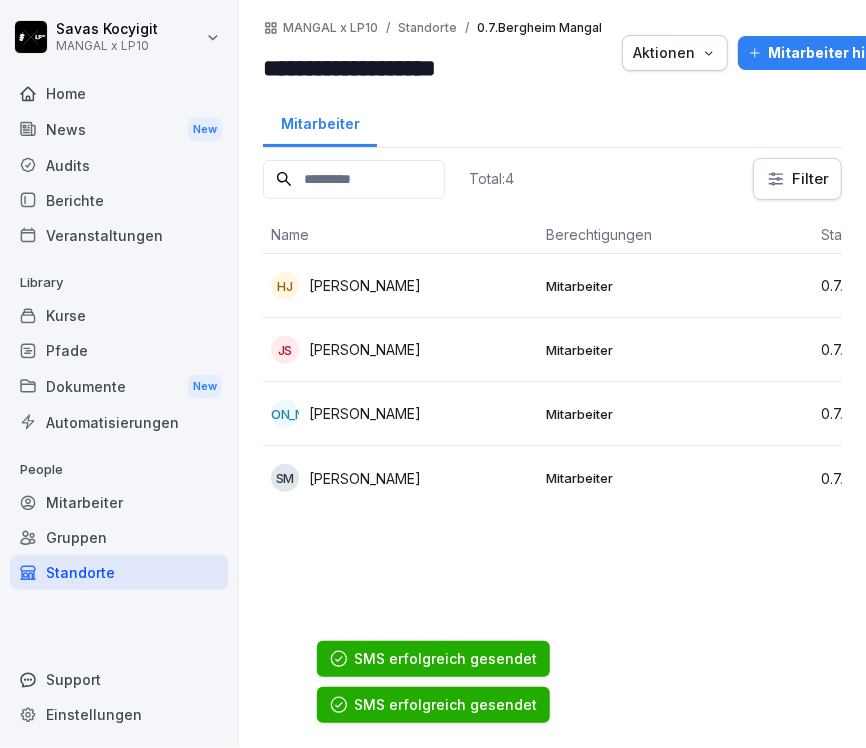 click on "SM Shabaz Taha Mohammed" at bounding box center [400, 478] 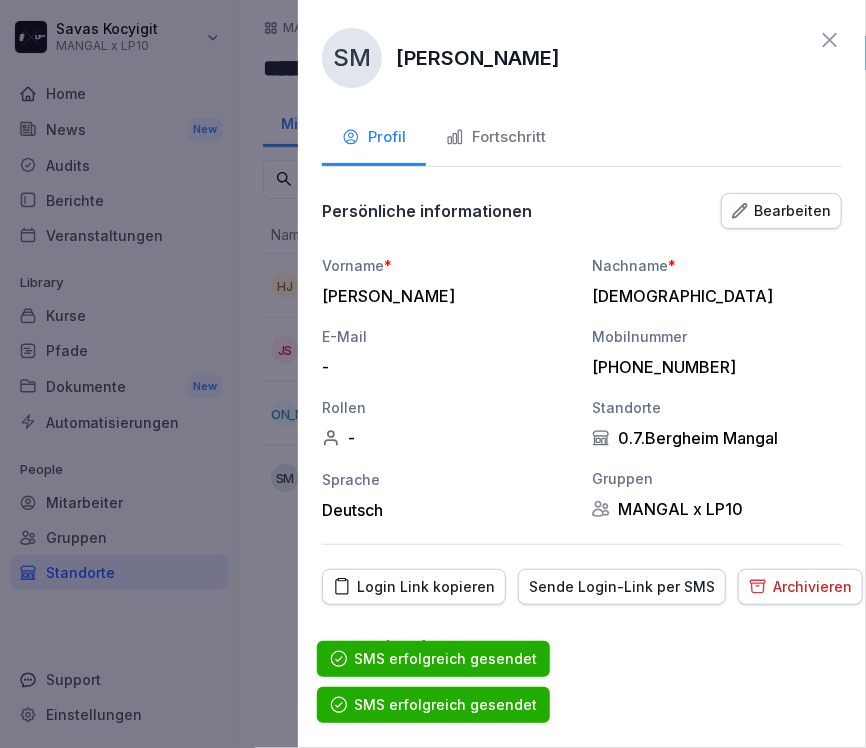 click on "Sende Login-Link per SMS" at bounding box center [622, 587] 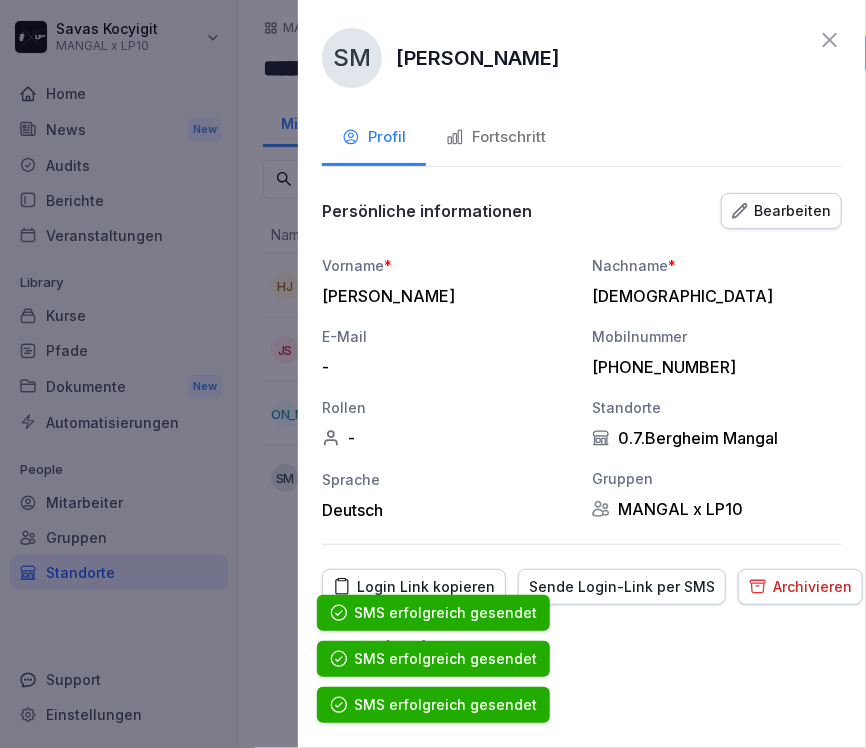 click on "Sende Login-Link per SMS" at bounding box center [622, 587] 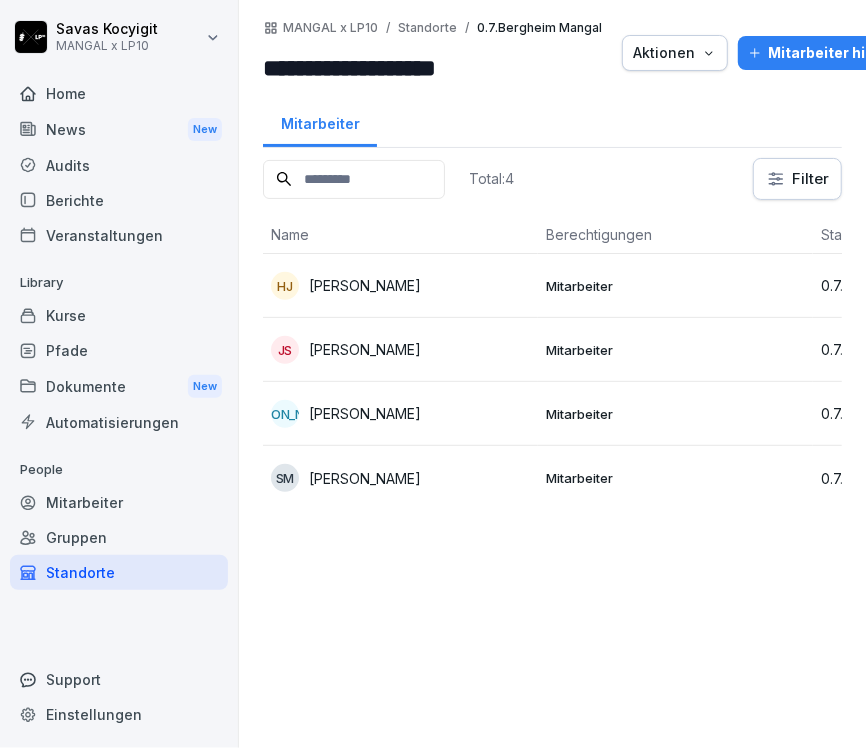 click on "Standorte" at bounding box center [119, 572] 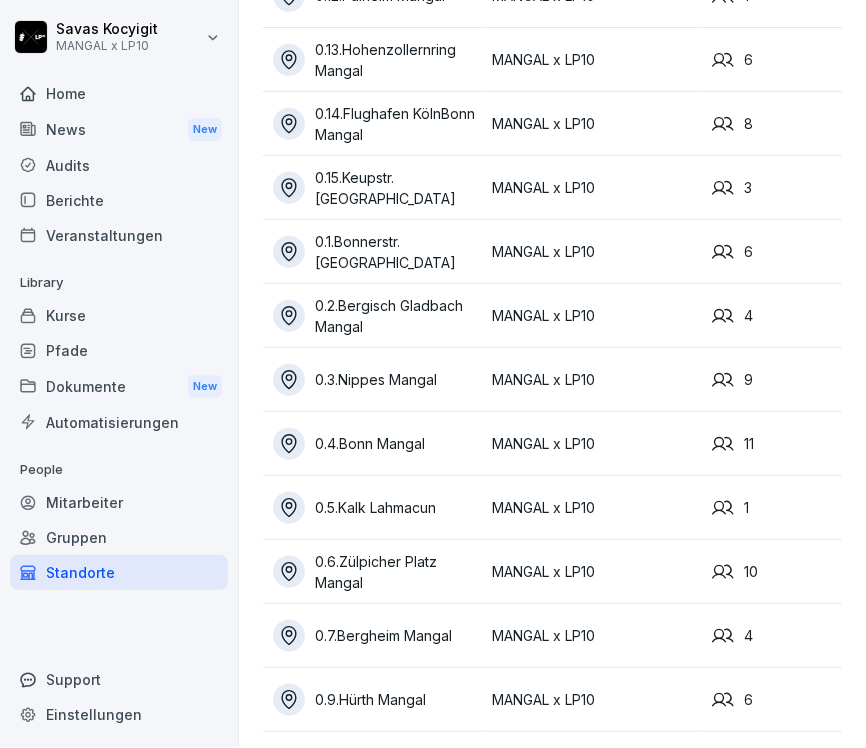 scroll, scrollTop: 0, scrollLeft: 0, axis: both 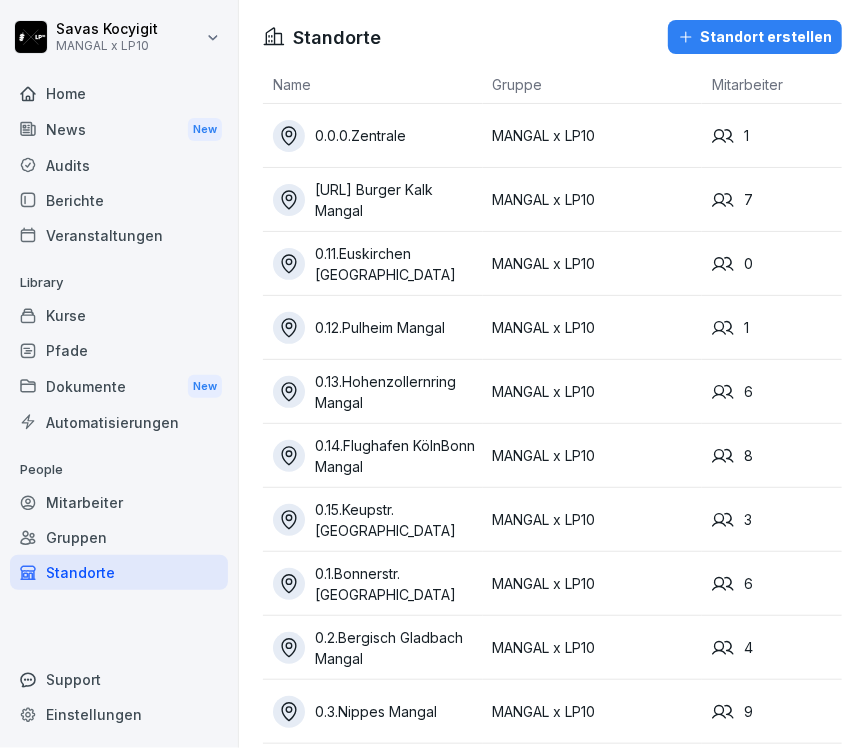 click on "Standorte" at bounding box center (119, 572) 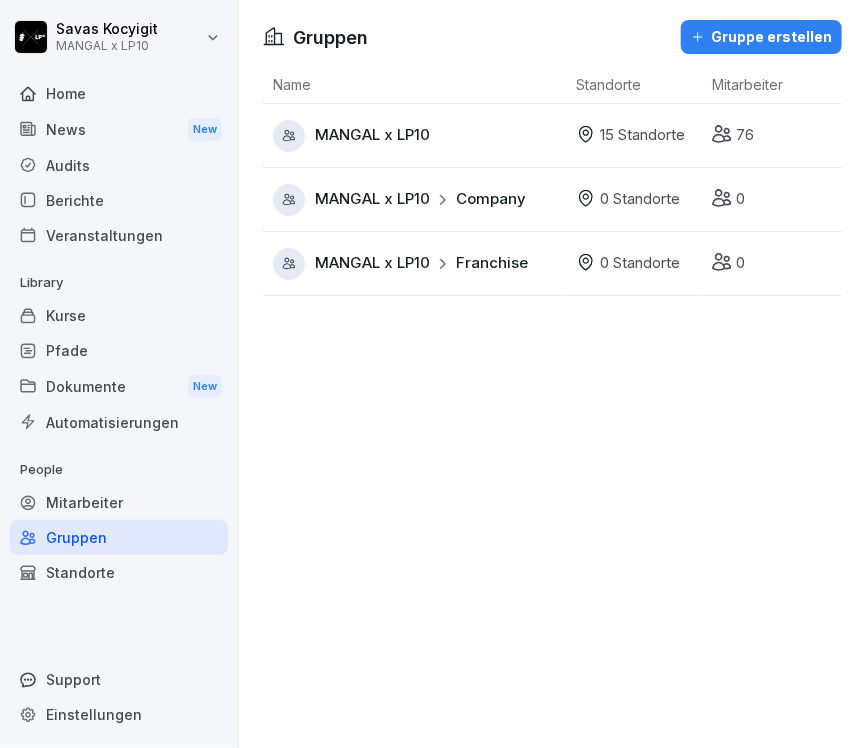 click on "Mitarbeiter" at bounding box center [119, 502] 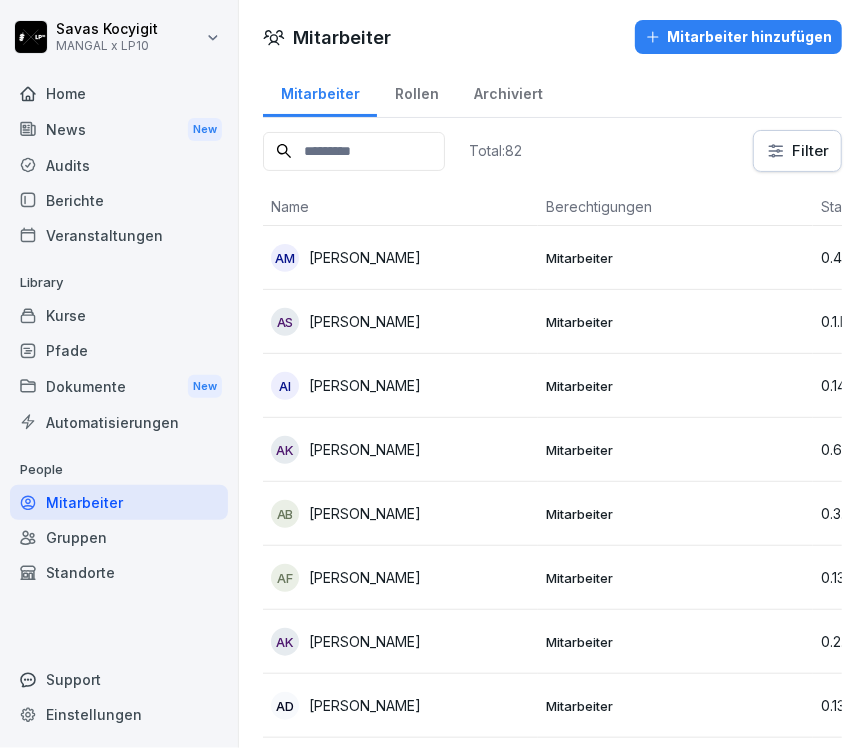 click at bounding box center [354, 151] 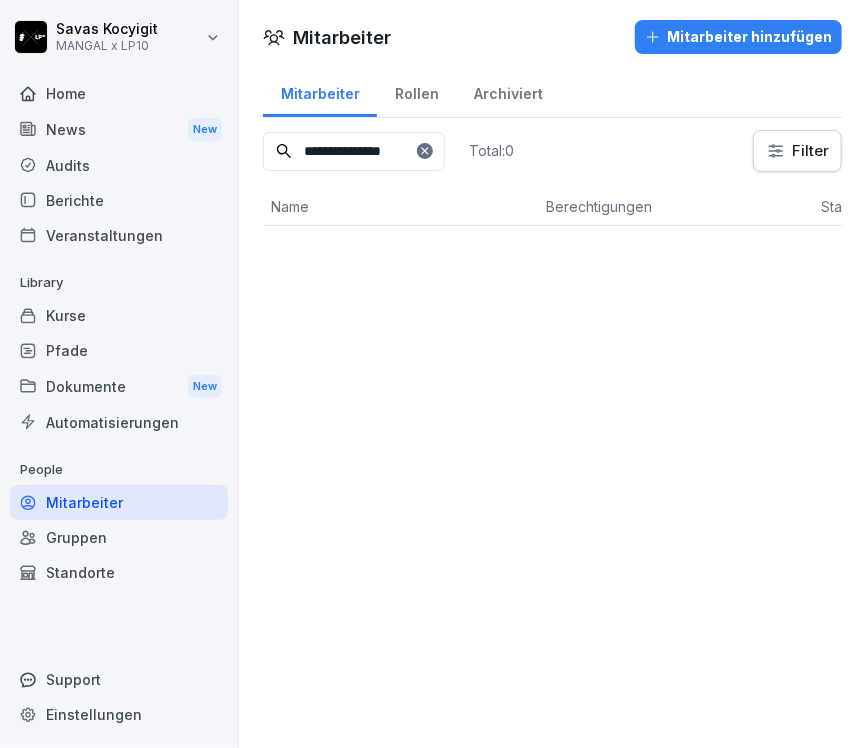 type on "**********" 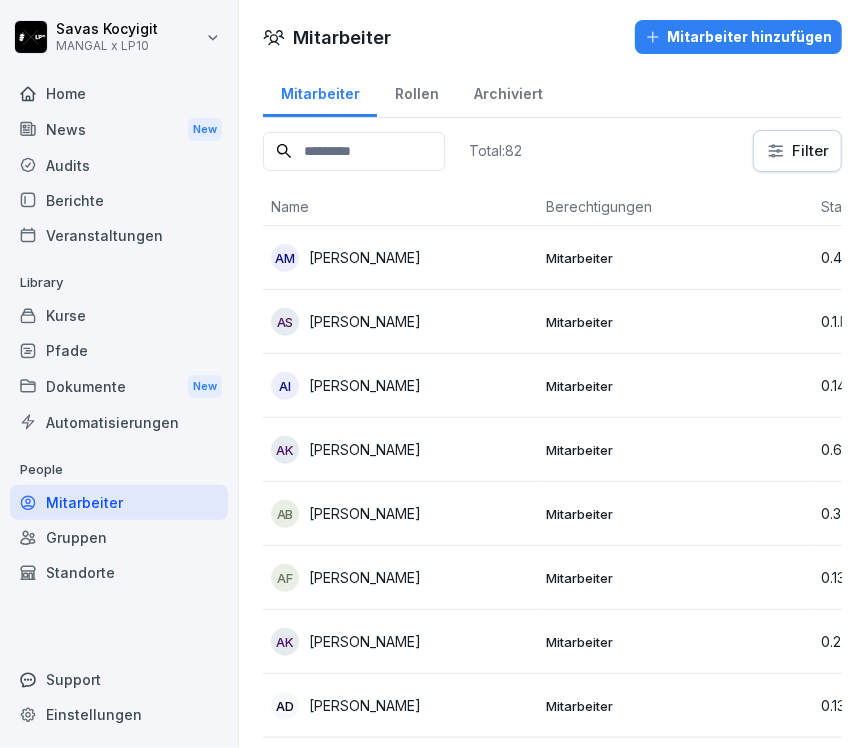 click at bounding box center [354, 151] 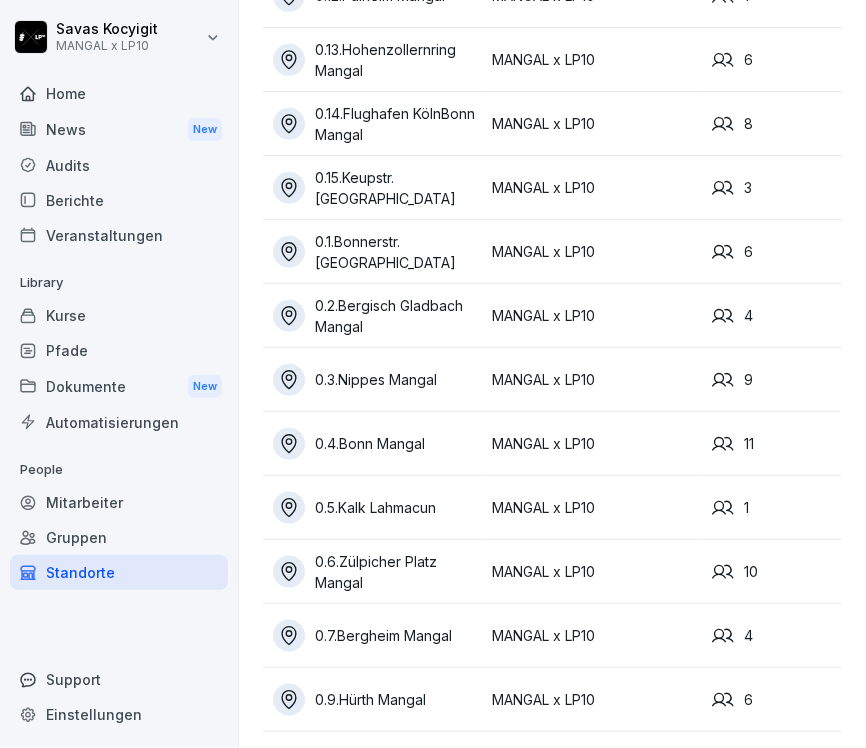 scroll, scrollTop: 347, scrollLeft: 0, axis: vertical 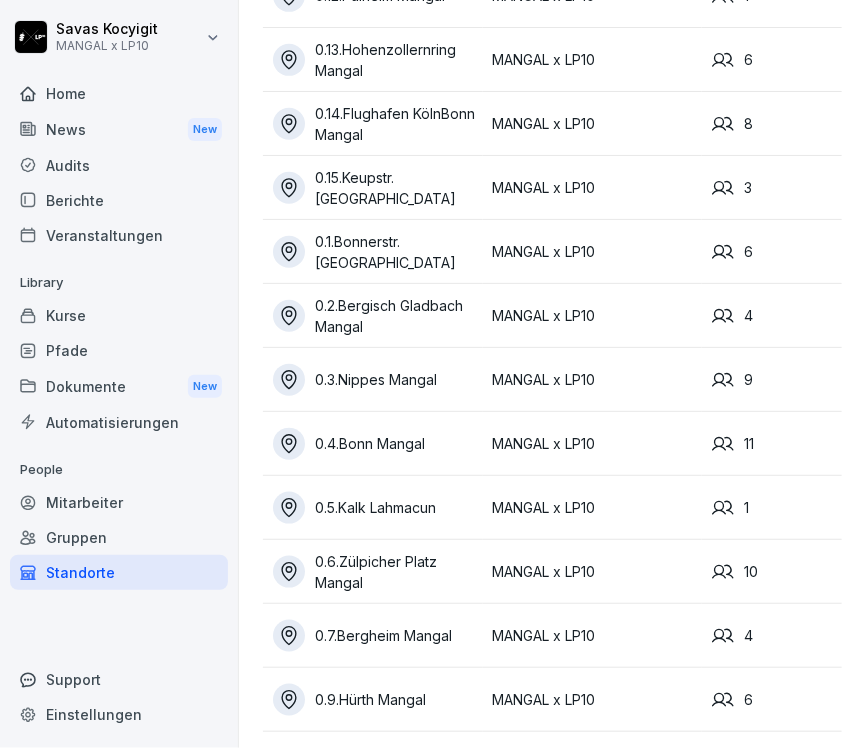 click on "0.6.Zülpicher Platz Mangal" at bounding box center (378, 572) 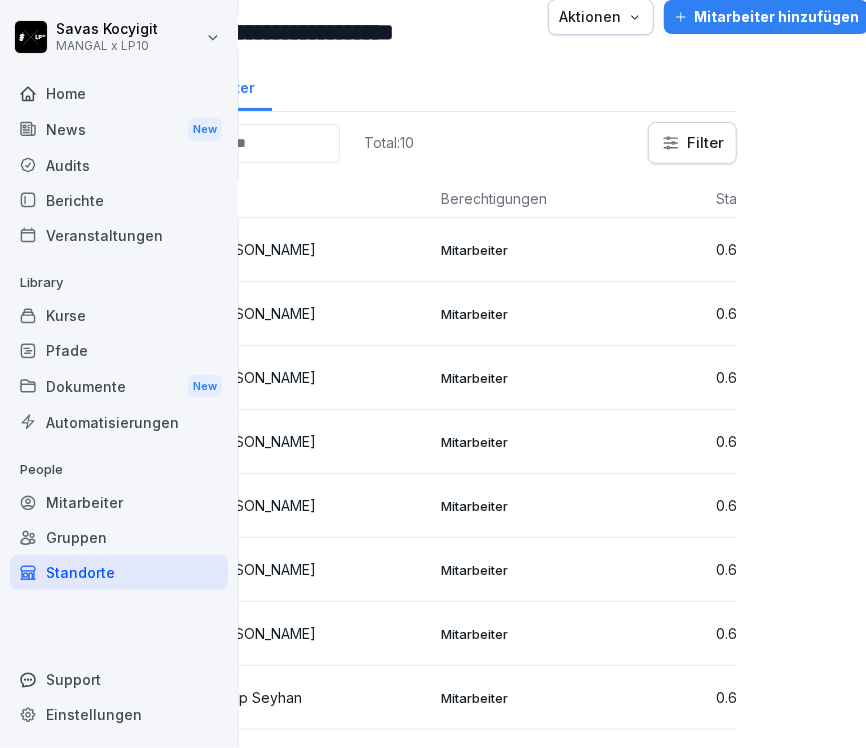 click on "Name" at bounding box center (295, 199) 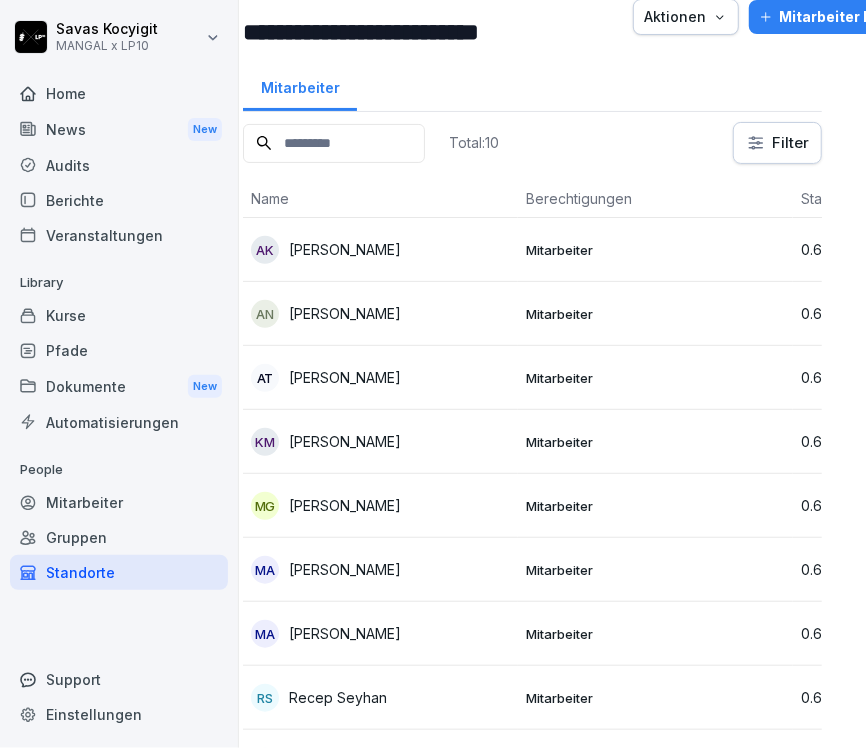 scroll, scrollTop: 36, scrollLeft: 0, axis: vertical 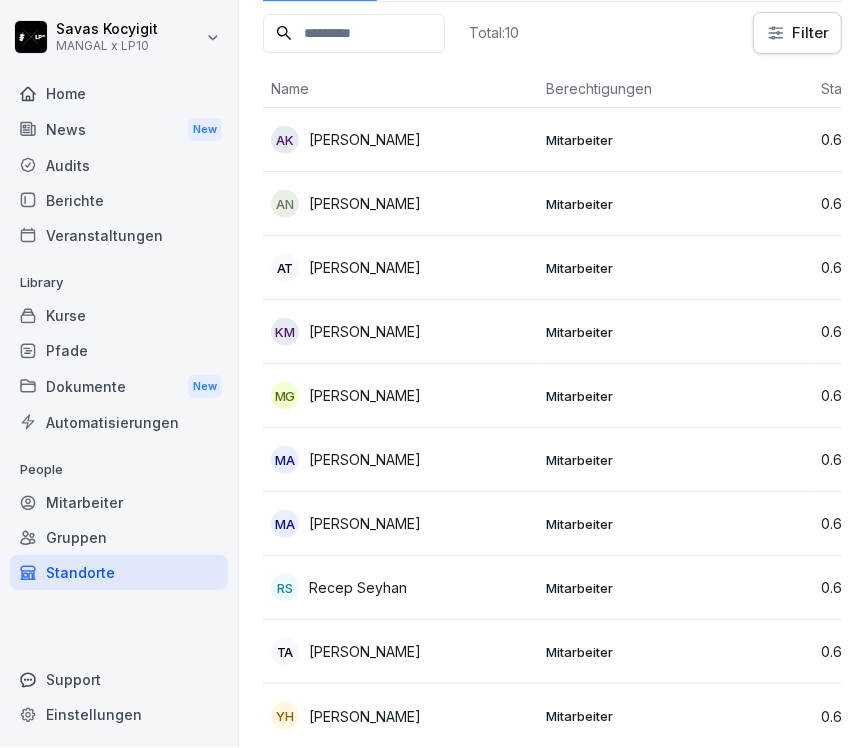 click on "MA Murat Abdulhalim" at bounding box center (400, 460) 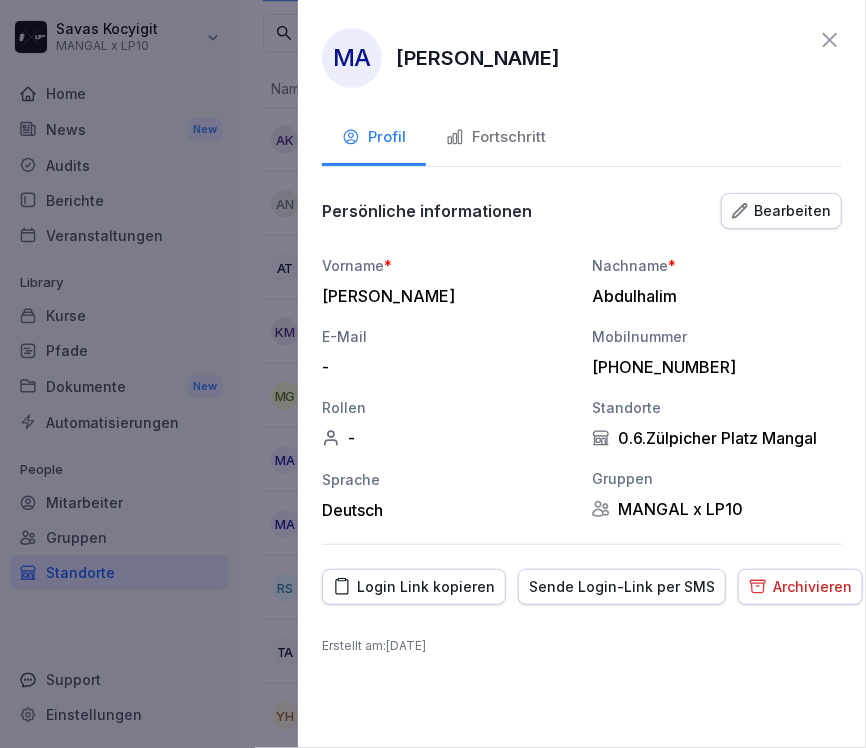 click at bounding box center [433, 374] 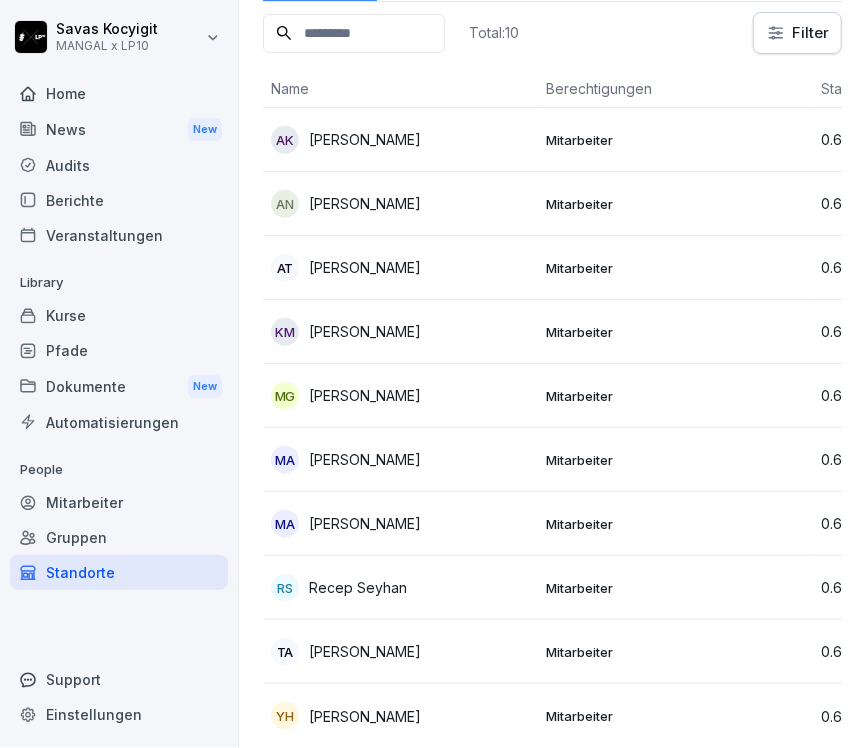 click on "Murat Abdulhalim" at bounding box center (365, 459) 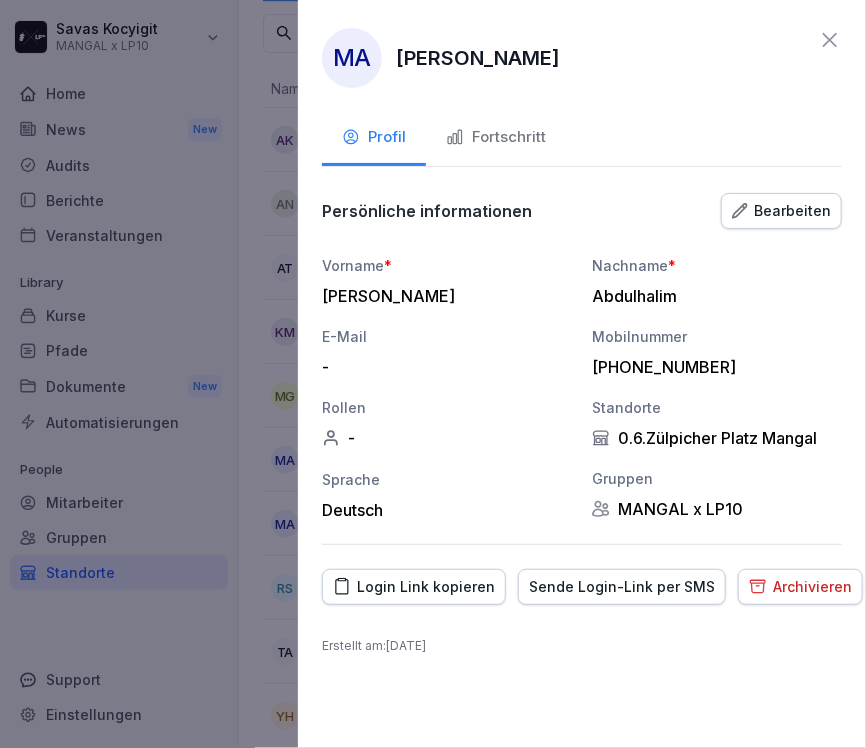 click on "Archivieren" at bounding box center (800, 587) 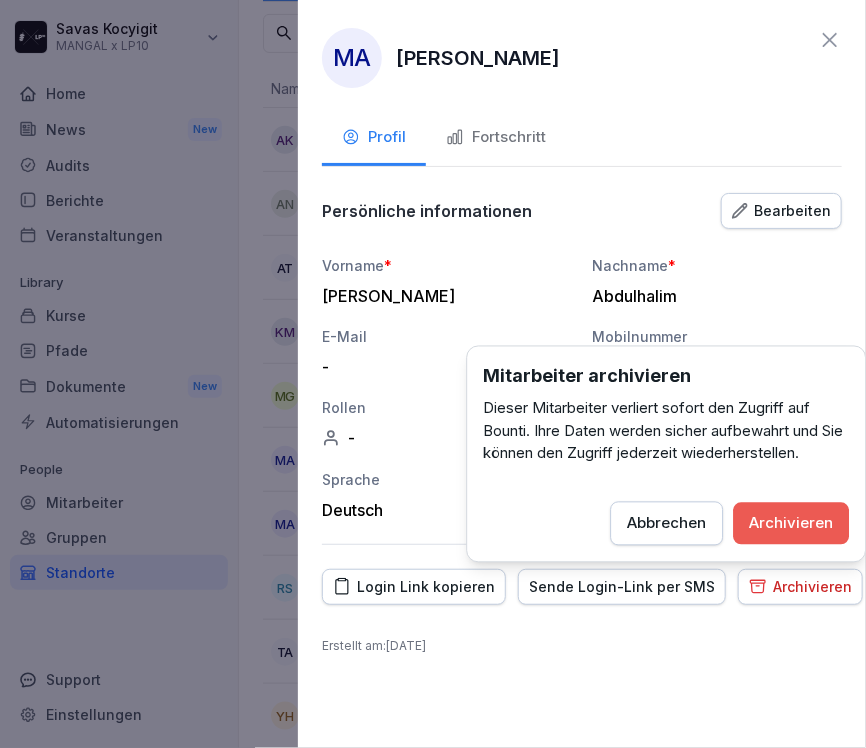 click on "Archivieren" at bounding box center [791, 523] 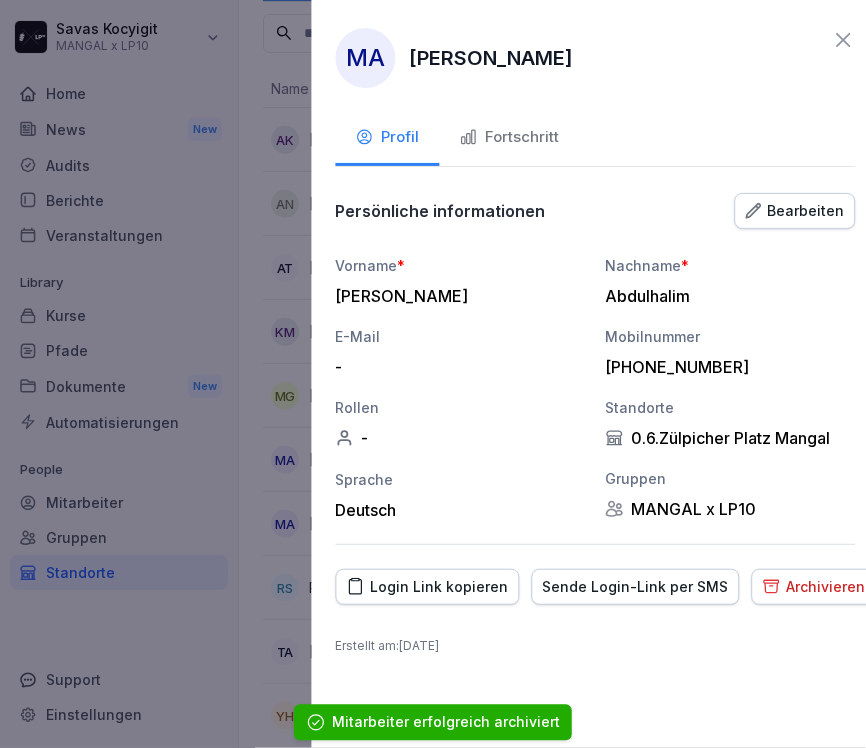 scroll, scrollTop: 111, scrollLeft: 0, axis: vertical 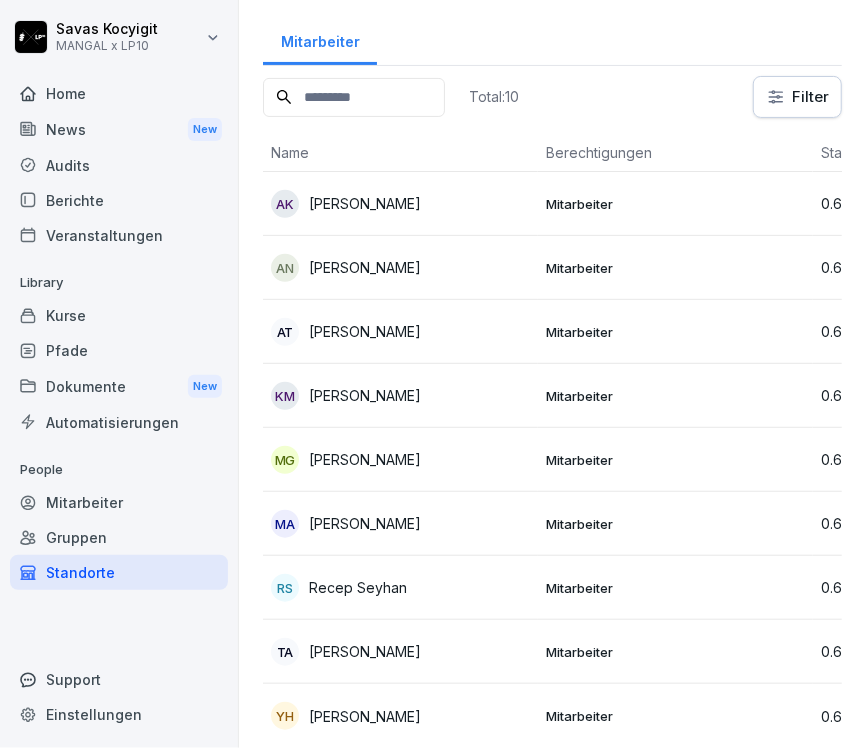 click on "Tarek Albabash" at bounding box center (365, 651) 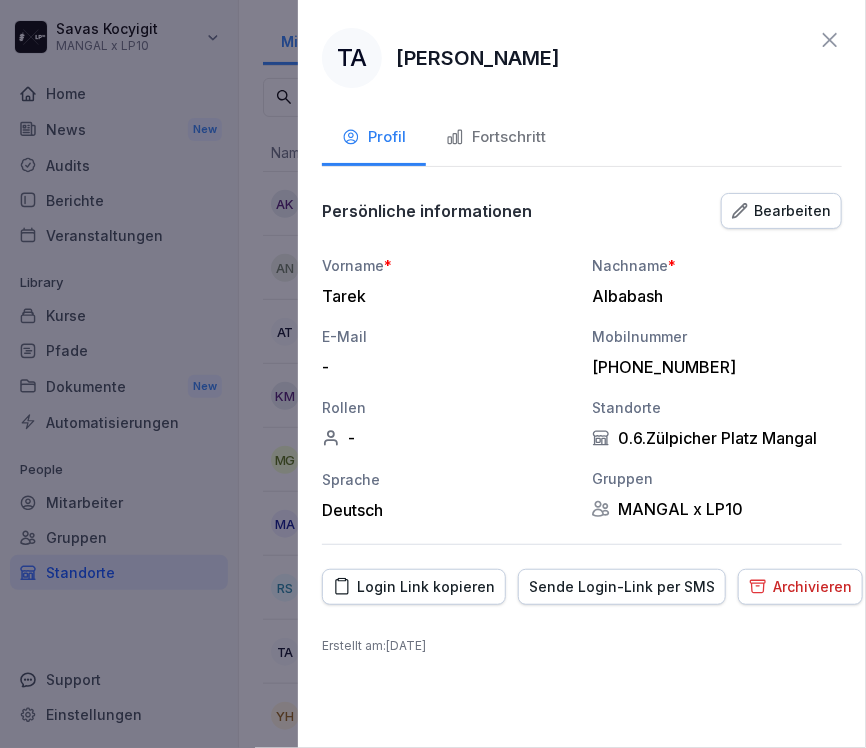 click 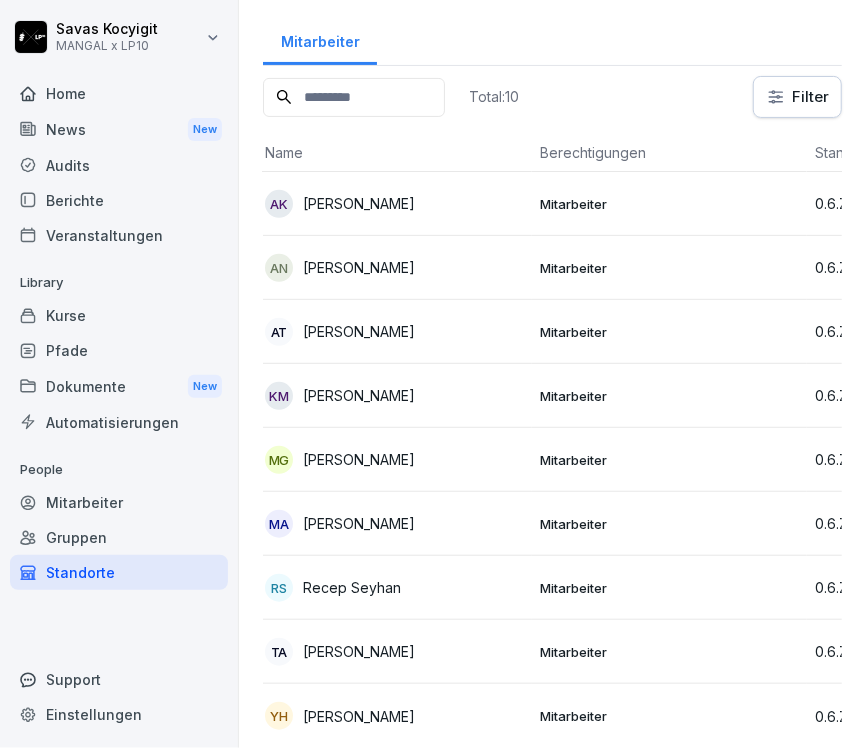 scroll, scrollTop: 0, scrollLeft: 0, axis: both 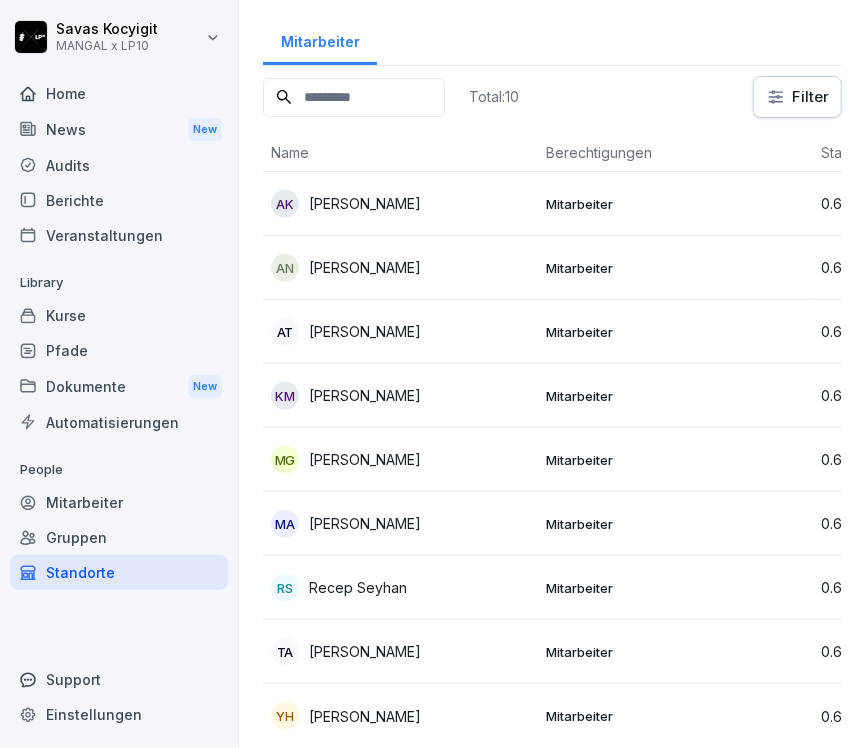 click on "Abdullah Kayrtar" at bounding box center [365, 203] 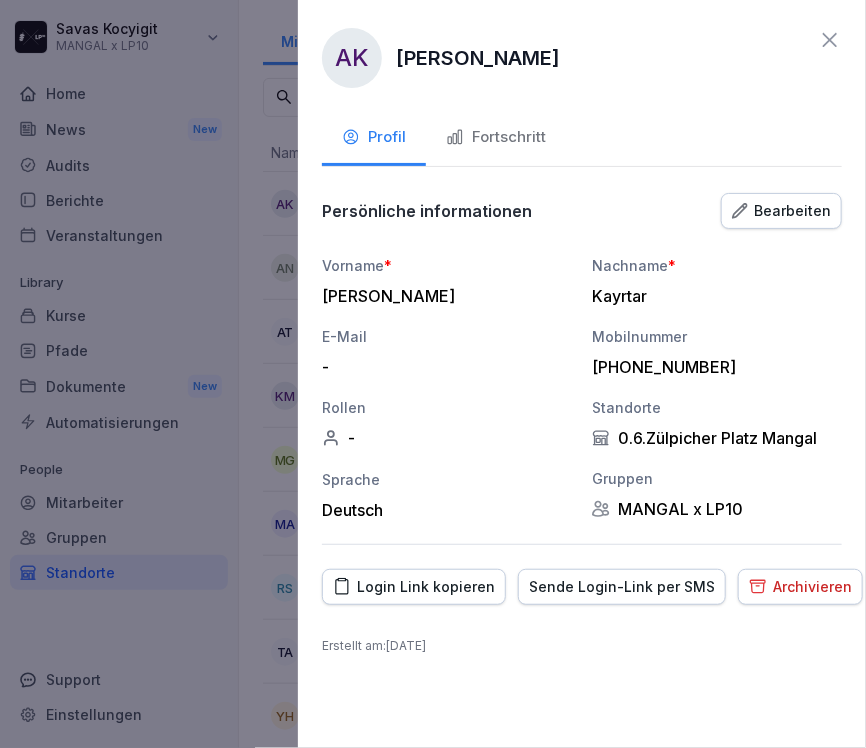 click on "Sende Login-Link per SMS" at bounding box center [622, 587] 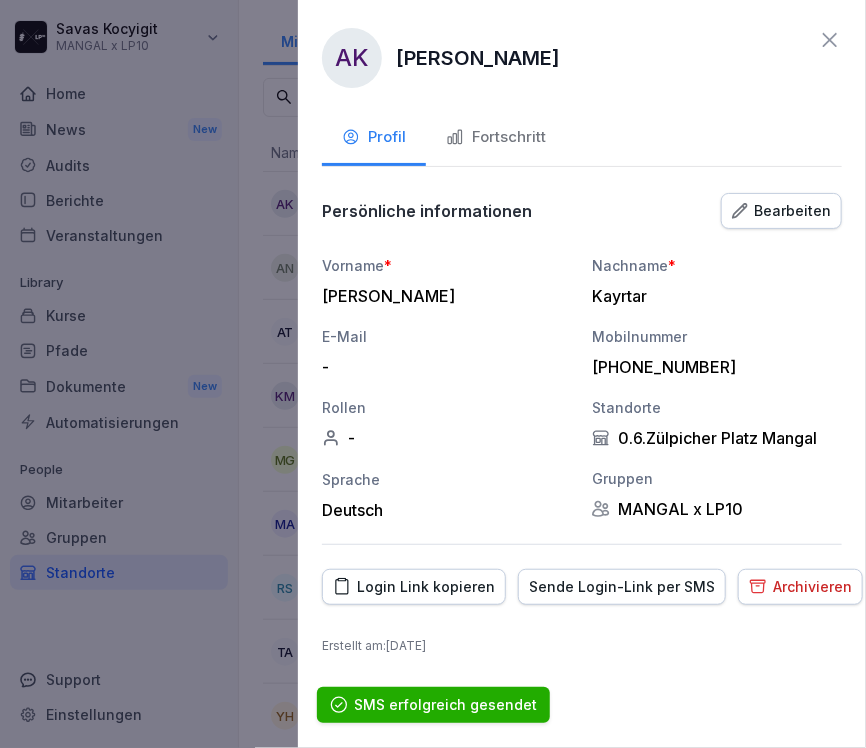 click on "Sende Login-Link per SMS" at bounding box center (622, 587) 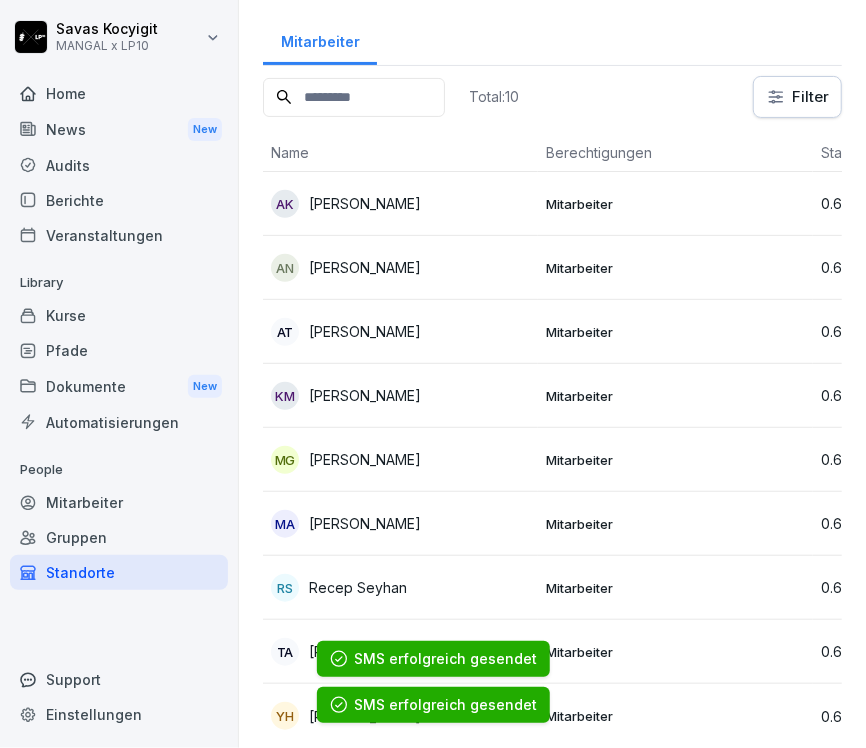 click on "AN Ali Nookhjama" at bounding box center [400, 268] 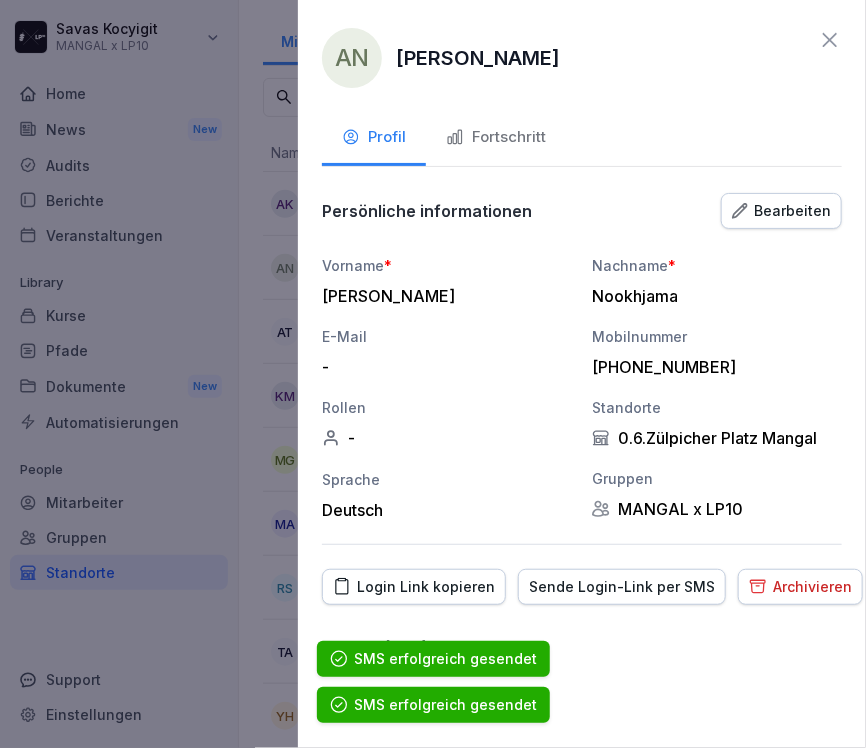 click on "Sende Login-Link per SMS" at bounding box center [622, 587] 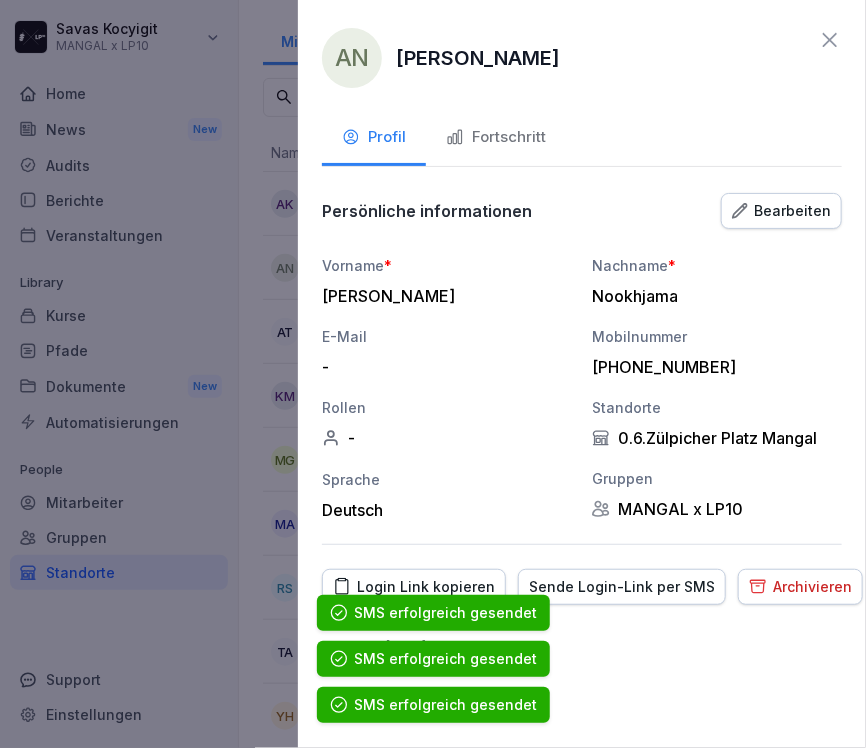 click on "Sende Login-Link per SMS" at bounding box center (622, 587) 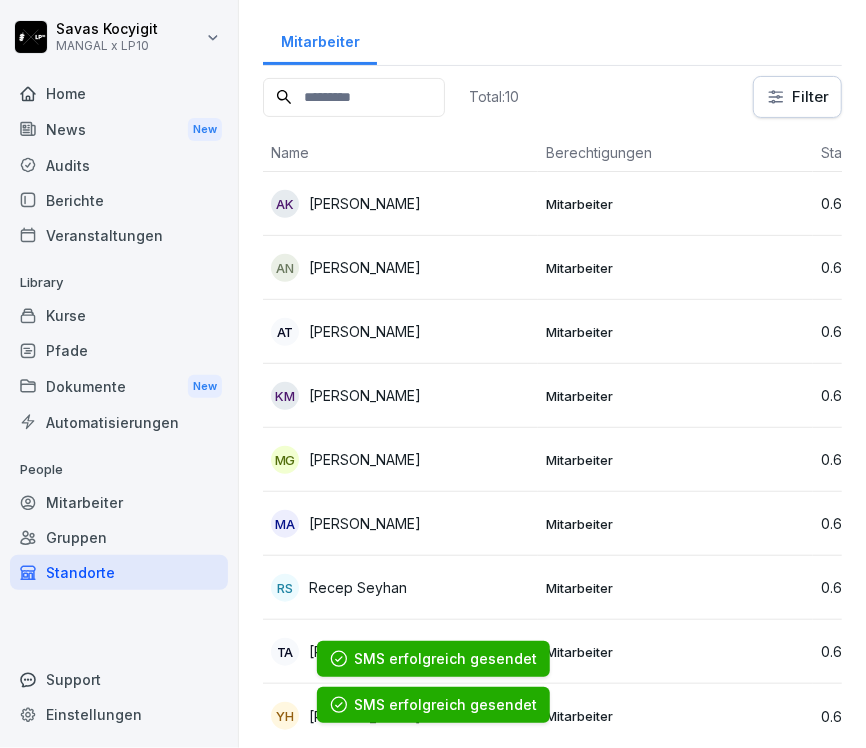 click on "AT Ali Tas" at bounding box center (400, 332) 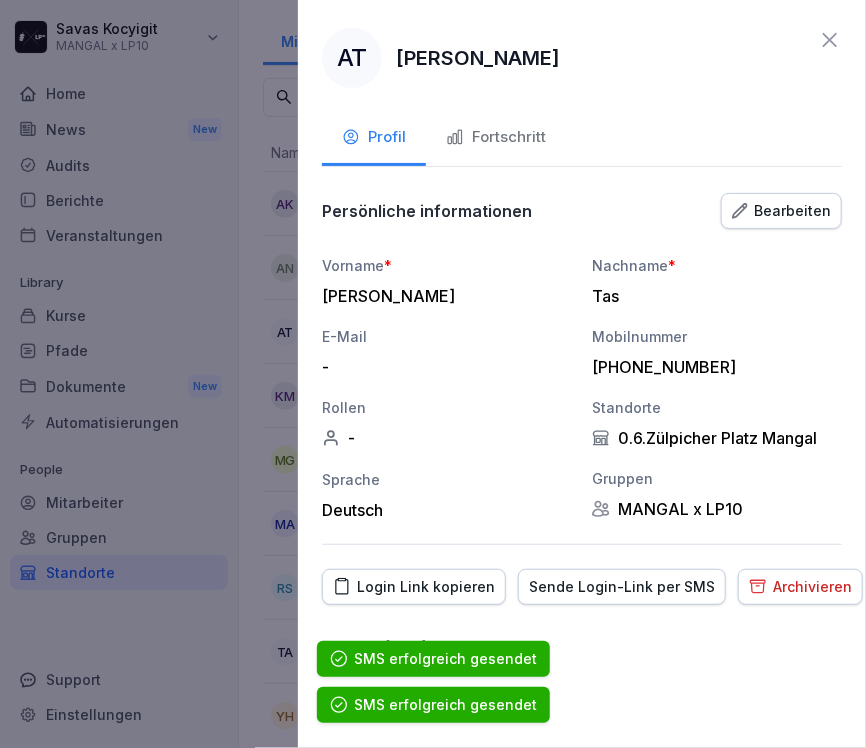 click on "Sende Login-Link per SMS" at bounding box center [622, 587] 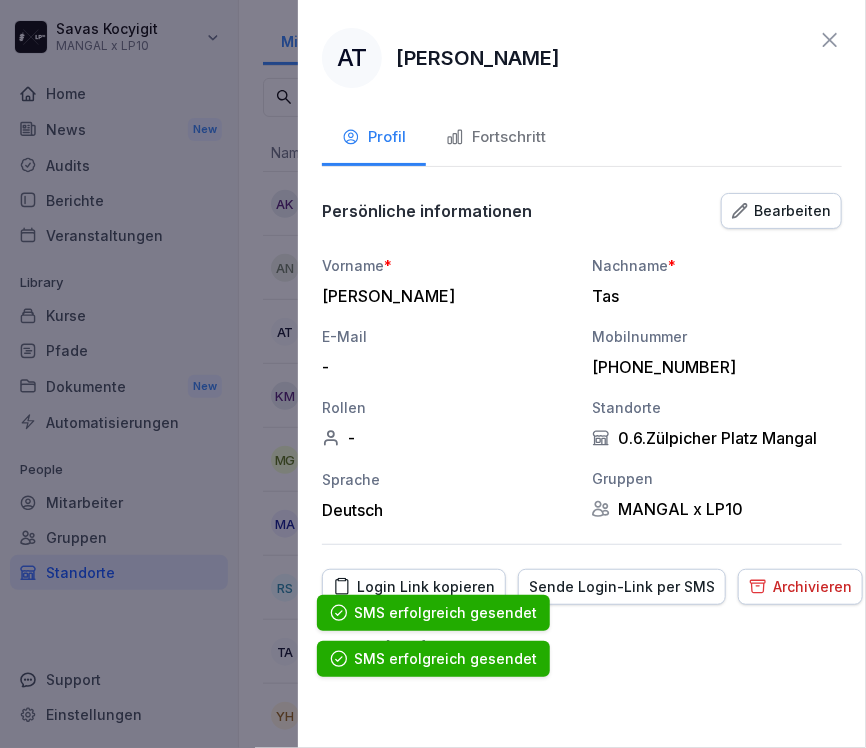 click on "Sende Login-Link per SMS" at bounding box center (622, 587) 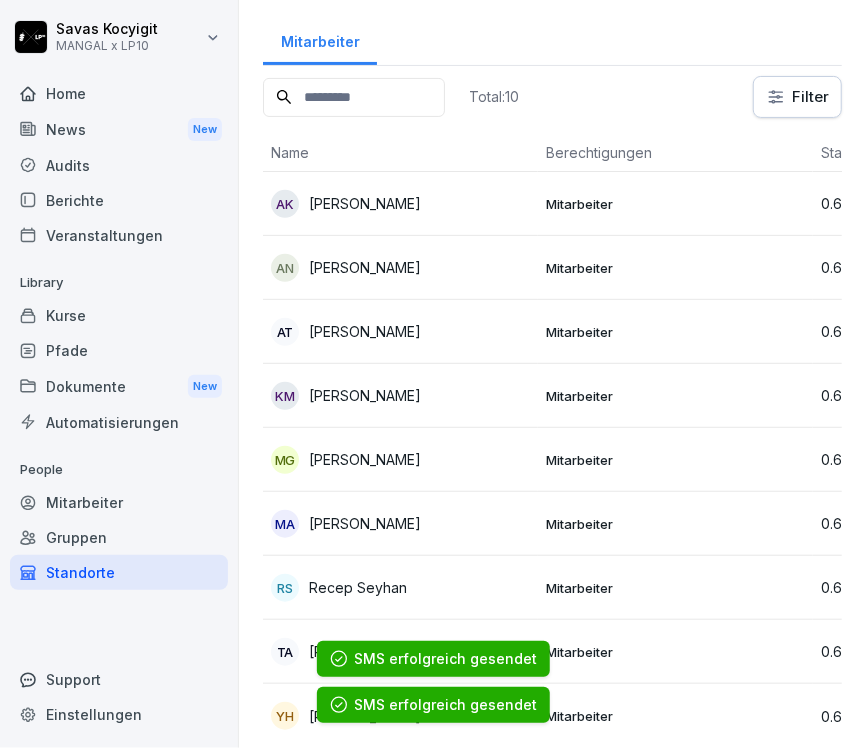 click on "Karau Maher" at bounding box center [365, 395] 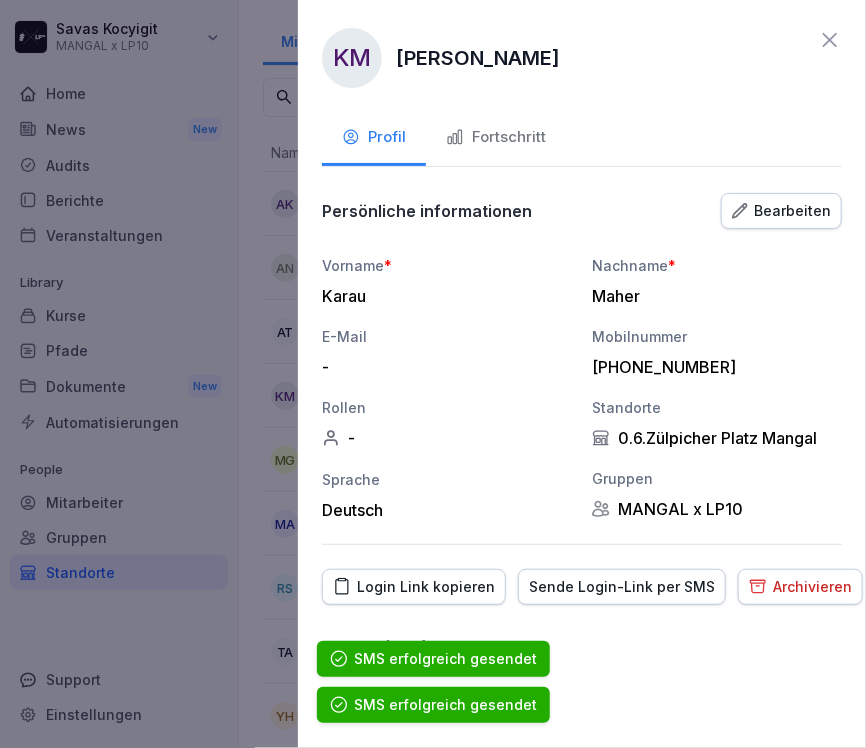 click on "Sende Login-Link per SMS" at bounding box center (622, 587) 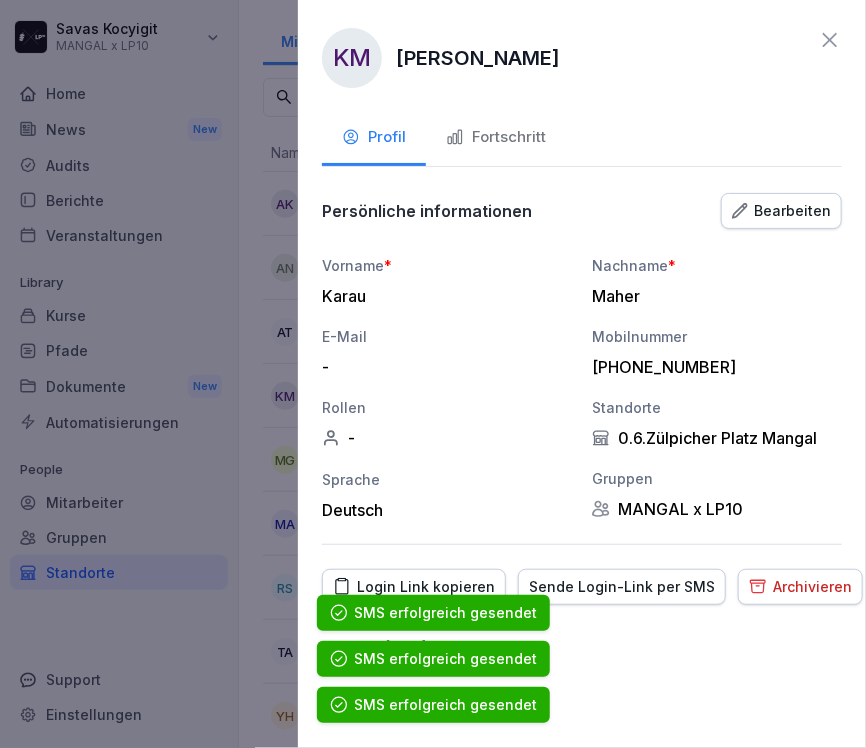 click on "Sende Login-Link per SMS" at bounding box center (622, 587) 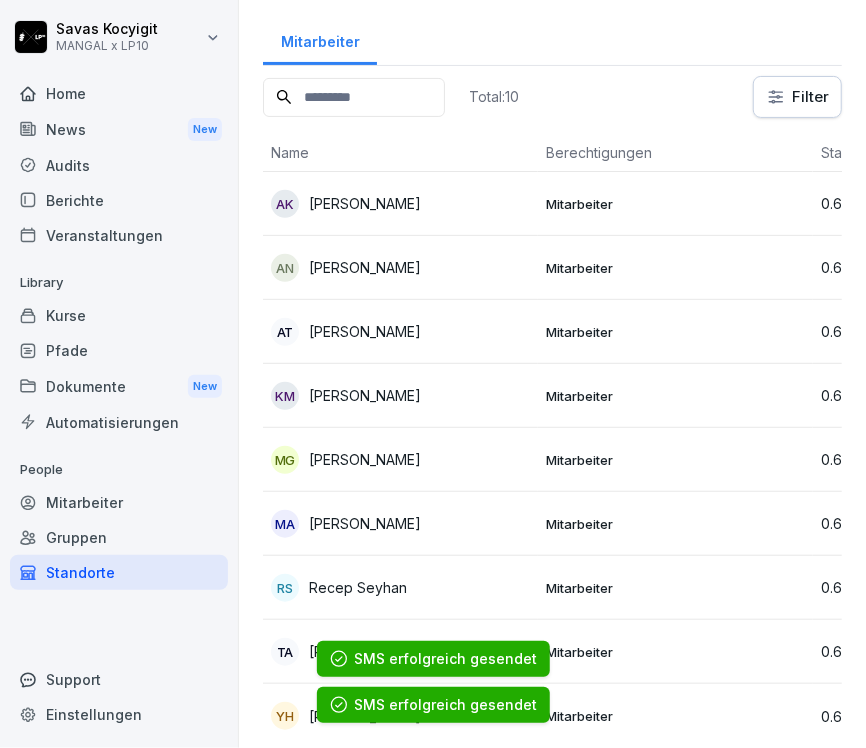 click on "Mehmet Sirin Genc" at bounding box center [365, 459] 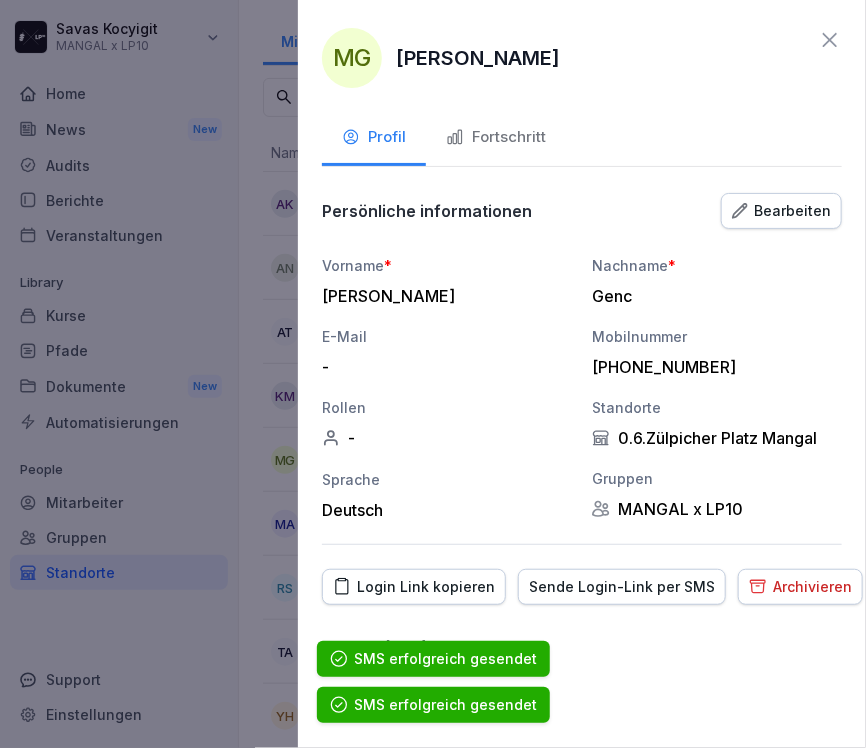 click on "Sende Login-Link per SMS" at bounding box center (622, 587) 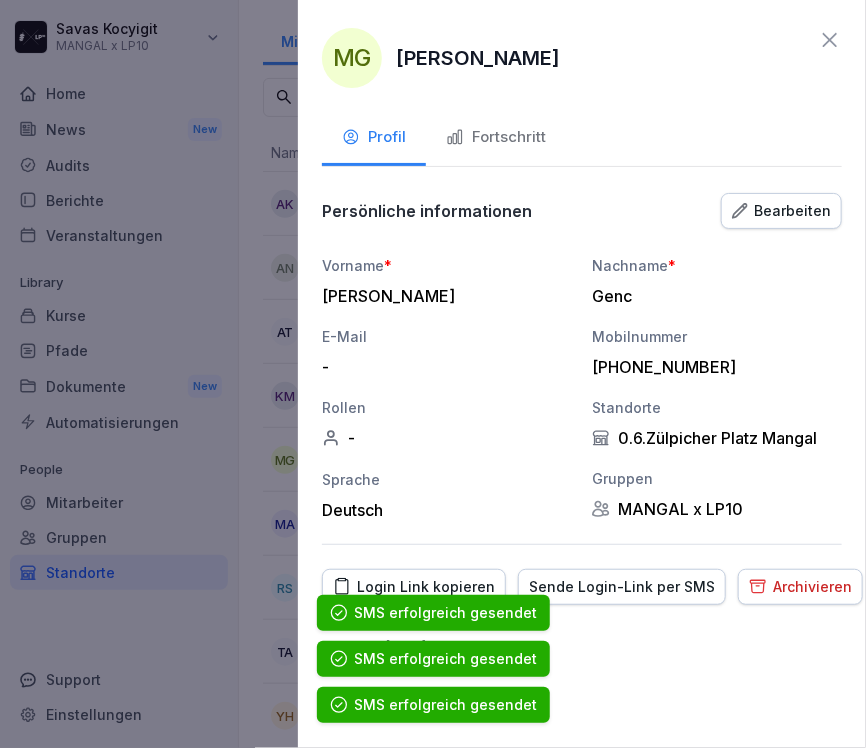 click on "Sende Login-Link per SMS" at bounding box center (622, 587) 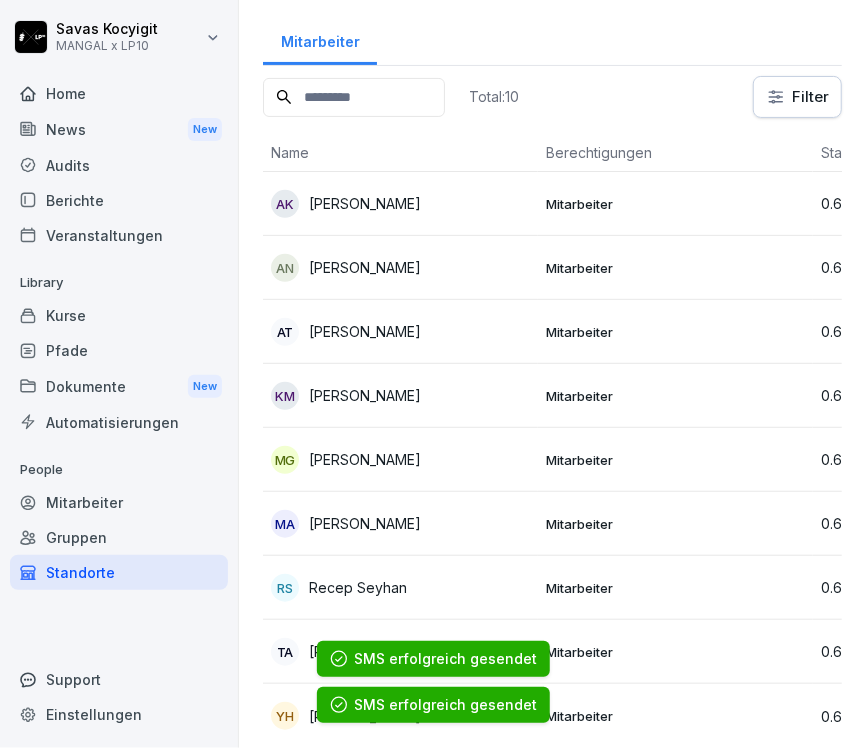 click on "MA Mustafa Alhamadi" at bounding box center [400, 524] 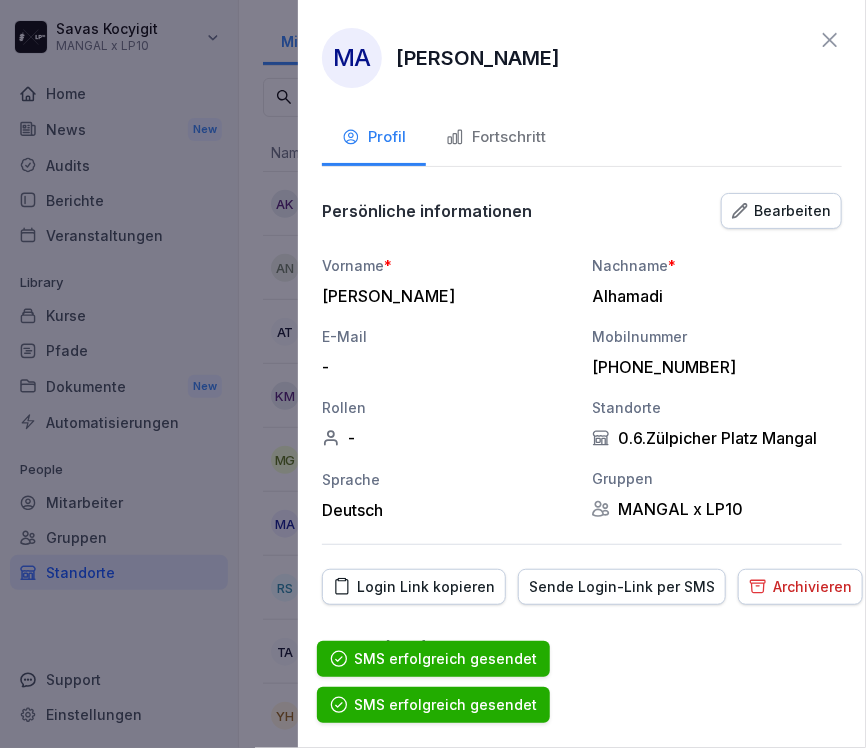 click on "Sende Login-Link per SMS" at bounding box center [622, 587] 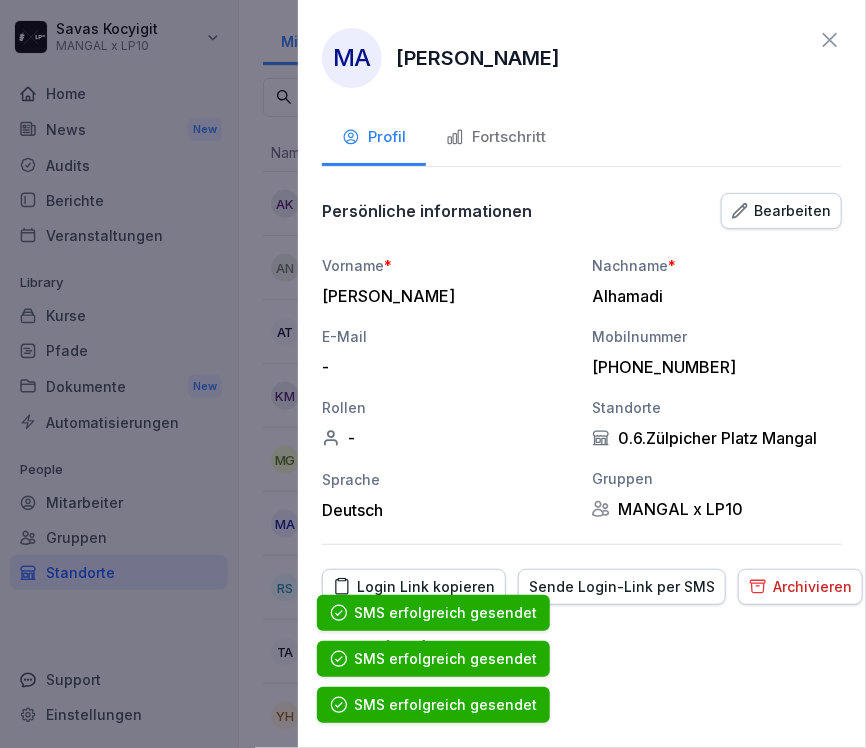 click on "Sende Login-Link per SMS" at bounding box center (622, 587) 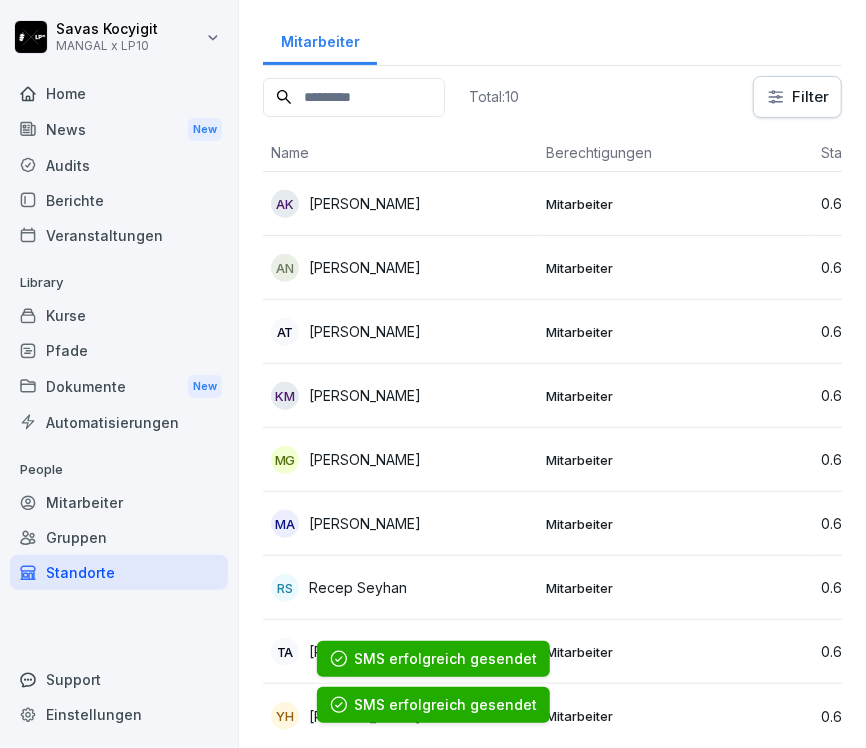 click on "RS Recep Seyhan" at bounding box center [400, 588] 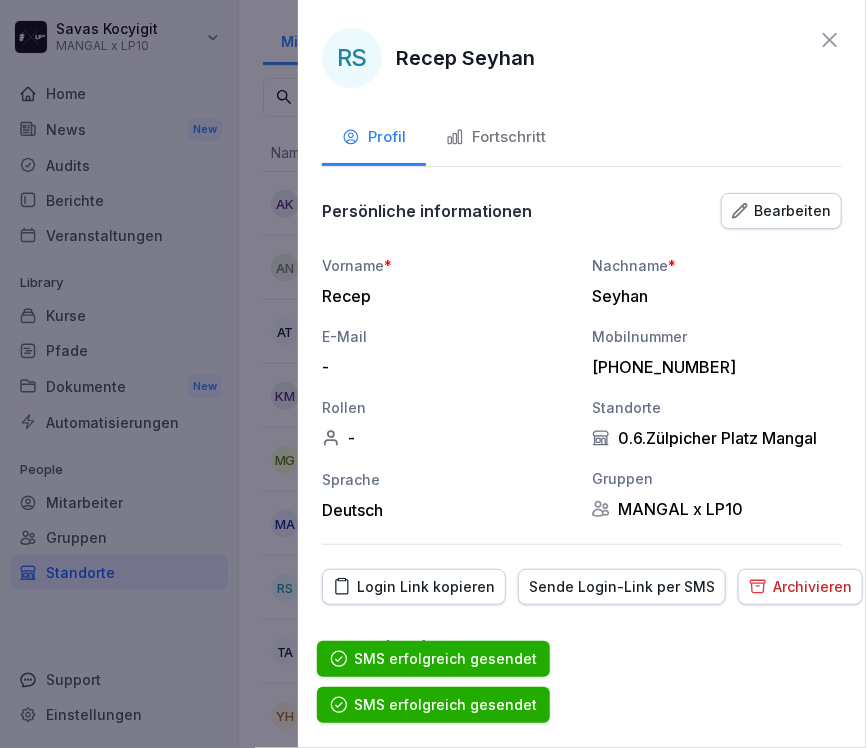 click on "Sende Login-Link per SMS" at bounding box center [622, 587] 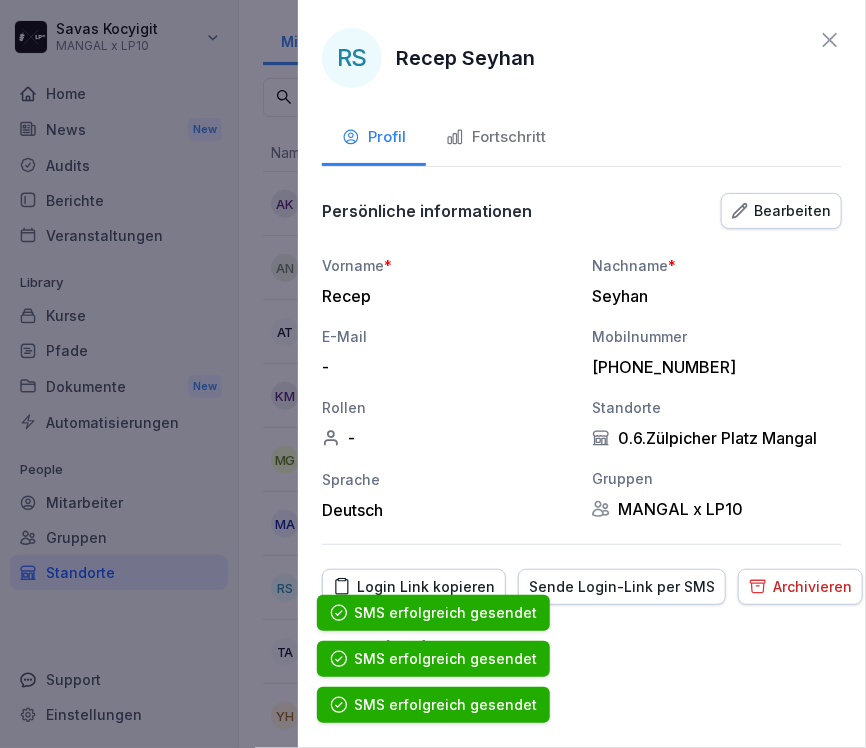 click on "Sende Login-Link per SMS" at bounding box center (622, 587) 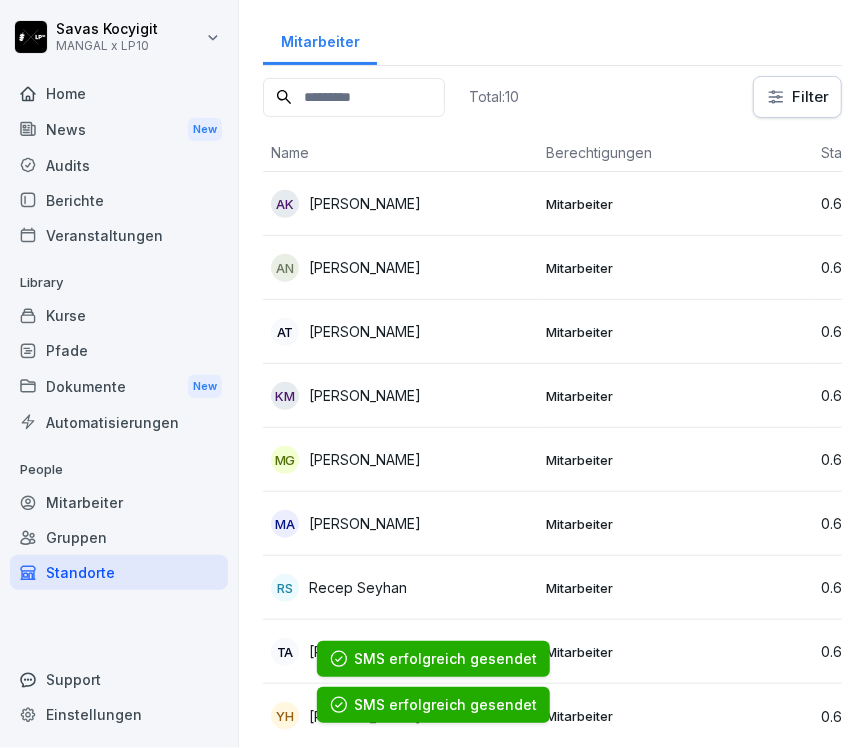 click on "Mustafa Alhamadi" at bounding box center (365, 523) 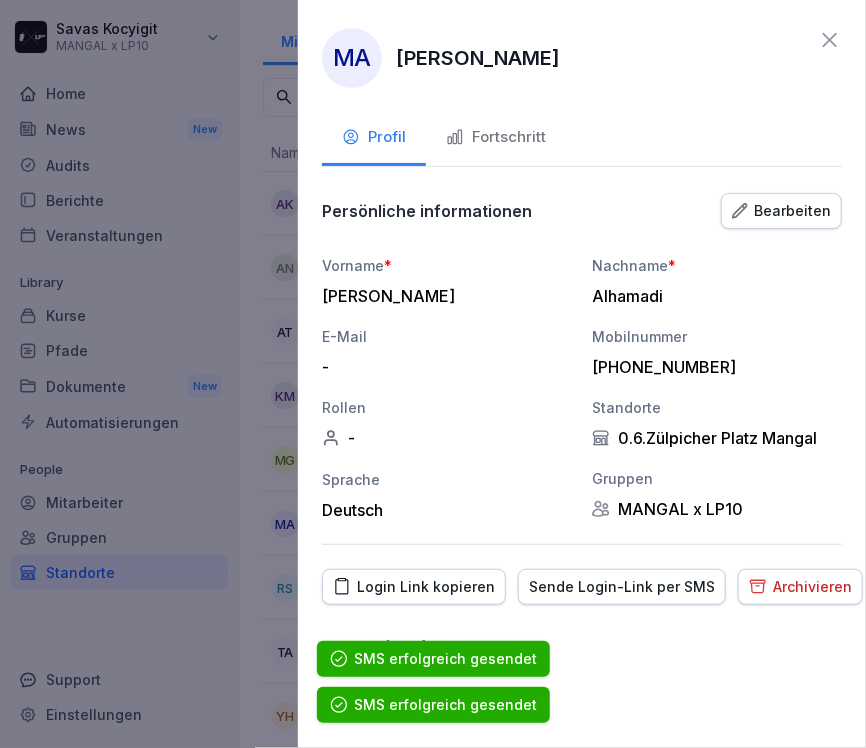 click on "Sende Login-Link per SMS" at bounding box center (622, 587) 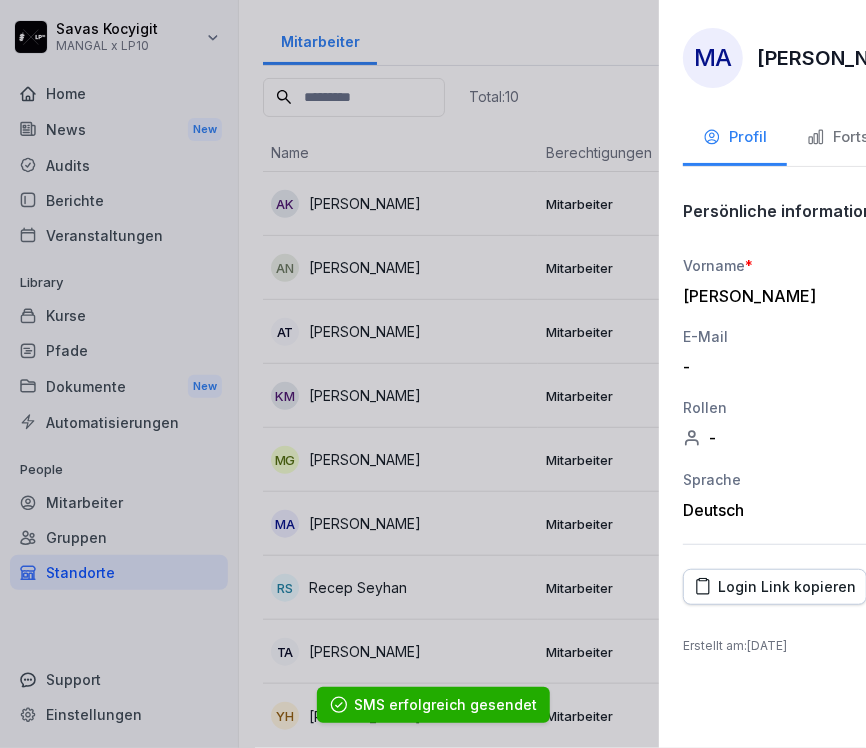 click at bounding box center (433, 374) 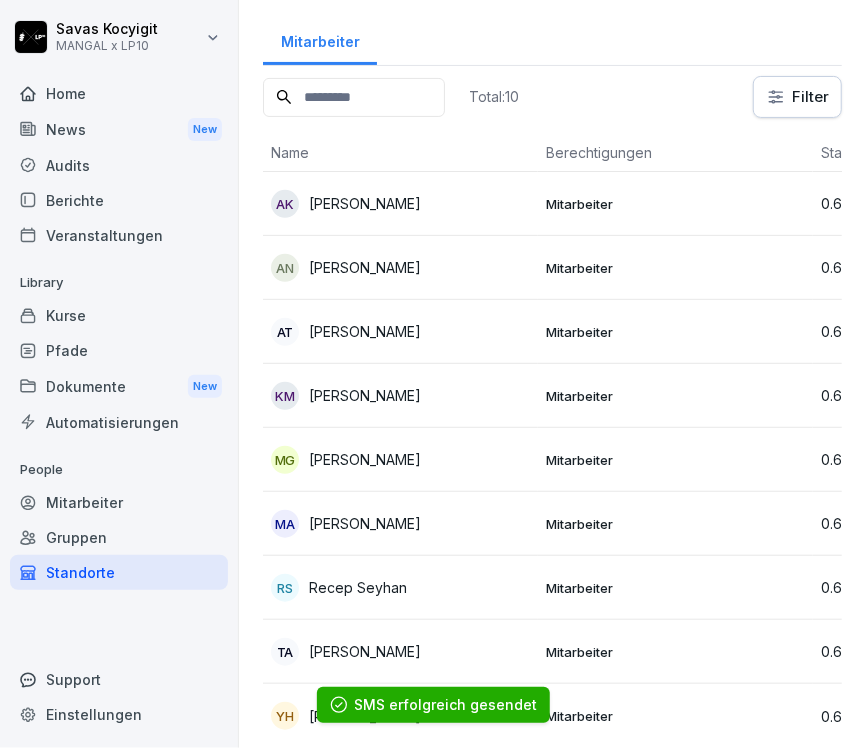 click on "TA Tarek Albabash" at bounding box center [400, 652] 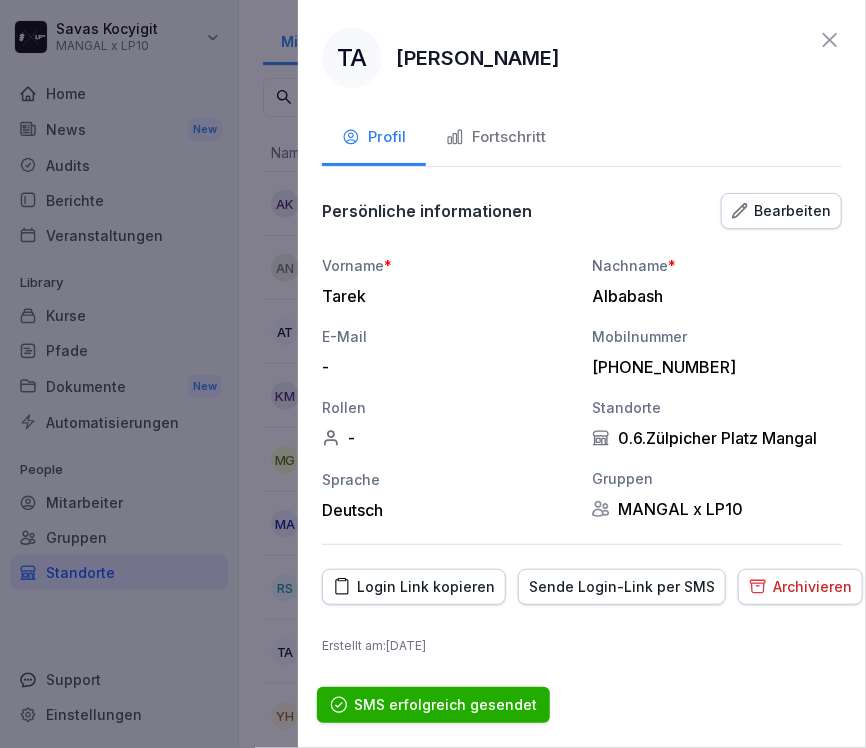click on "Sende Login-Link per SMS" at bounding box center [622, 587] 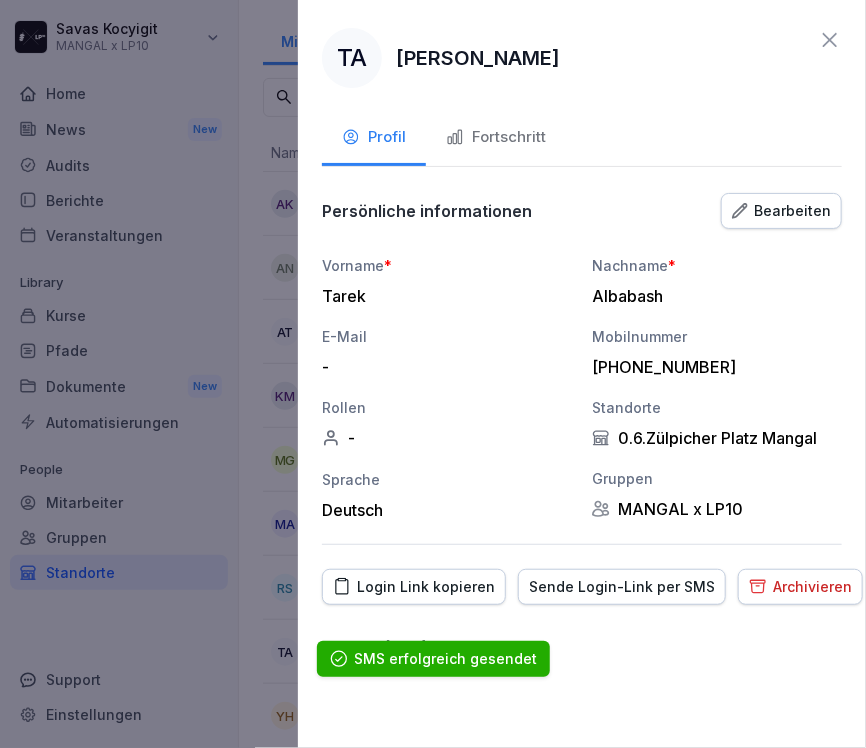 click on "Sende Login-Link per SMS" at bounding box center (622, 587) 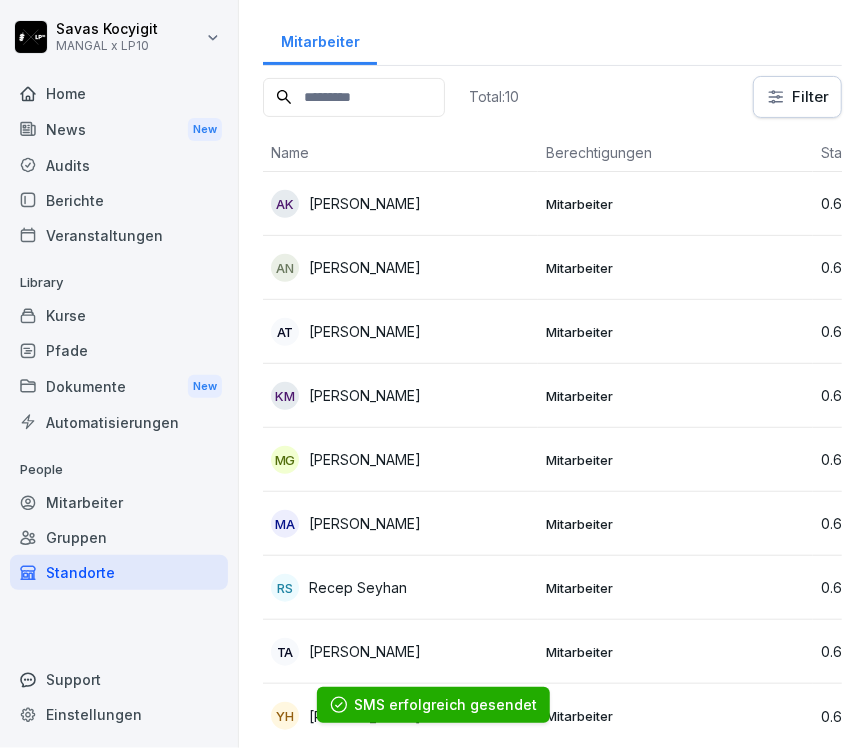 click on "SMS erfolgreich gesendet SMS erfolgreich gesendet" at bounding box center (433, 682) 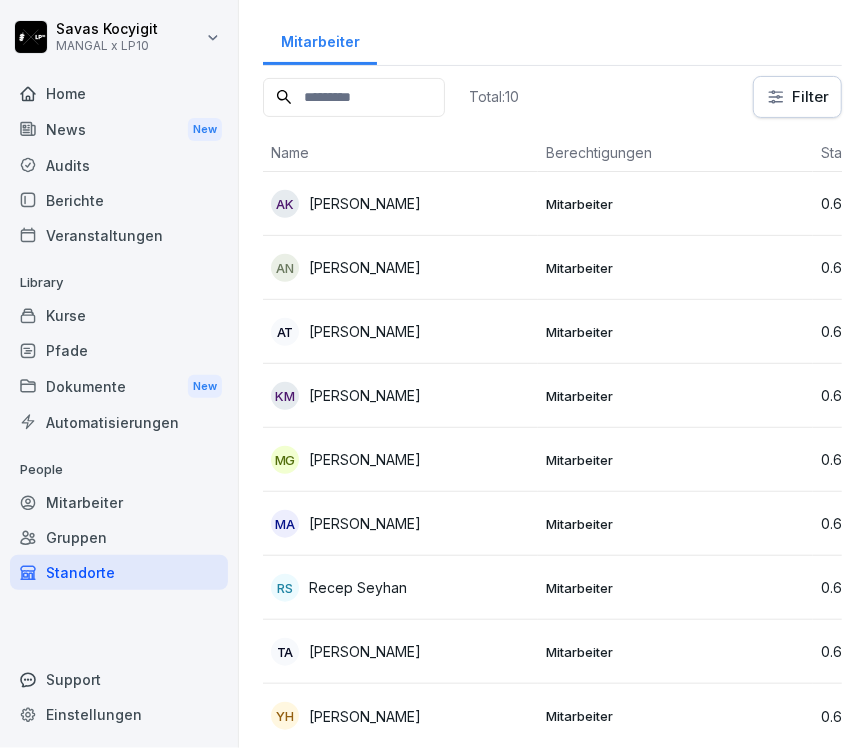 click on "YH Yaser Hassan" at bounding box center [400, 716] 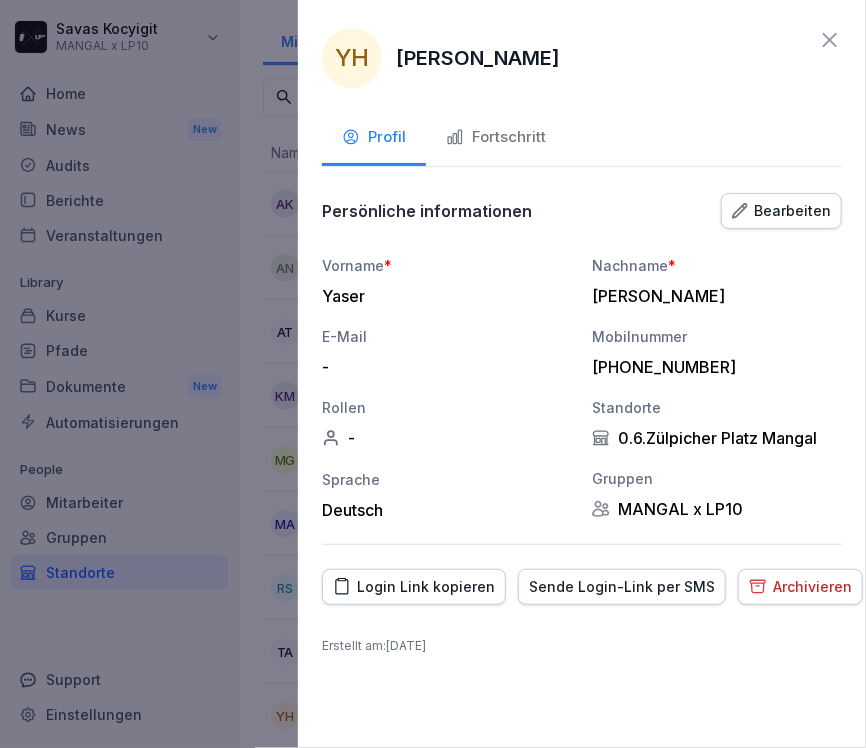 click on "Sende Login-Link per SMS" at bounding box center [622, 587] 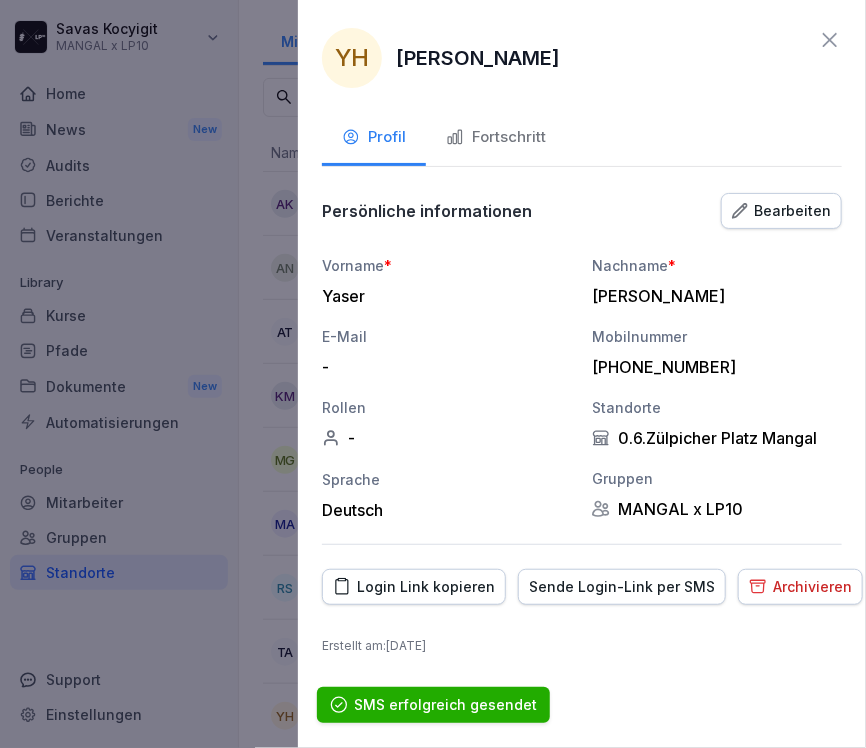 click on "Sende Login-Link per SMS" at bounding box center (622, 587) 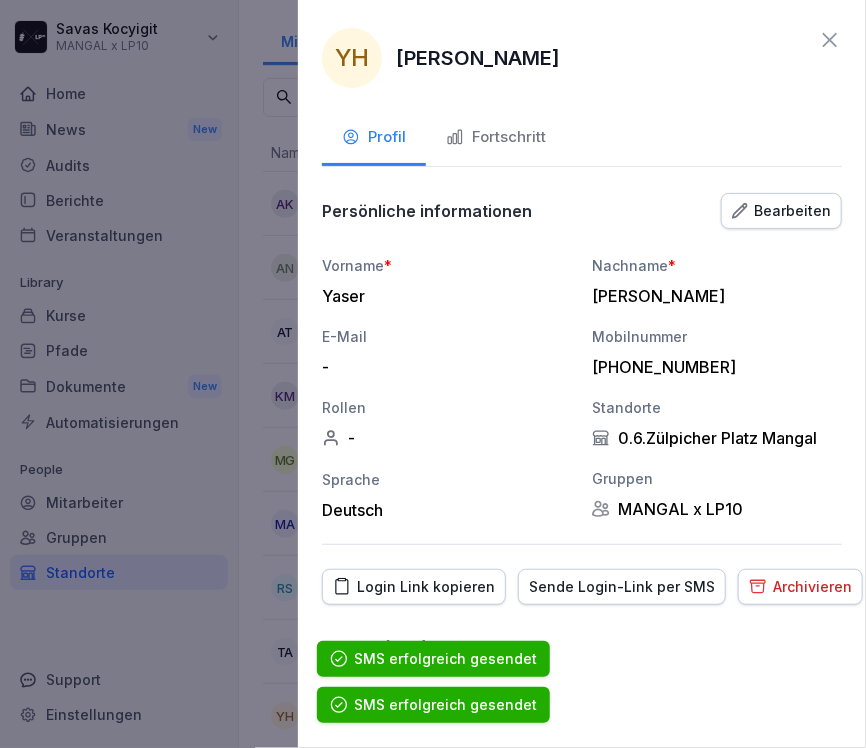 click on "Fortschritt" at bounding box center [496, 137] 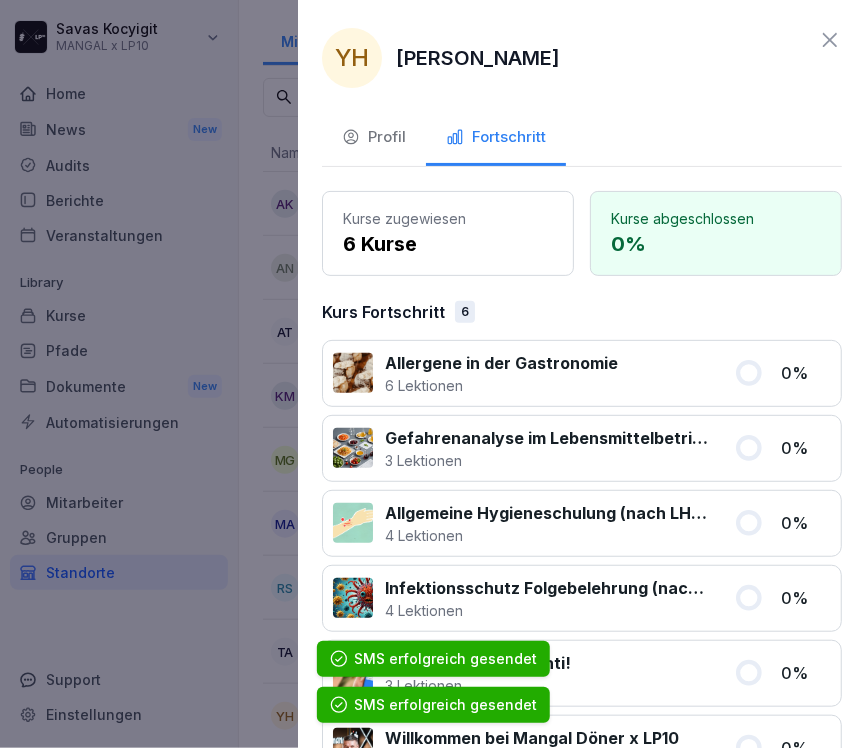 click 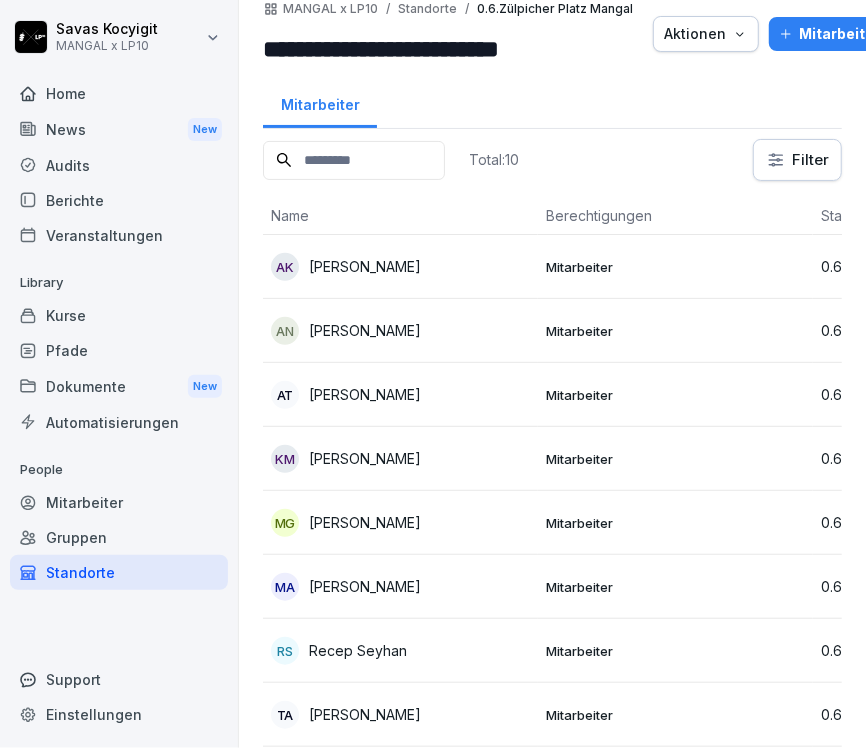 scroll, scrollTop: 0, scrollLeft: 0, axis: both 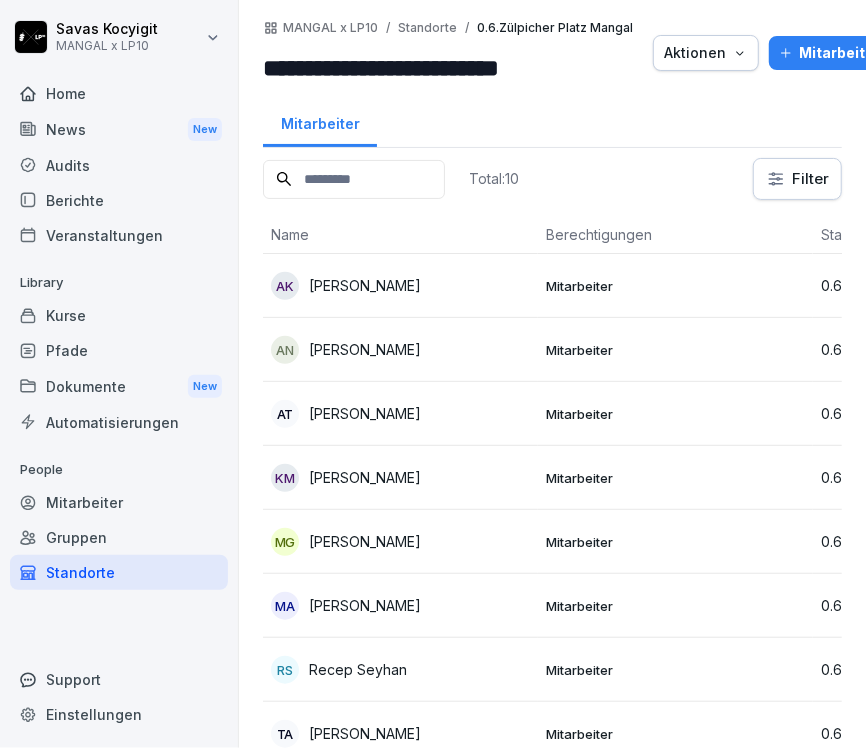 click on "Mitarbeiter hinzufügen" at bounding box center [871, 53] 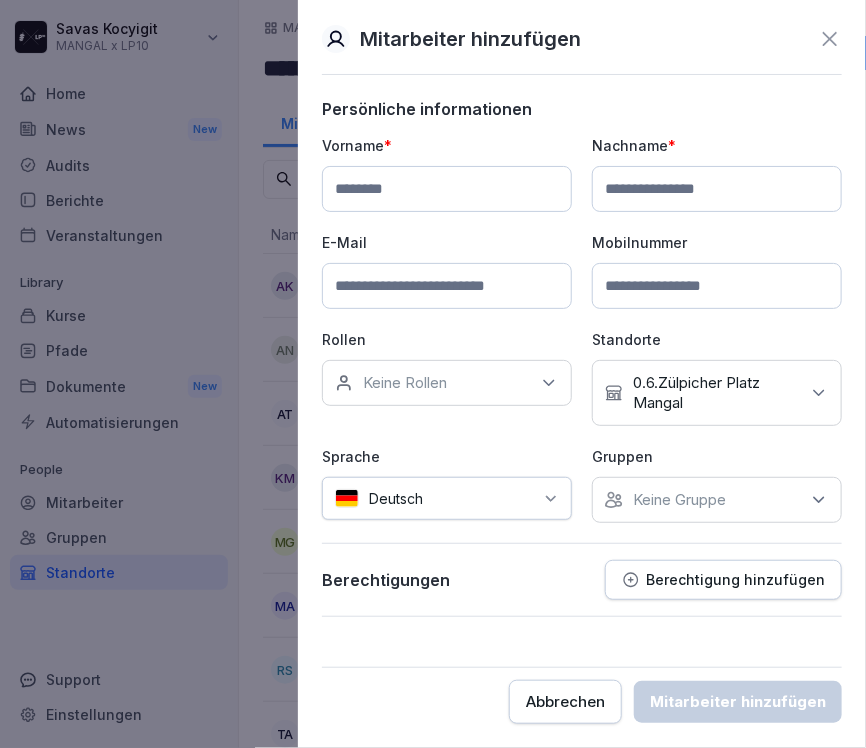 click at bounding box center (447, 189) 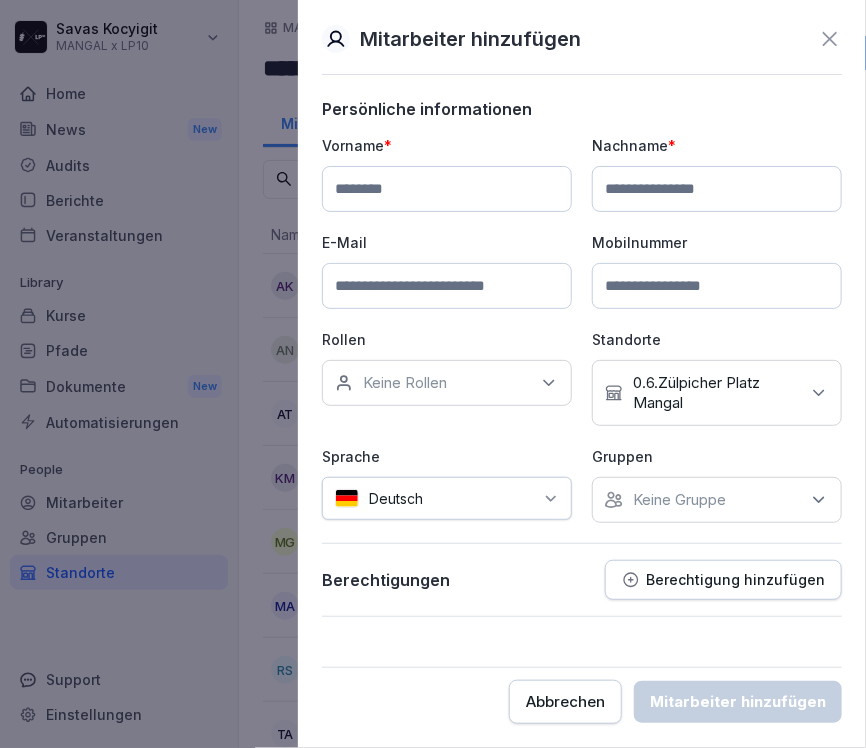 type on "*" 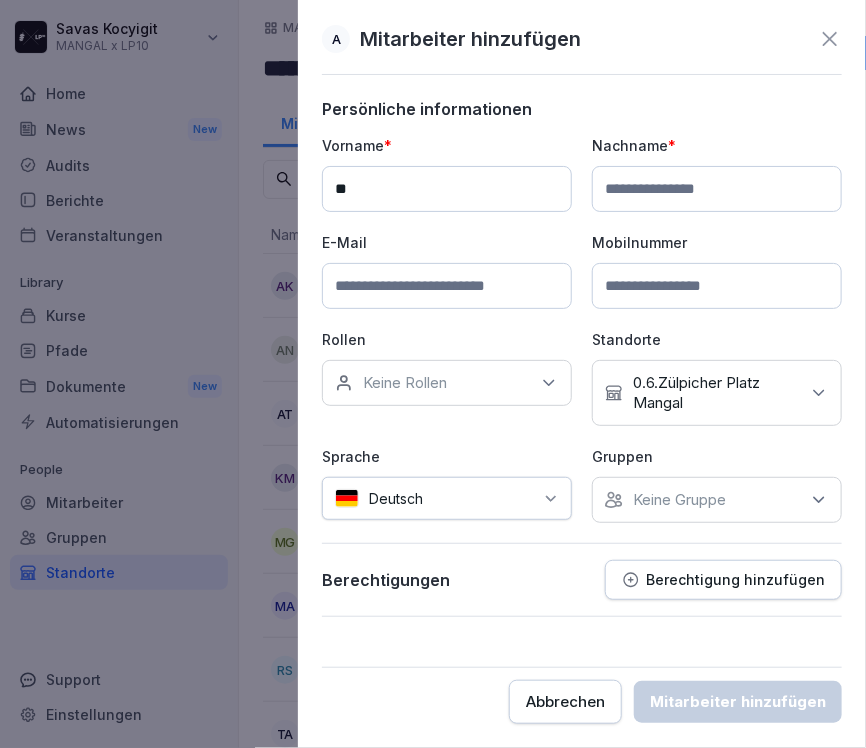 type on "*" 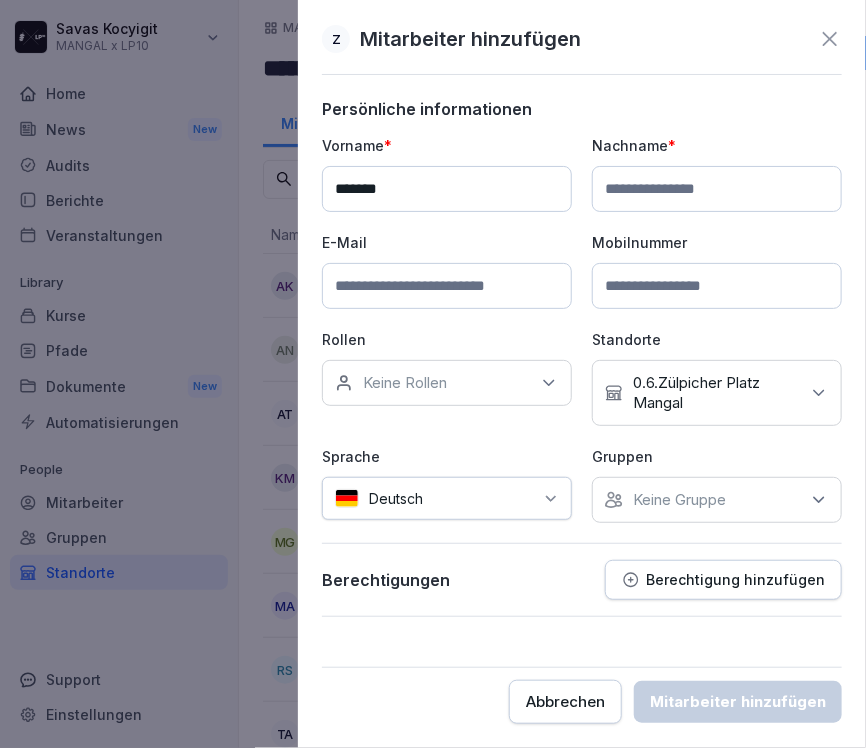 type on "*******" 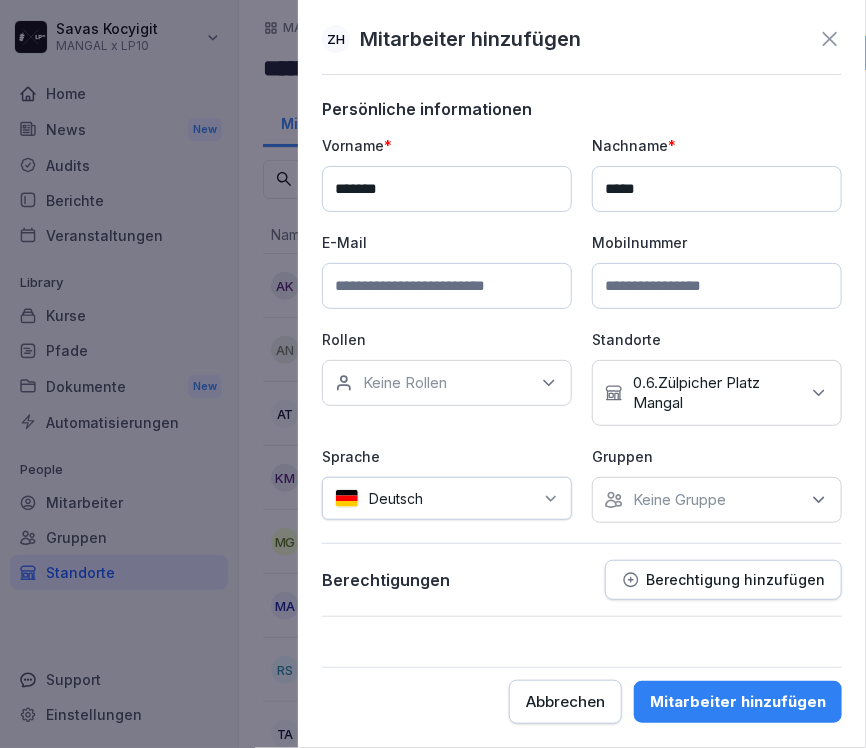 type on "*****" 